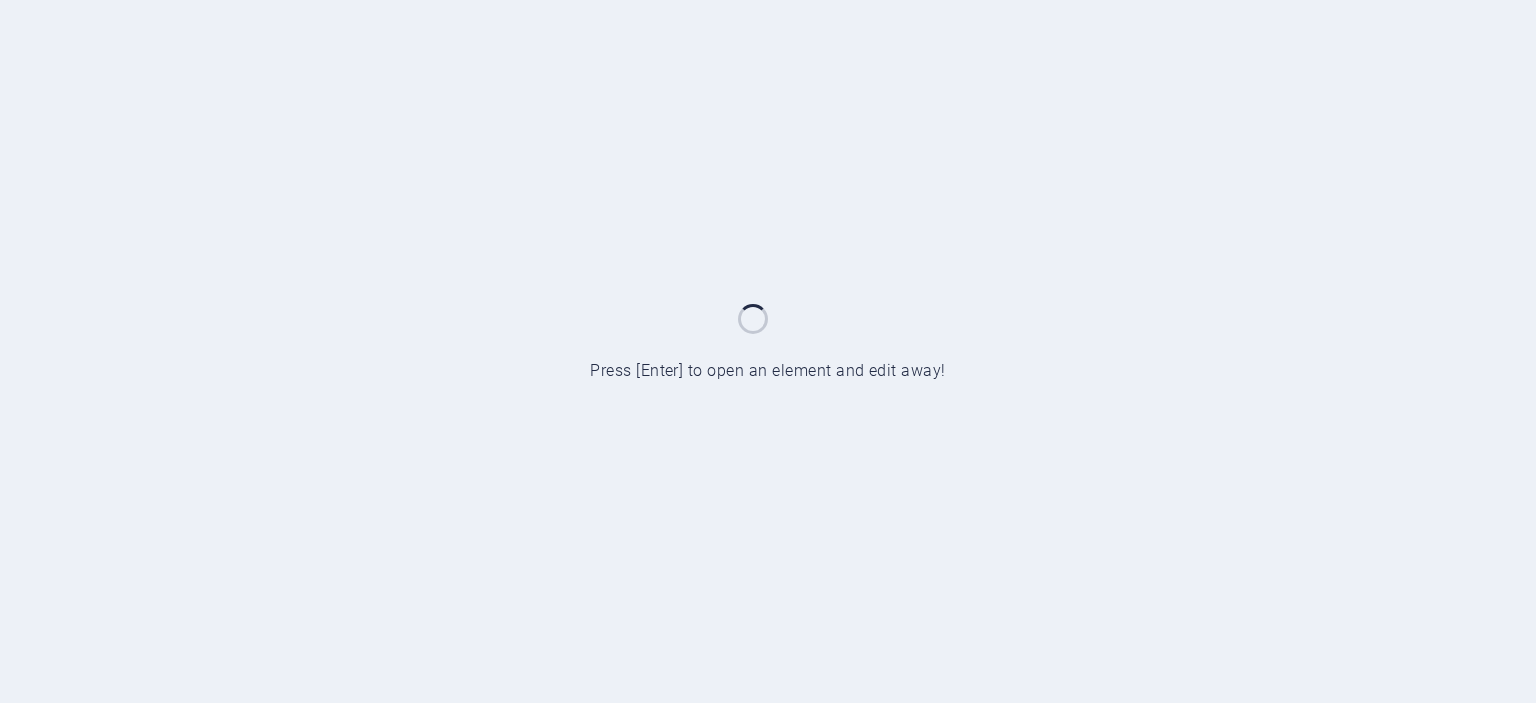 scroll, scrollTop: 0, scrollLeft: 0, axis: both 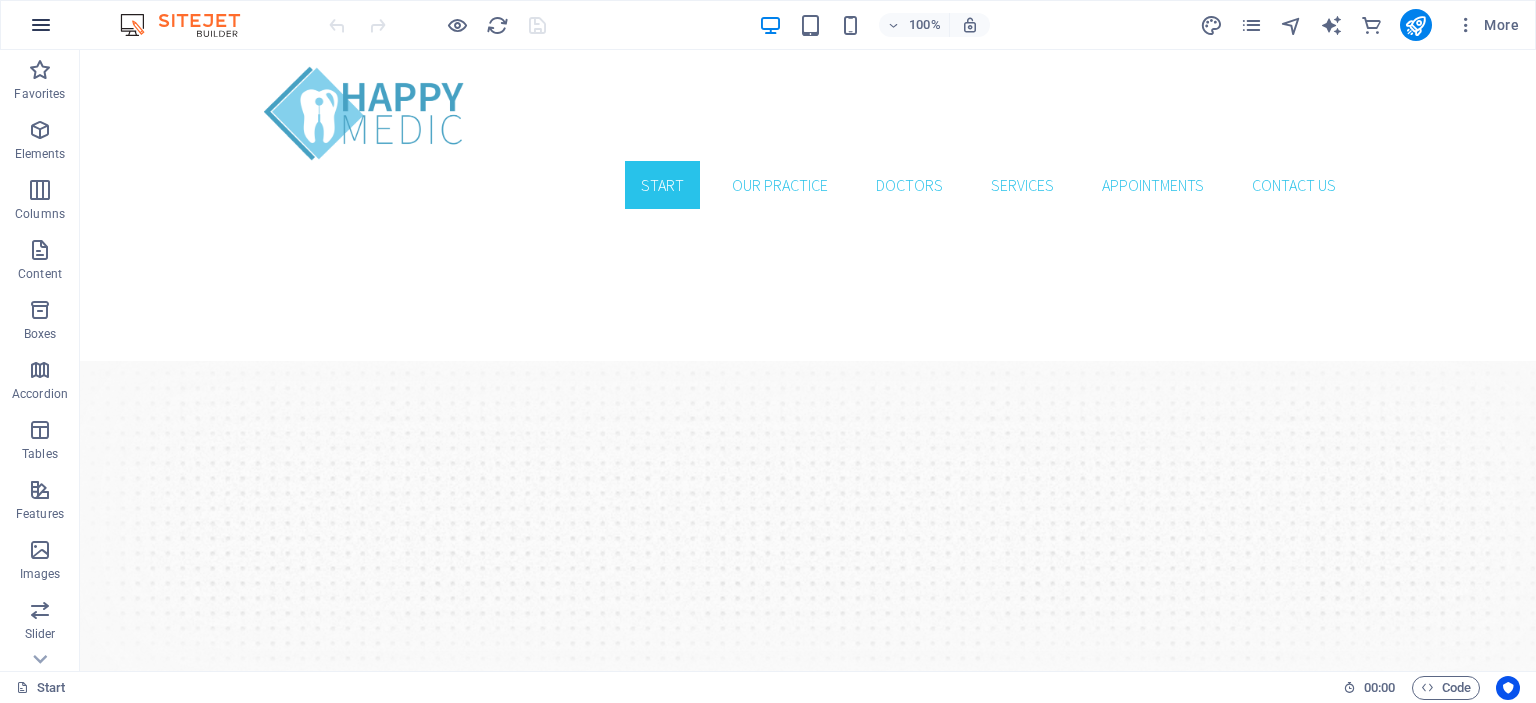 click at bounding box center [41, 25] 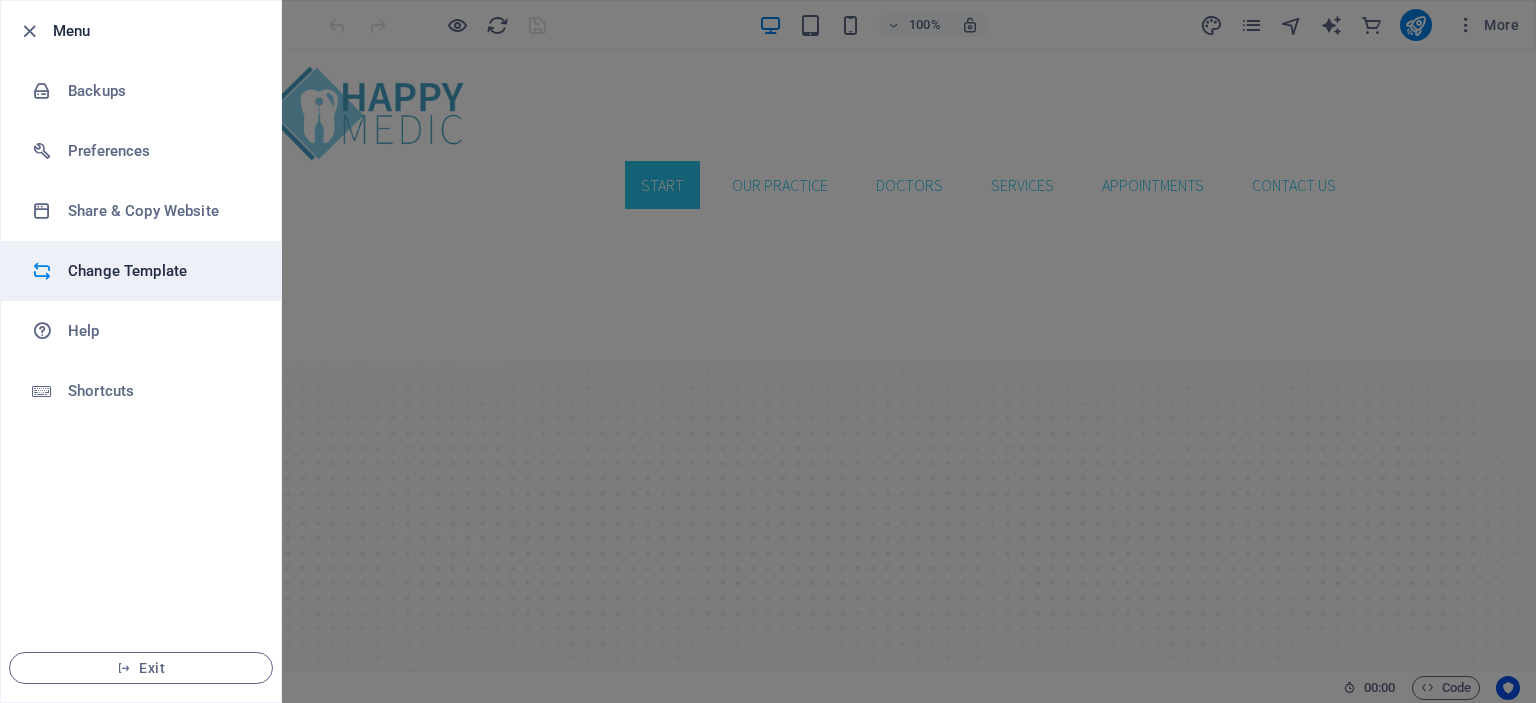 click on "Change Template" at bounding box center (160, 271) 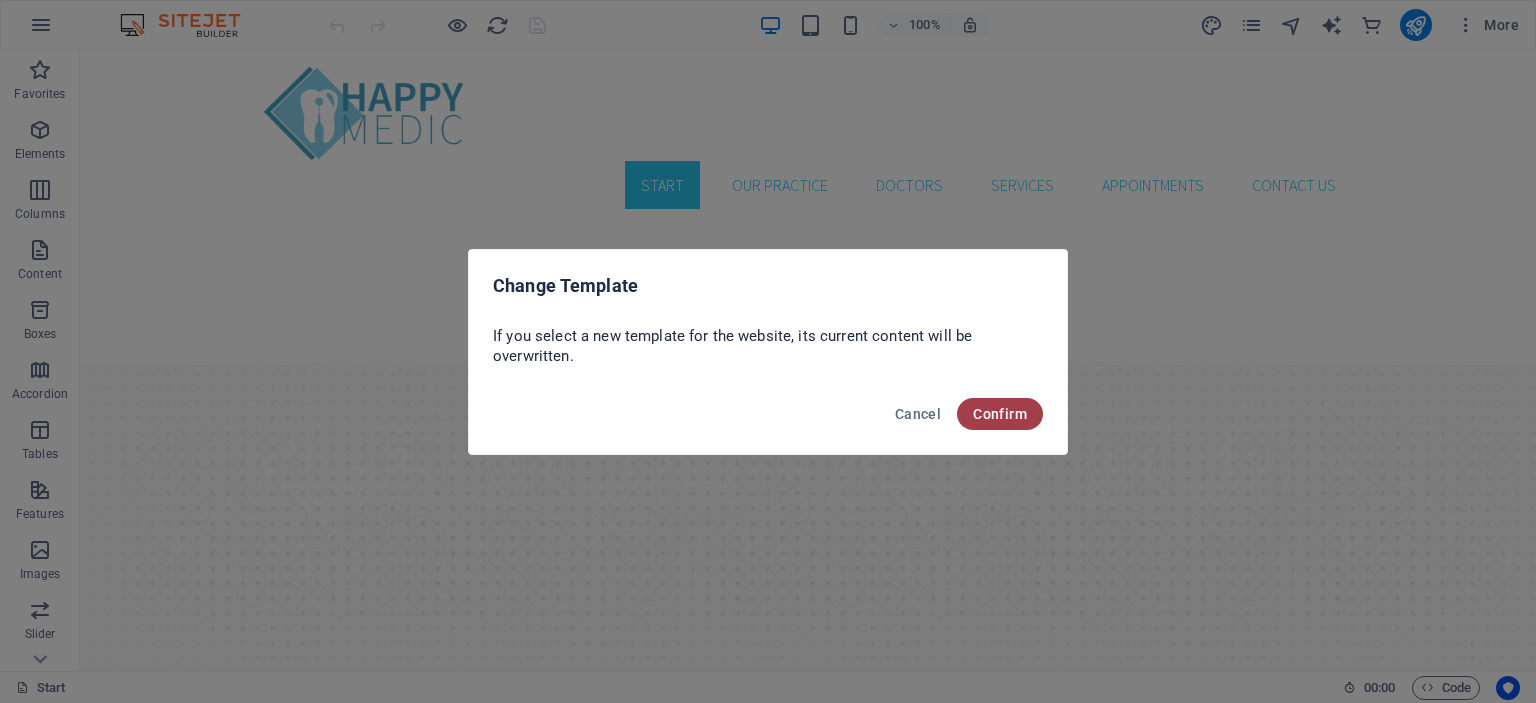 click on "Confirm" at bounding box center [1000, 414] 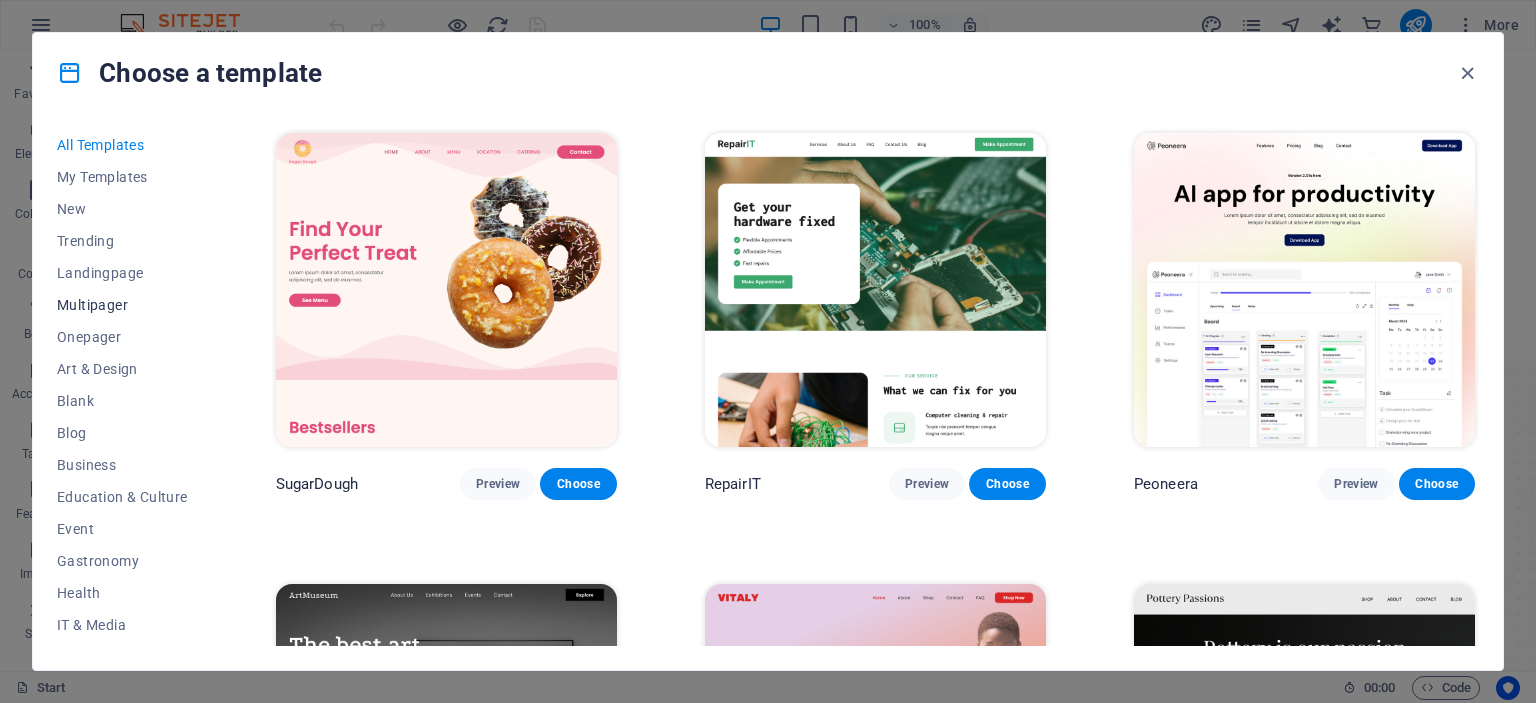 click on "Multipager" at bounding box center [122, 305] 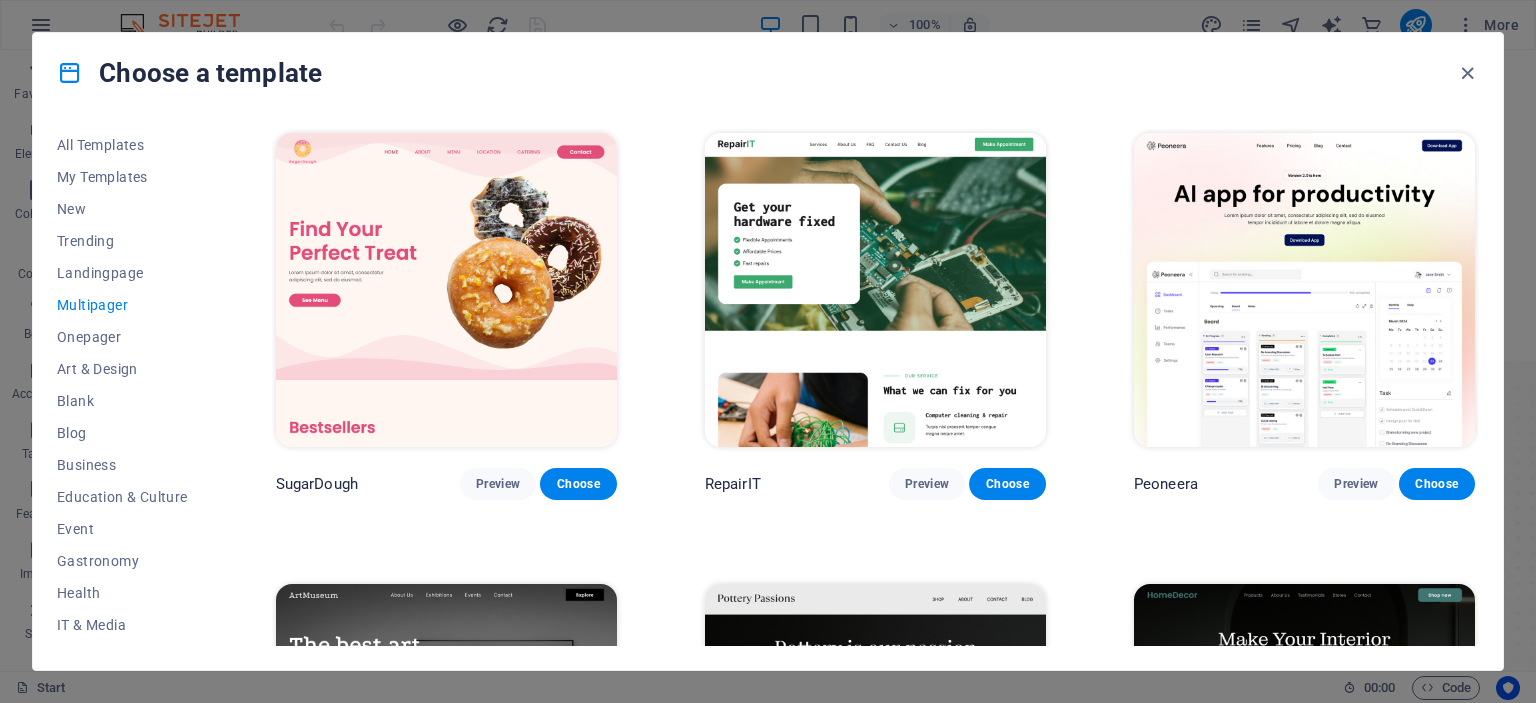 click on "Multipager" at bounding box center [122, 305] 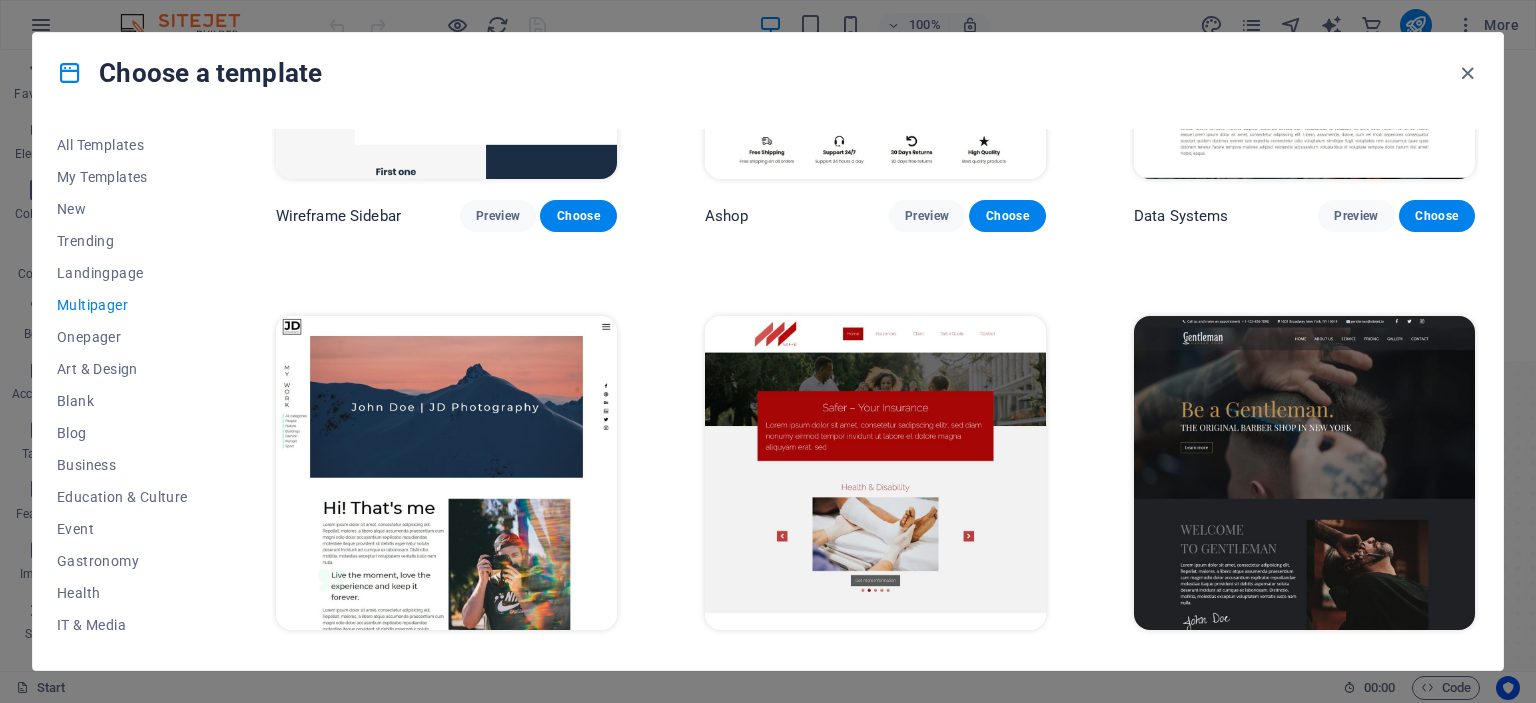 scroll, scrollTop: 5400, scrollLeft: 0, axis: vertical 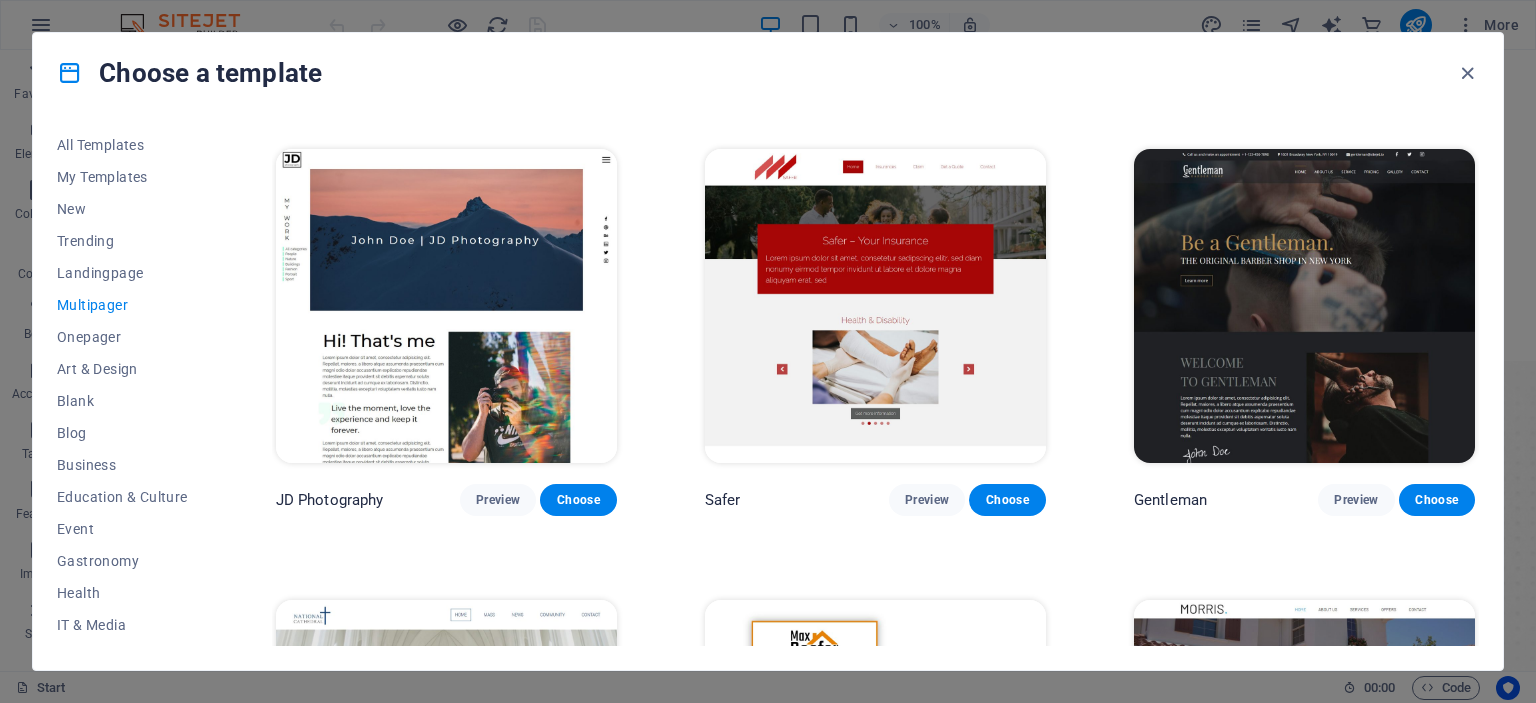 click at bounding box center [1304, 306] 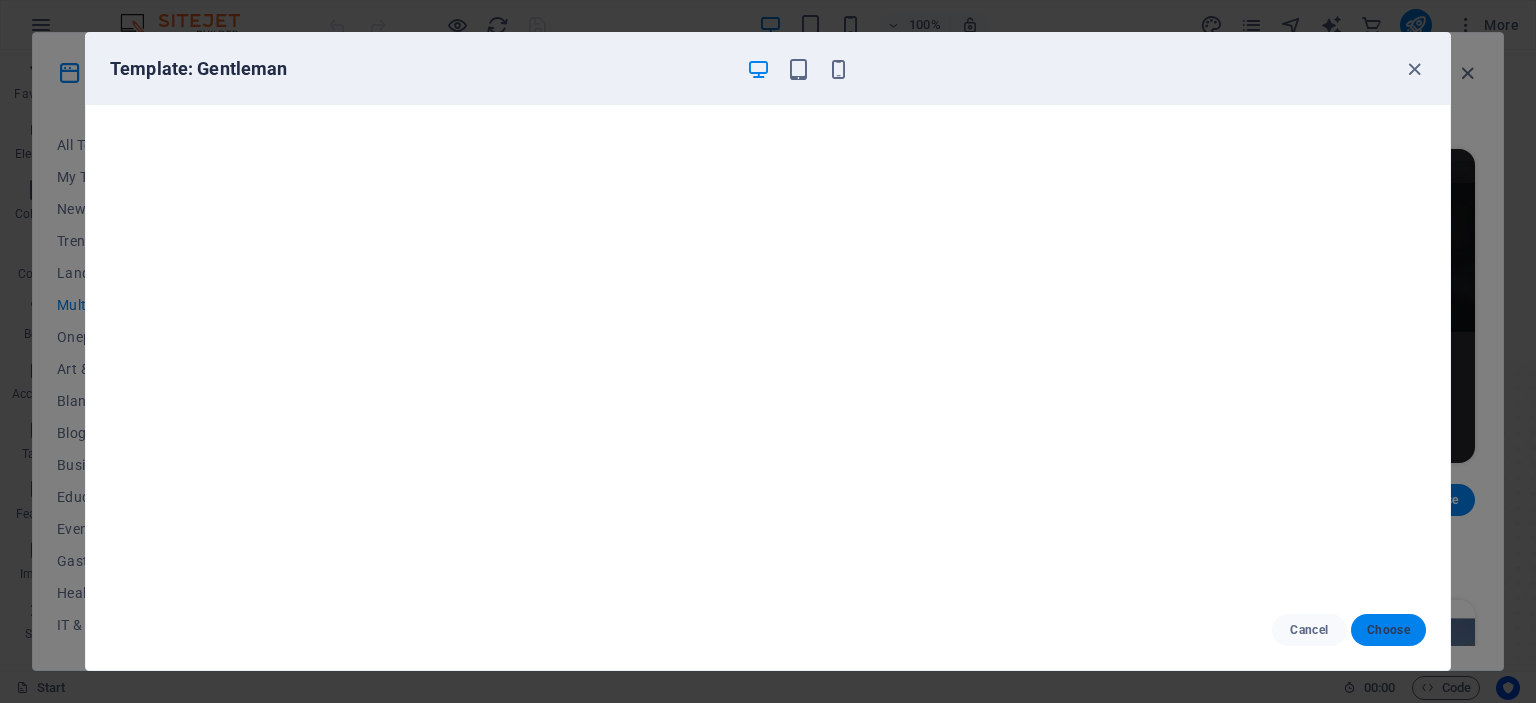 click on "Choose" at bounding box center (1388, 630) 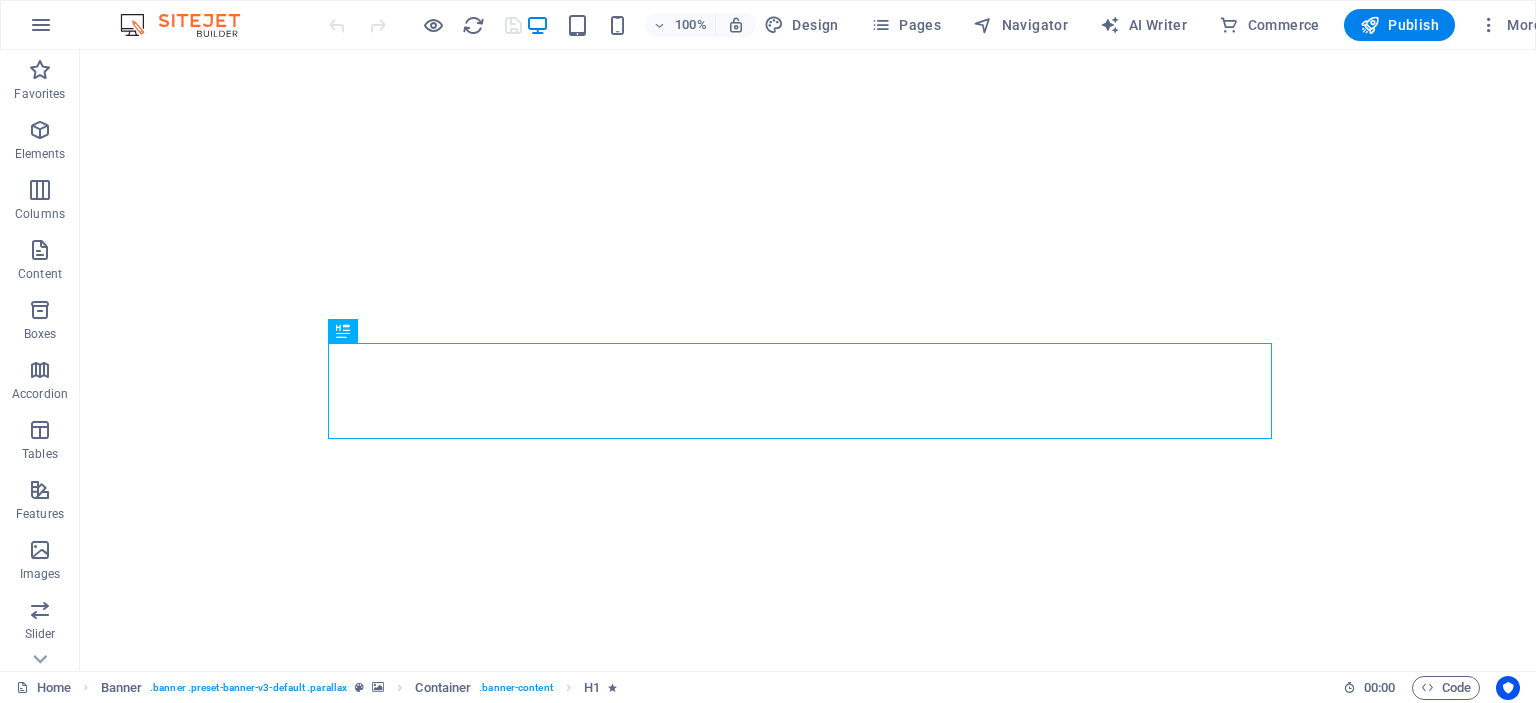 scroll, scrollTop: 0, scrollLeft: 0, axis: both 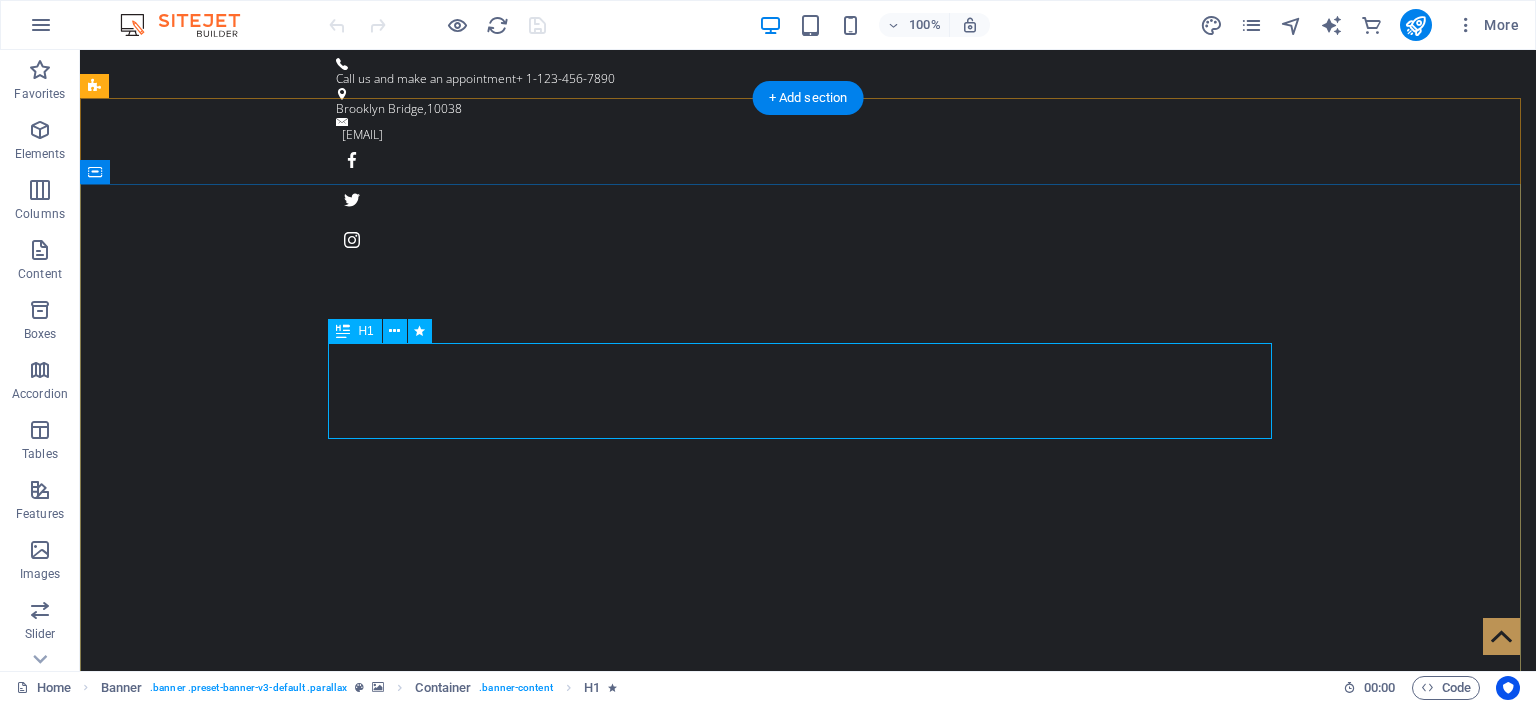 click on "Be a Gentleman." at bounding box center [808, 1145] 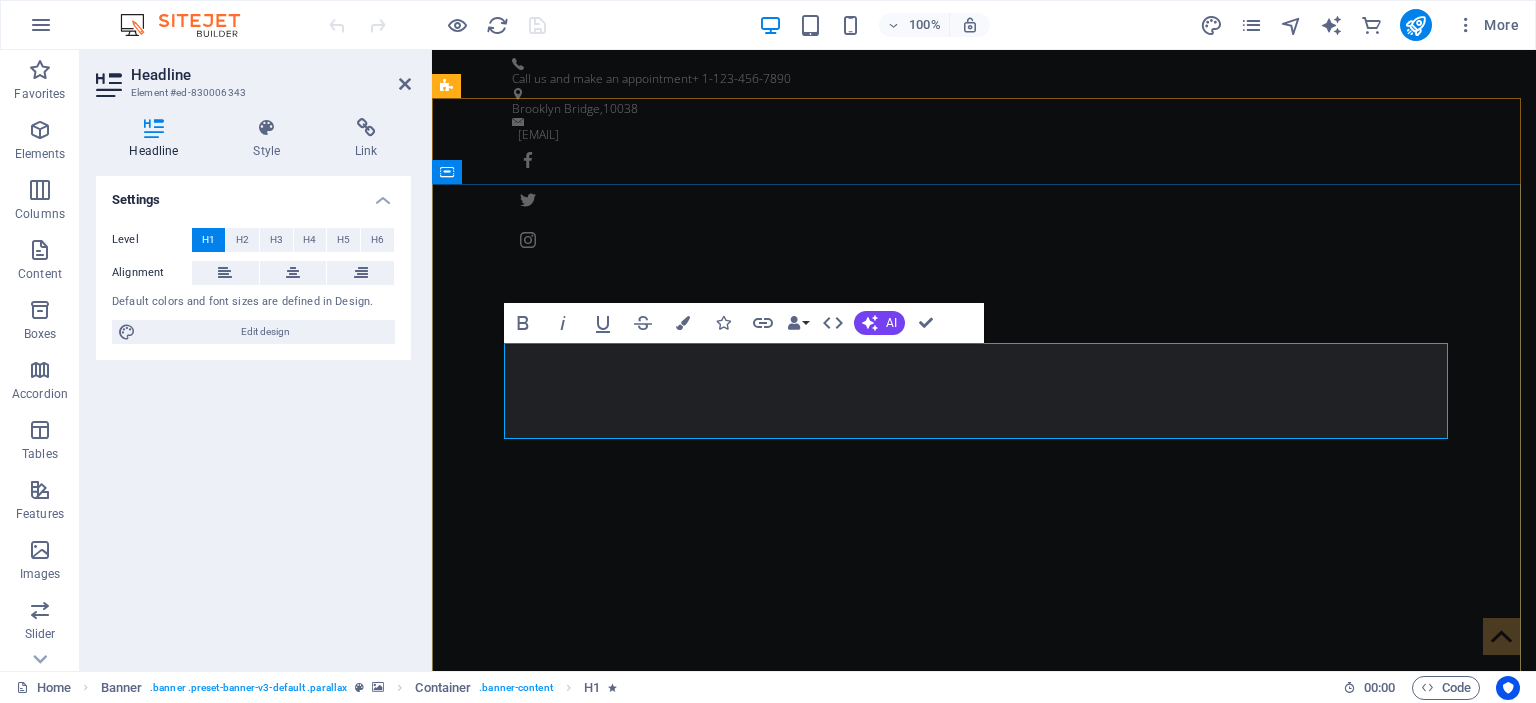 type 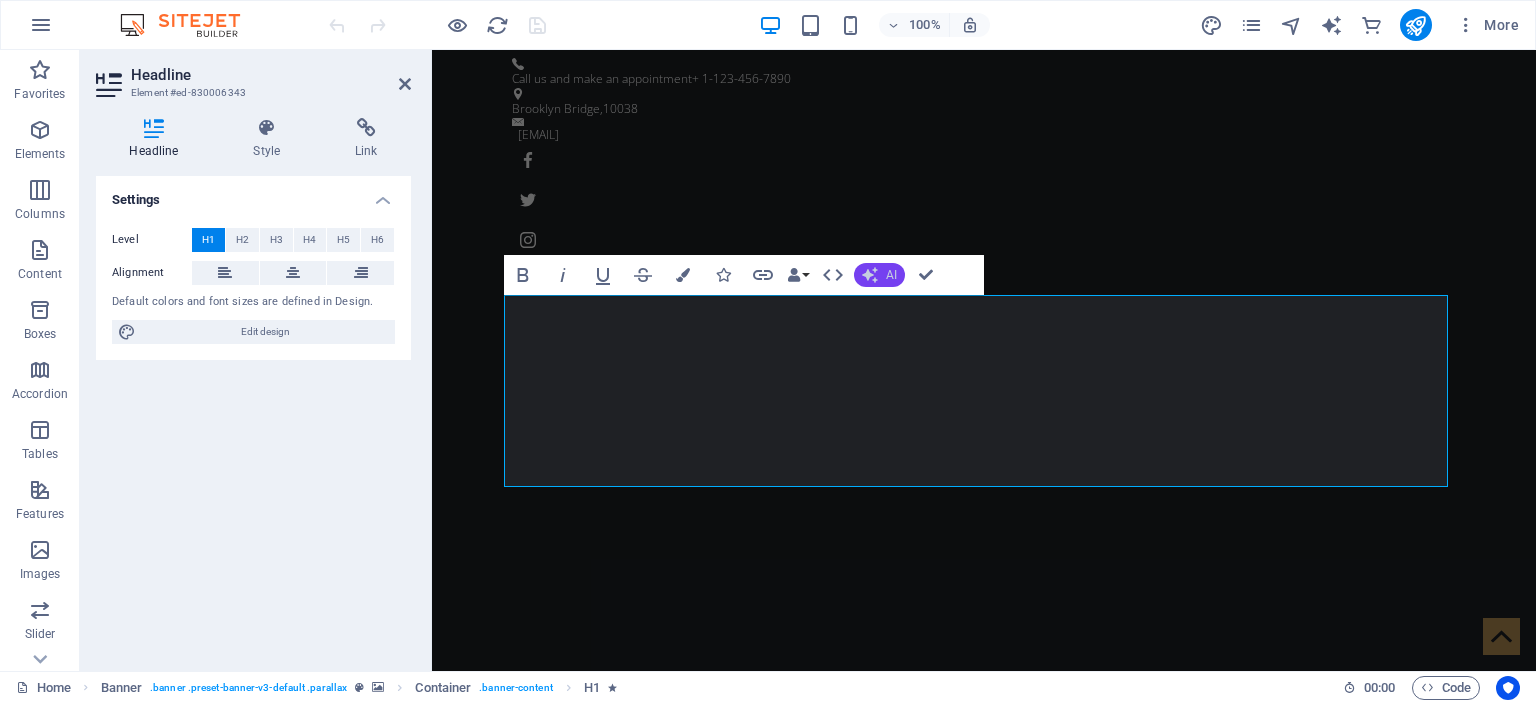 click on "AI" at bounding box center (879, 275) 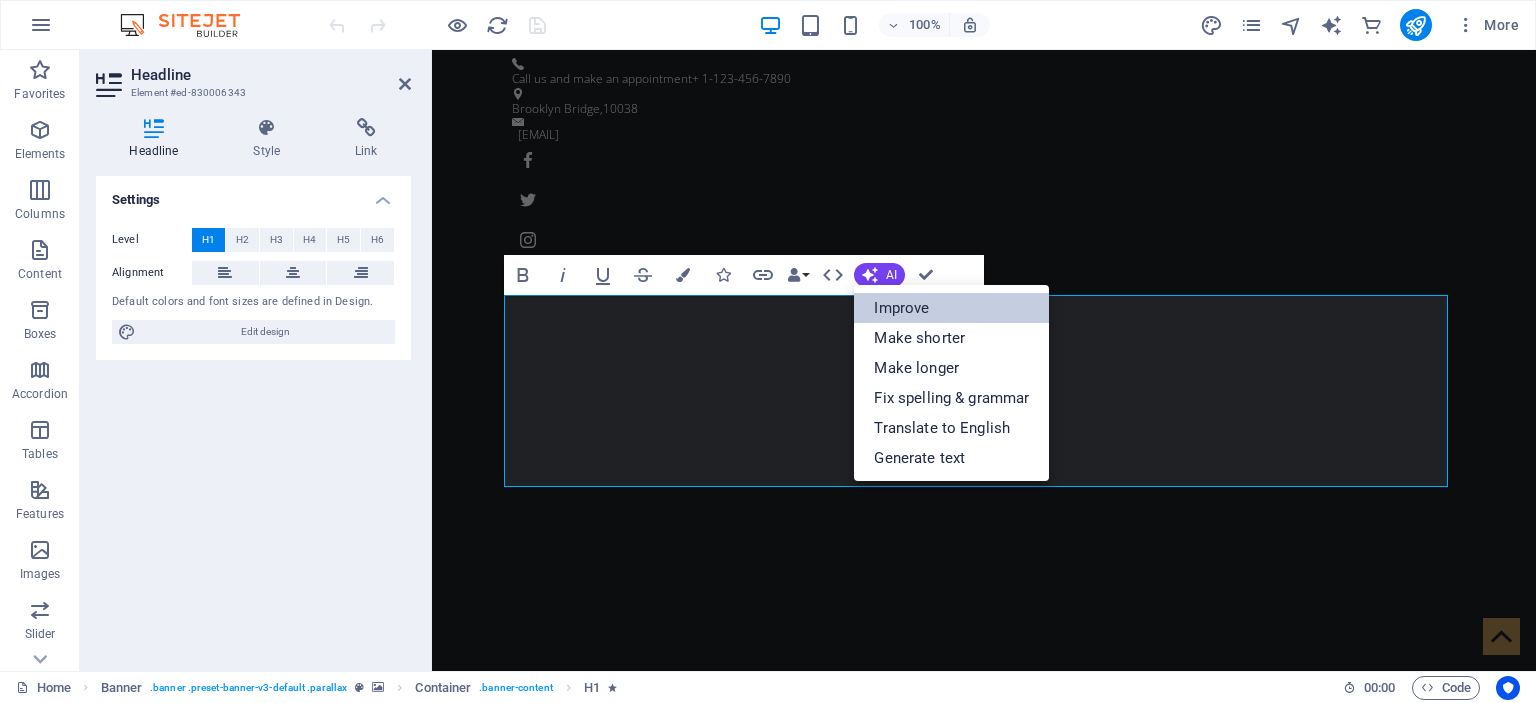 click on "Improve" at bounding box center [951, 308] 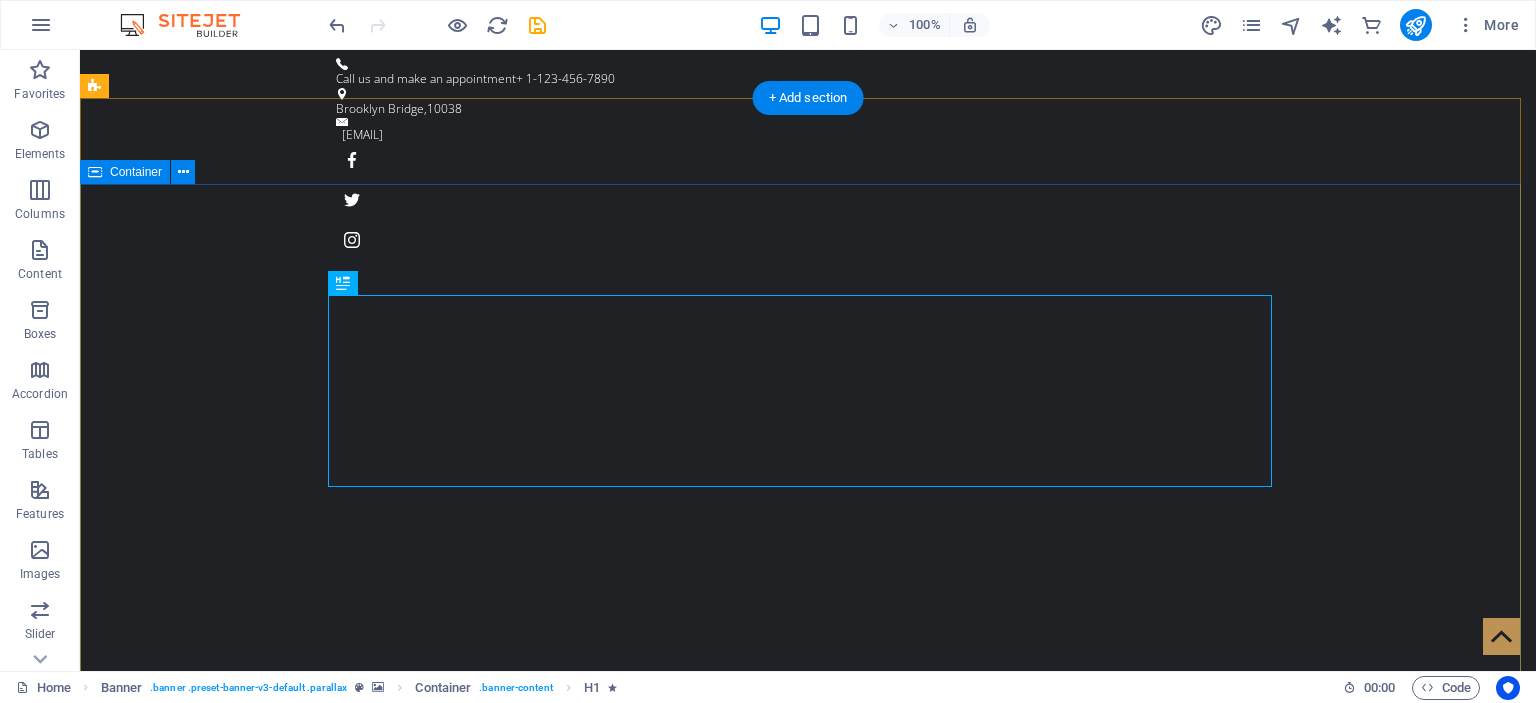 click on "Cattlemen's Animal Health The original Barber Shop in [CITY] Learn more" at bounding box center (808, 1254) 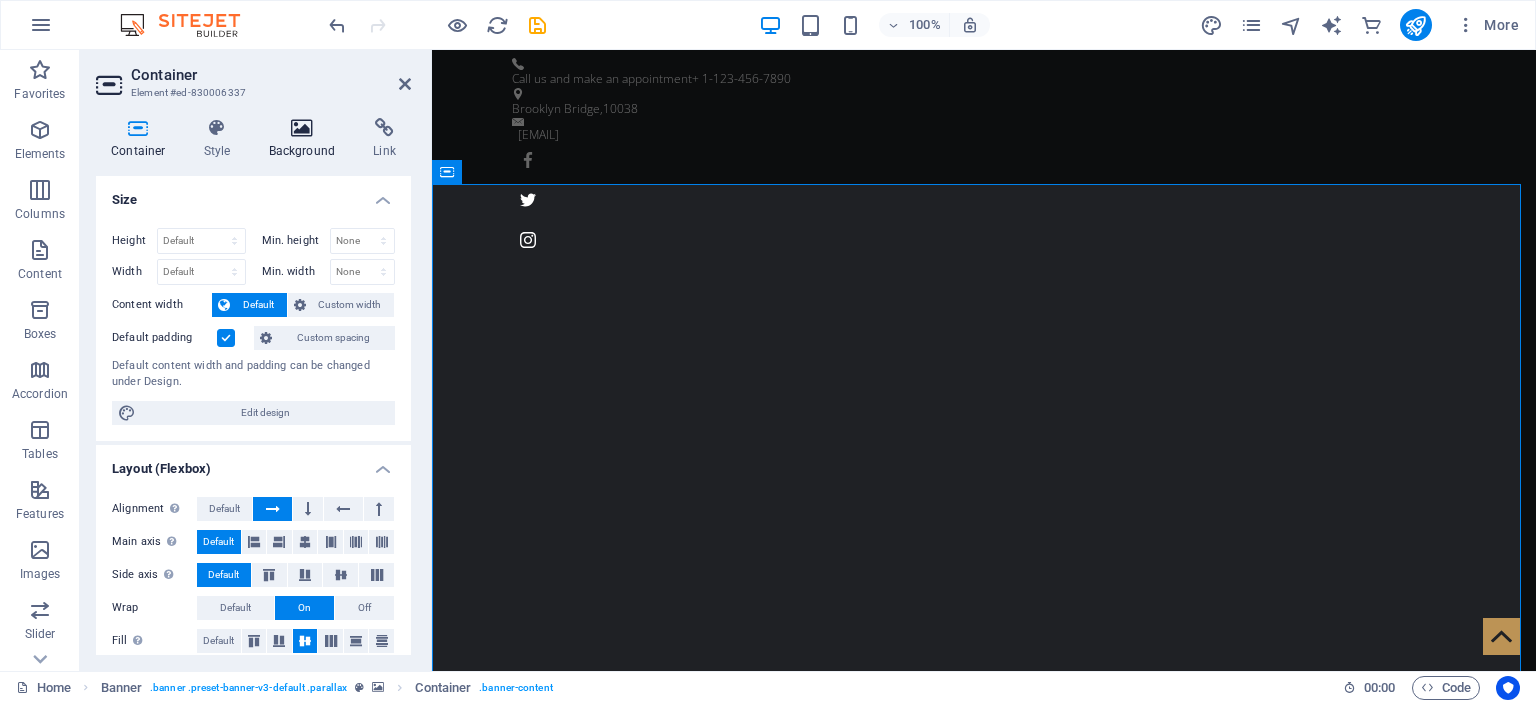 click on "Background" at bounding box center (306, 139) 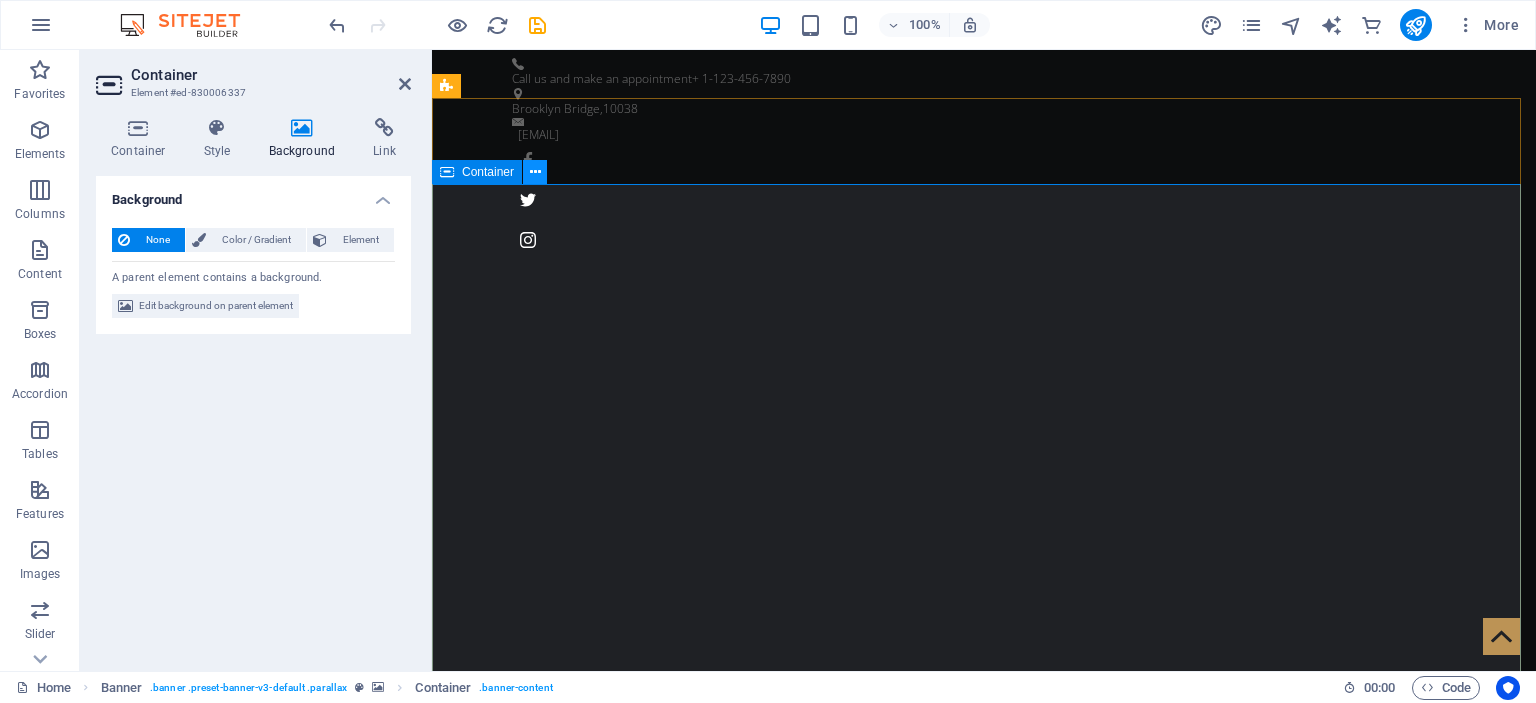 click at bounding box center [535, 172] 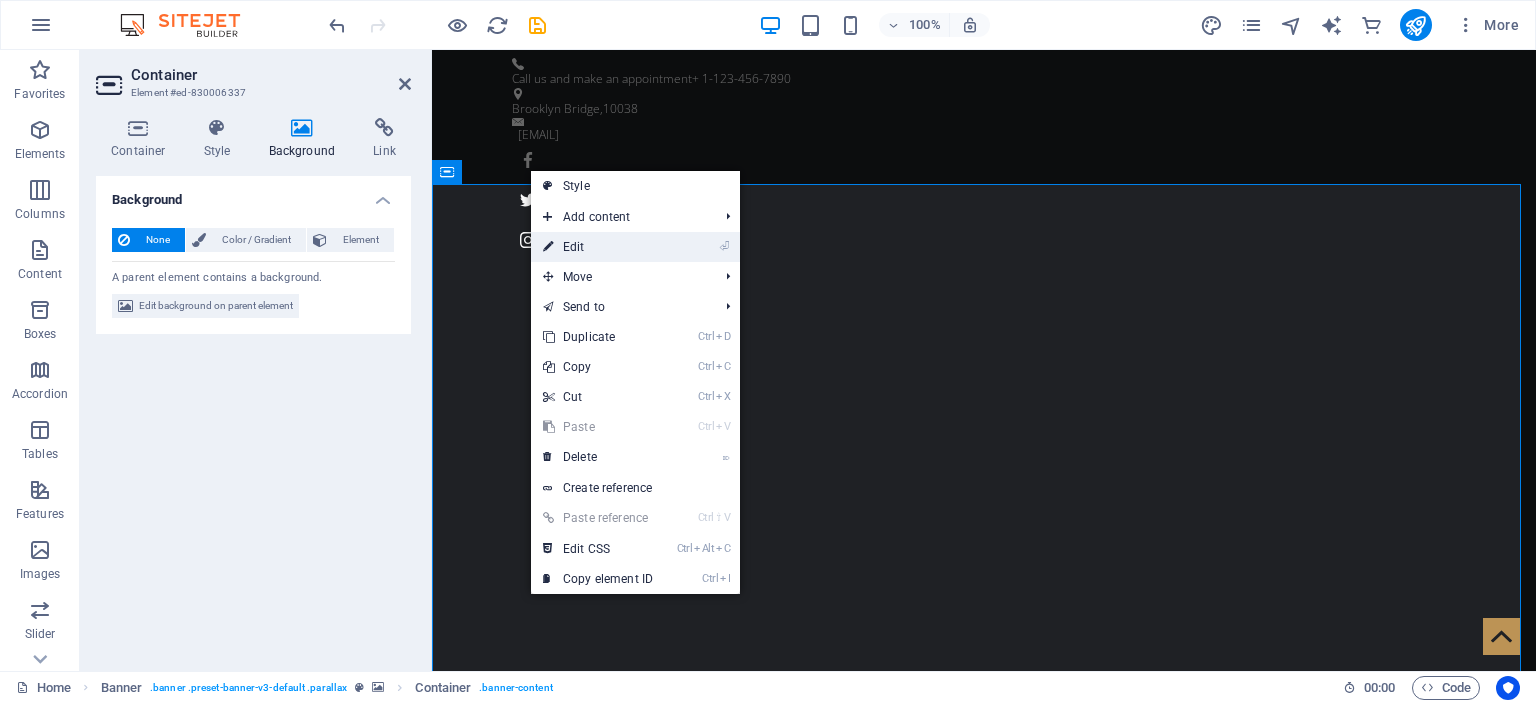 click on "⏎  Edit" at bounding box center [598, 247] 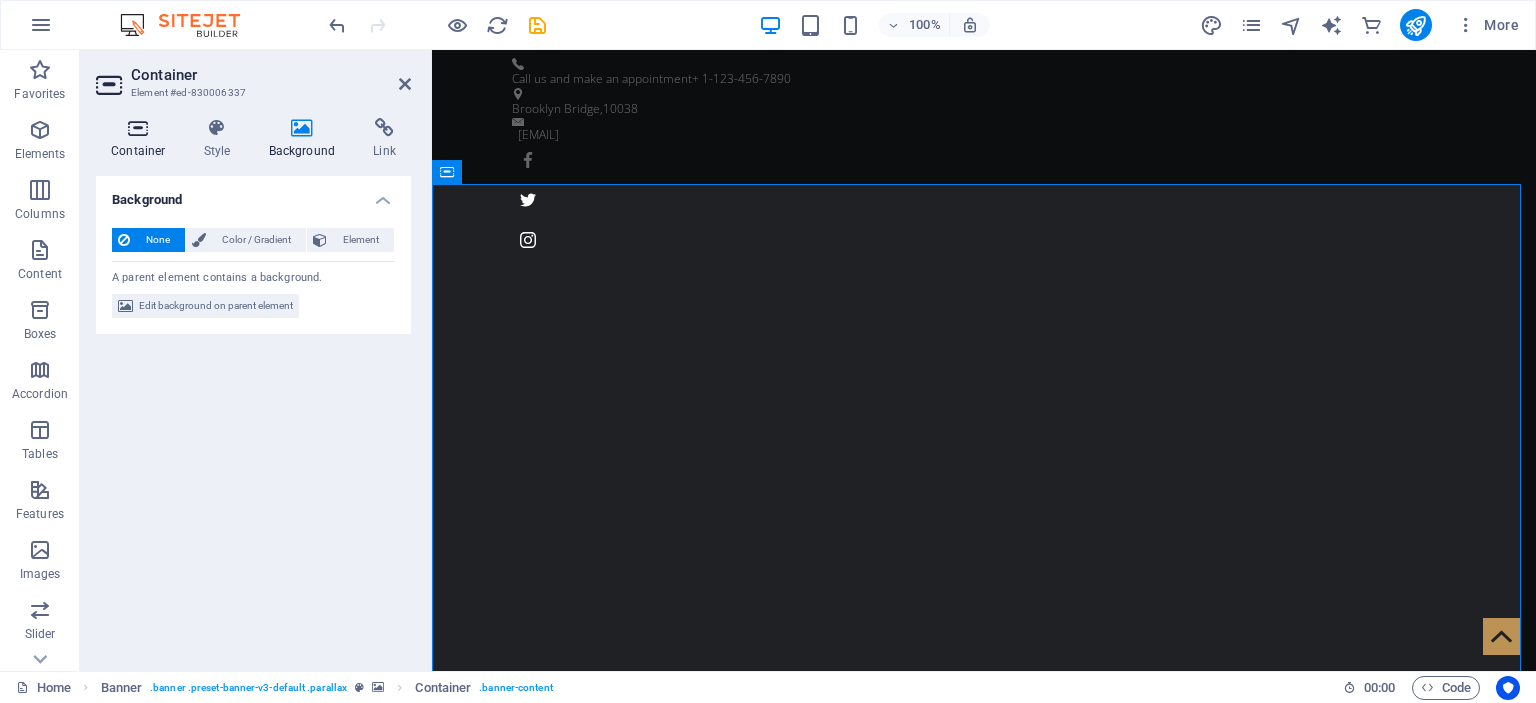 click on "Container" at bounding box center (142, 139) 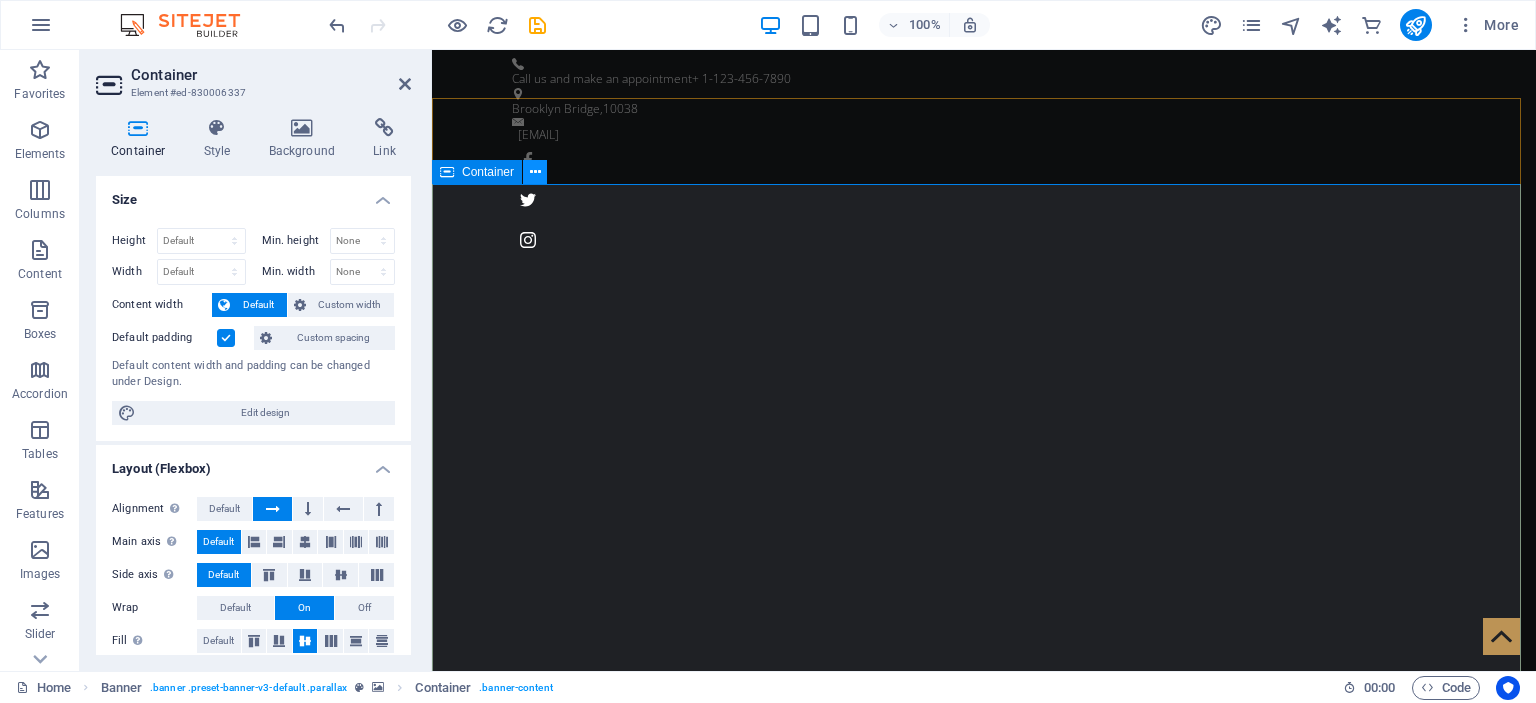 click at bounding box center (535, 172) 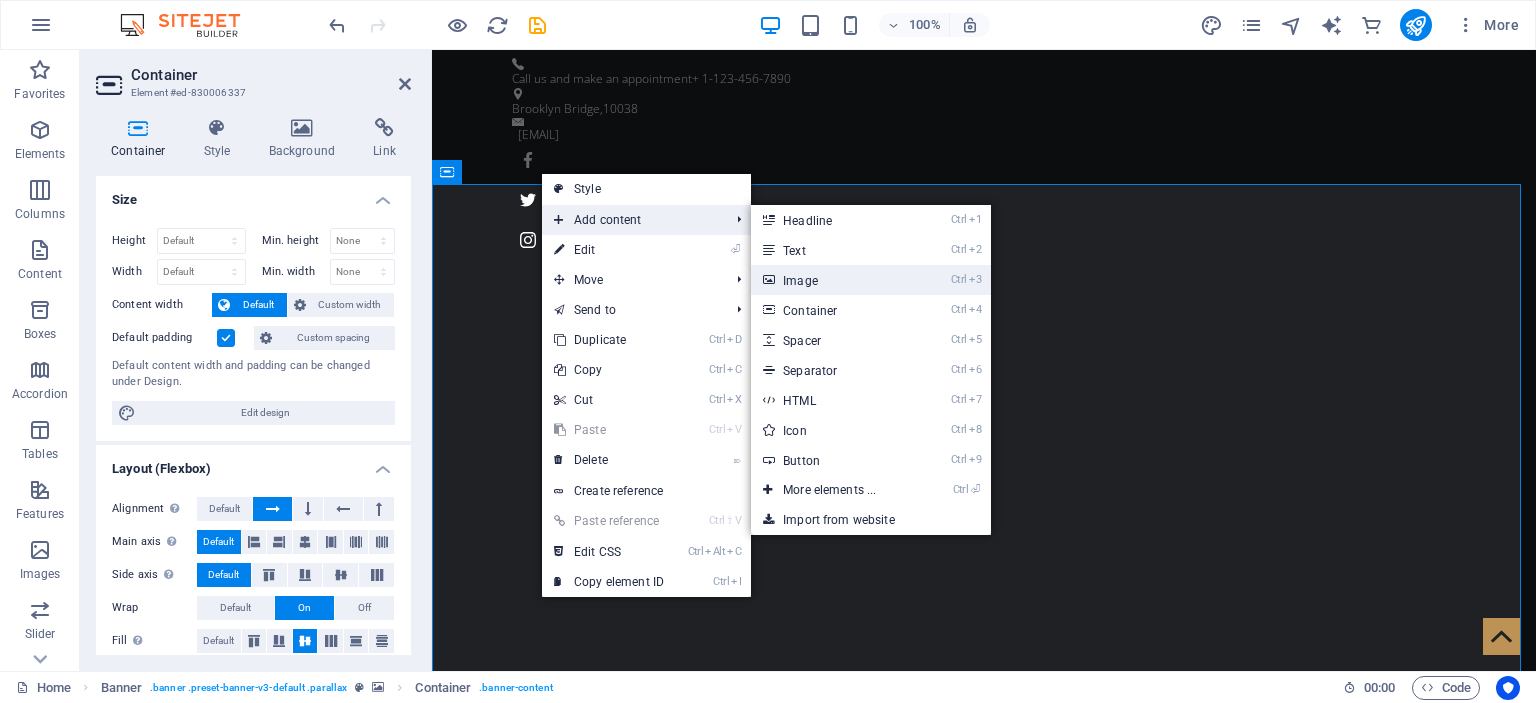 click on "Ctrl 3  Image" at bounding box center [833, 280] 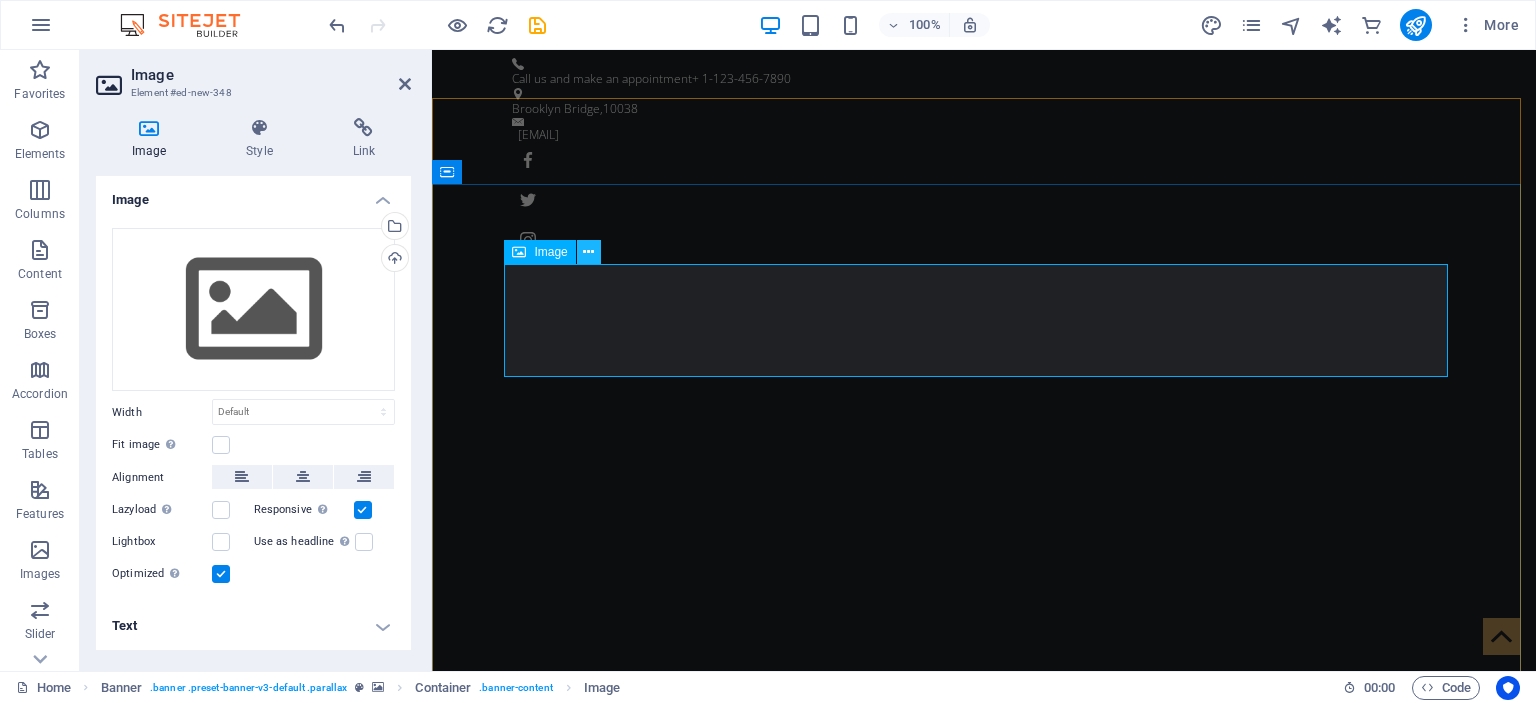 click at bounding box center [588, 252] 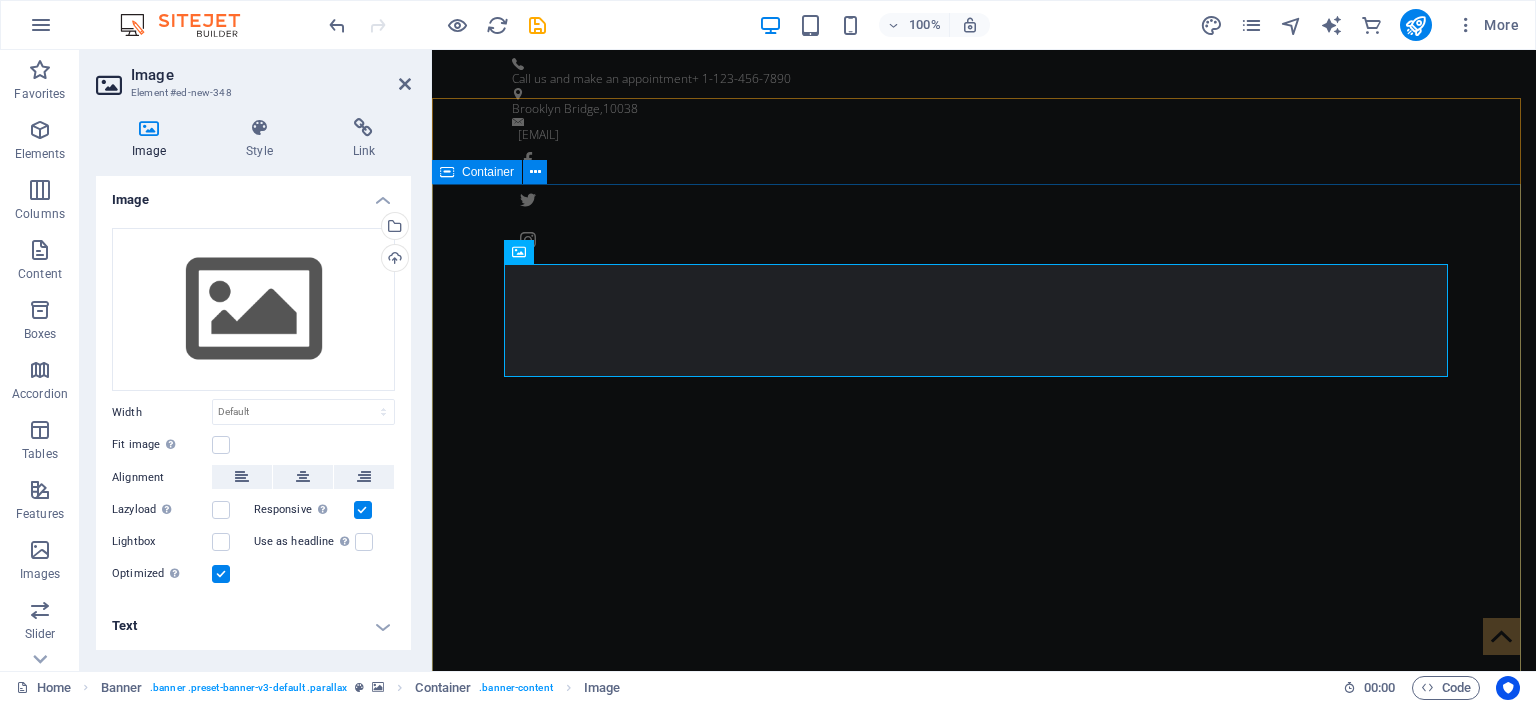 click on "Cattlemen's Animal Health The original Barber Shop in [CITY] Learn more" at bounding box center [984, 1366] 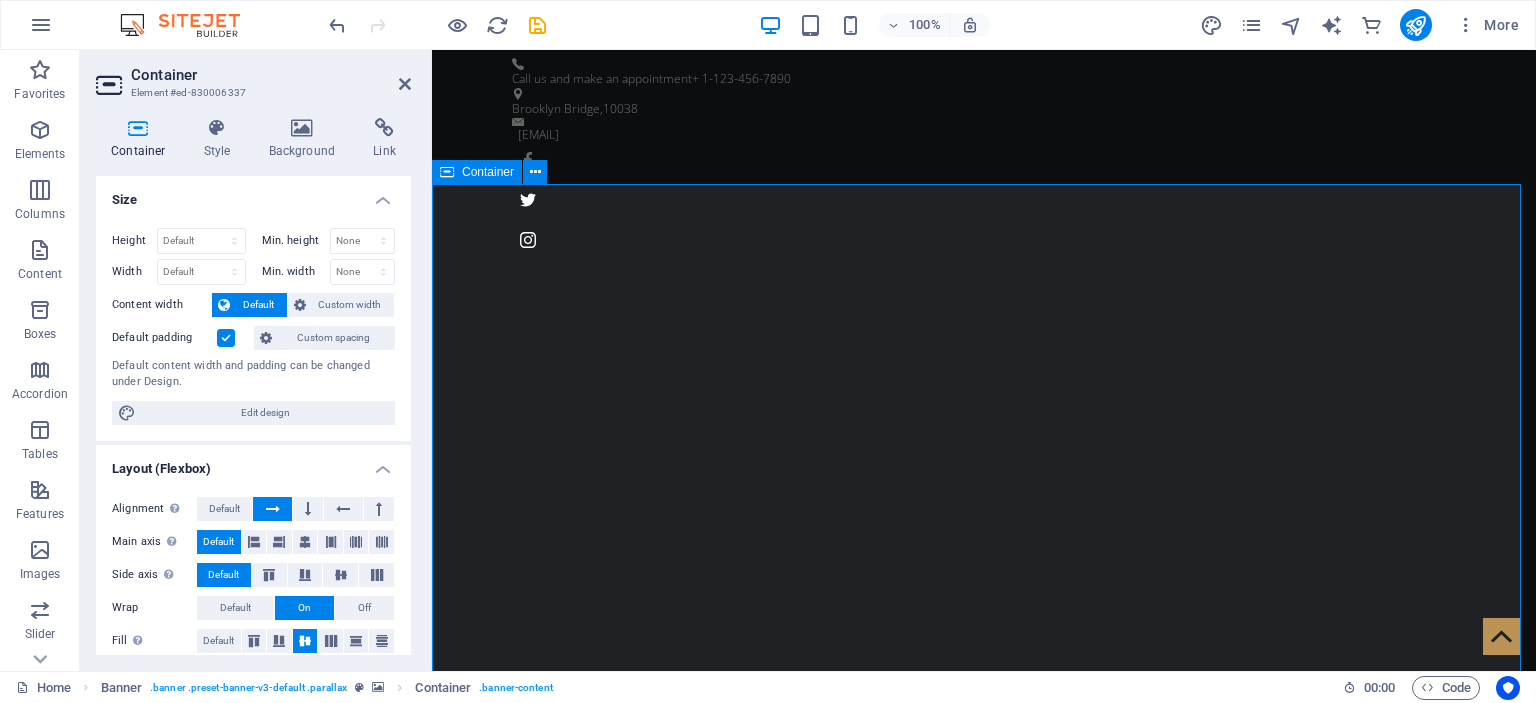 click on "Cattlemen's Animal Health The original Barber Shop in [CITY] Learn more" at bounding box center [984, 1366] 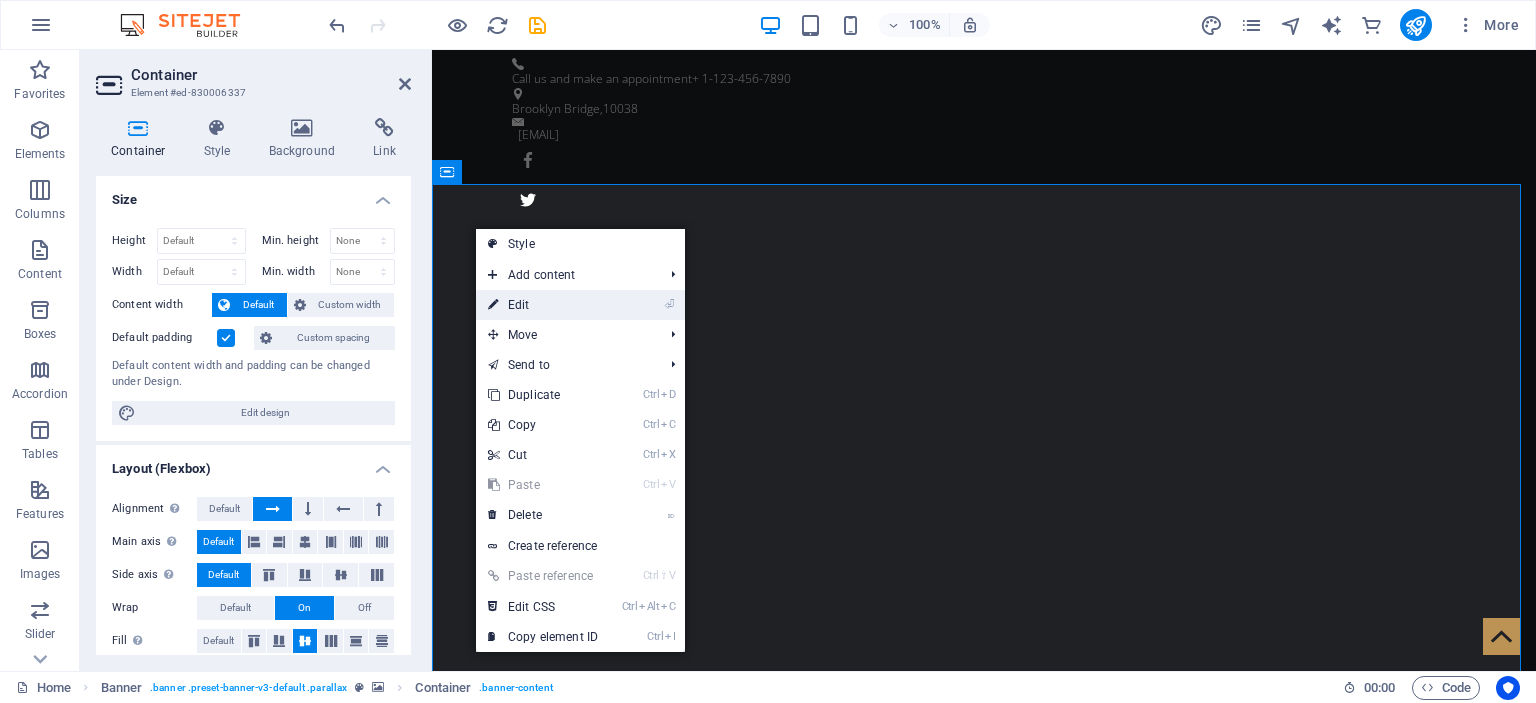 click on "⏎  Edit" at bounding box center (580, 305) 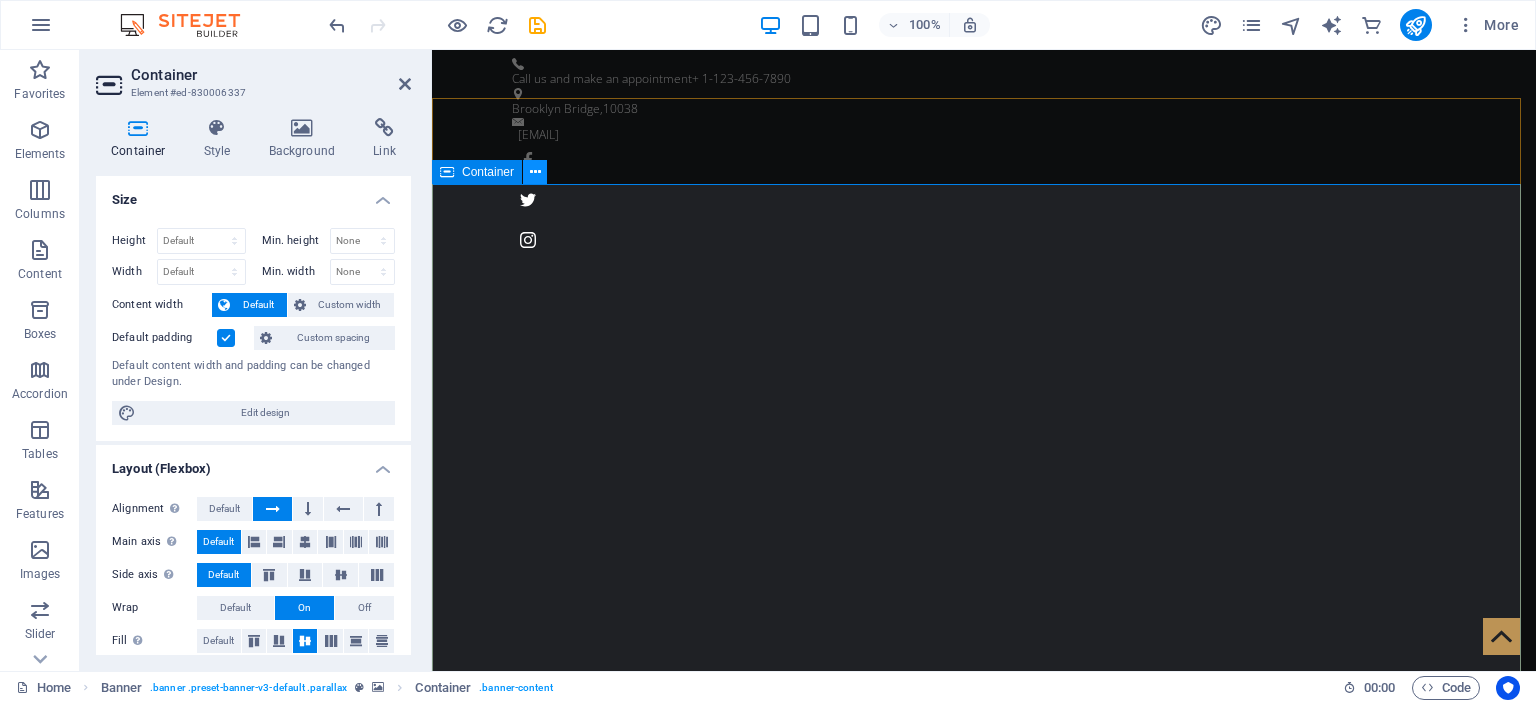 click at bounding box center (535, 172) 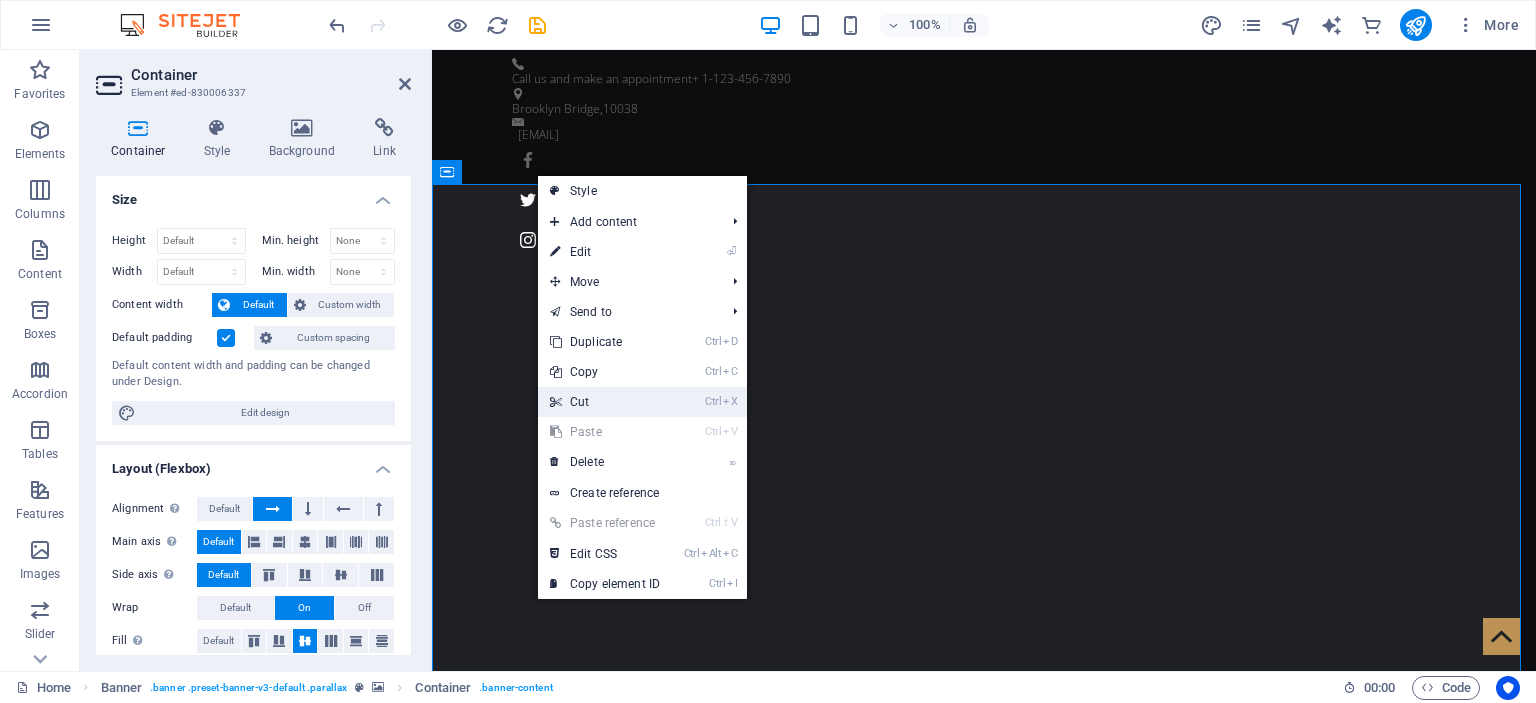 click on "Ctrl X  Cut" at bounding box center (605, 402) 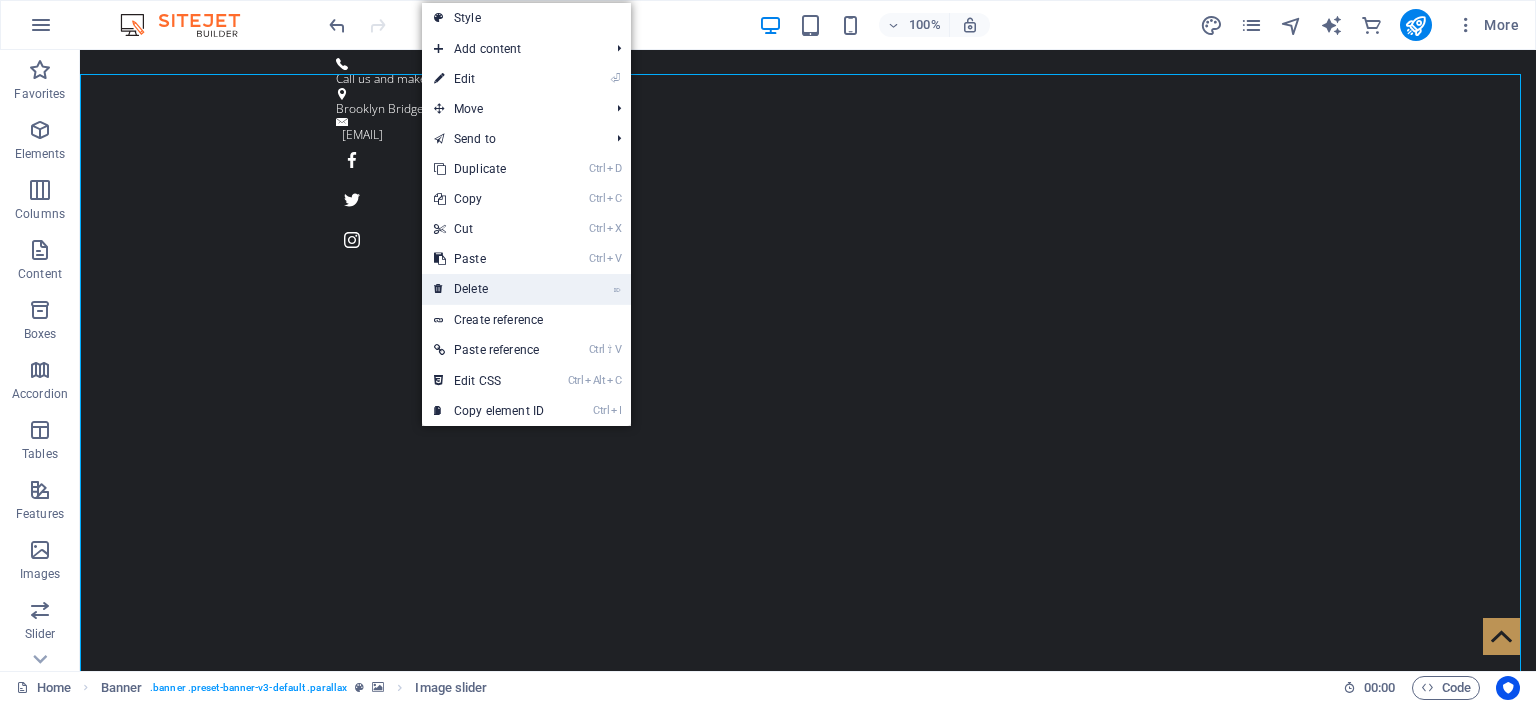 click on "⌦  Delete" at bounding box center (489, 289) 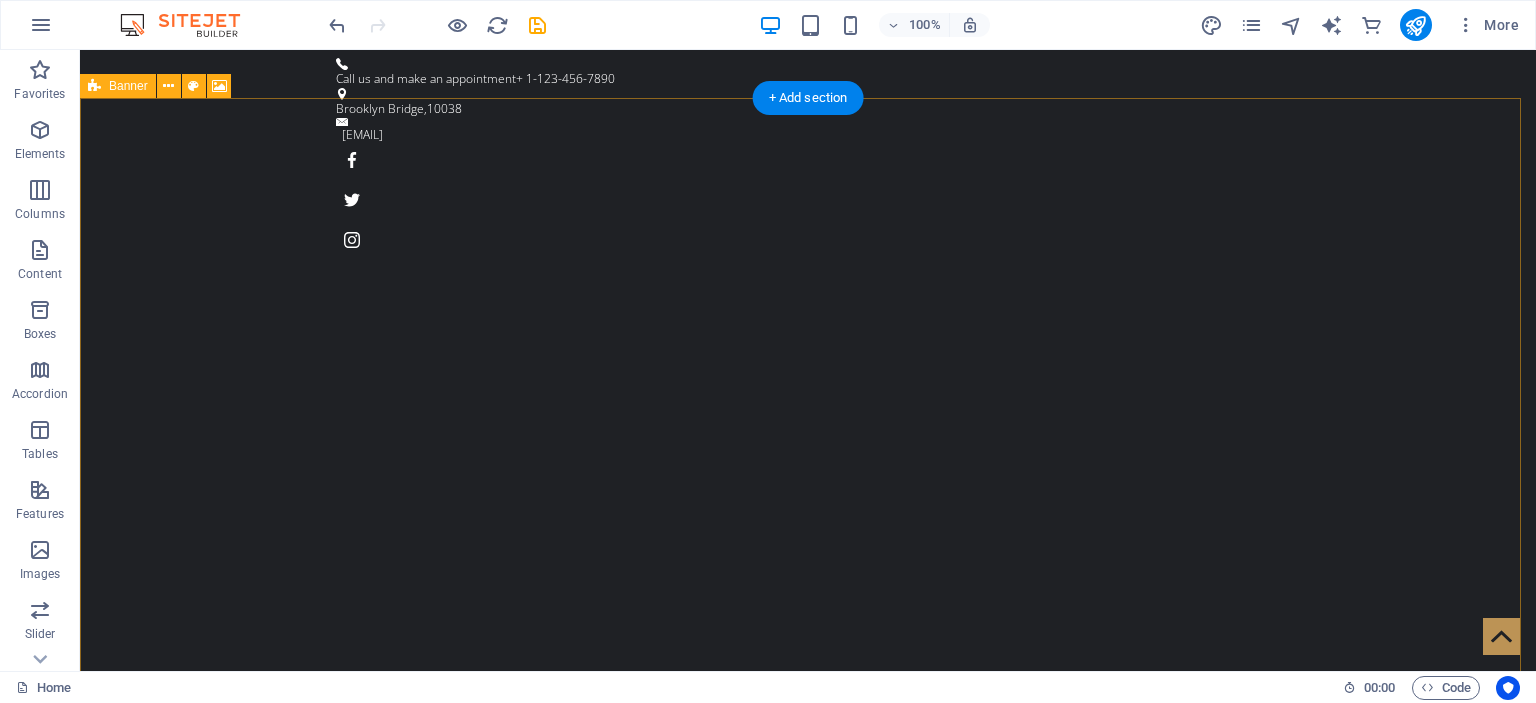 click on "Home About us Service Pricing Gallery Contact" at bounding box center [808, 640] 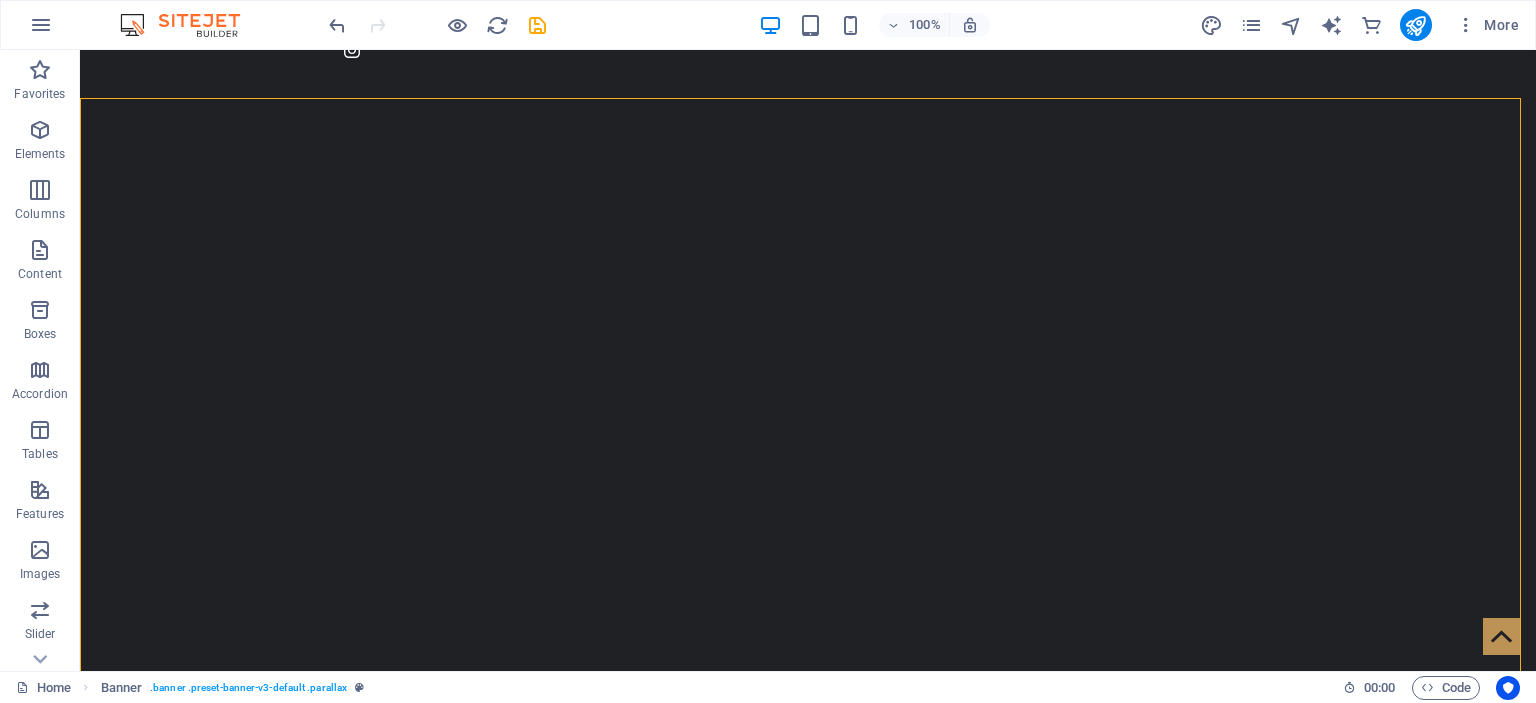 scroll, scrollTop: 0, scrollLeft: 0, axis: both 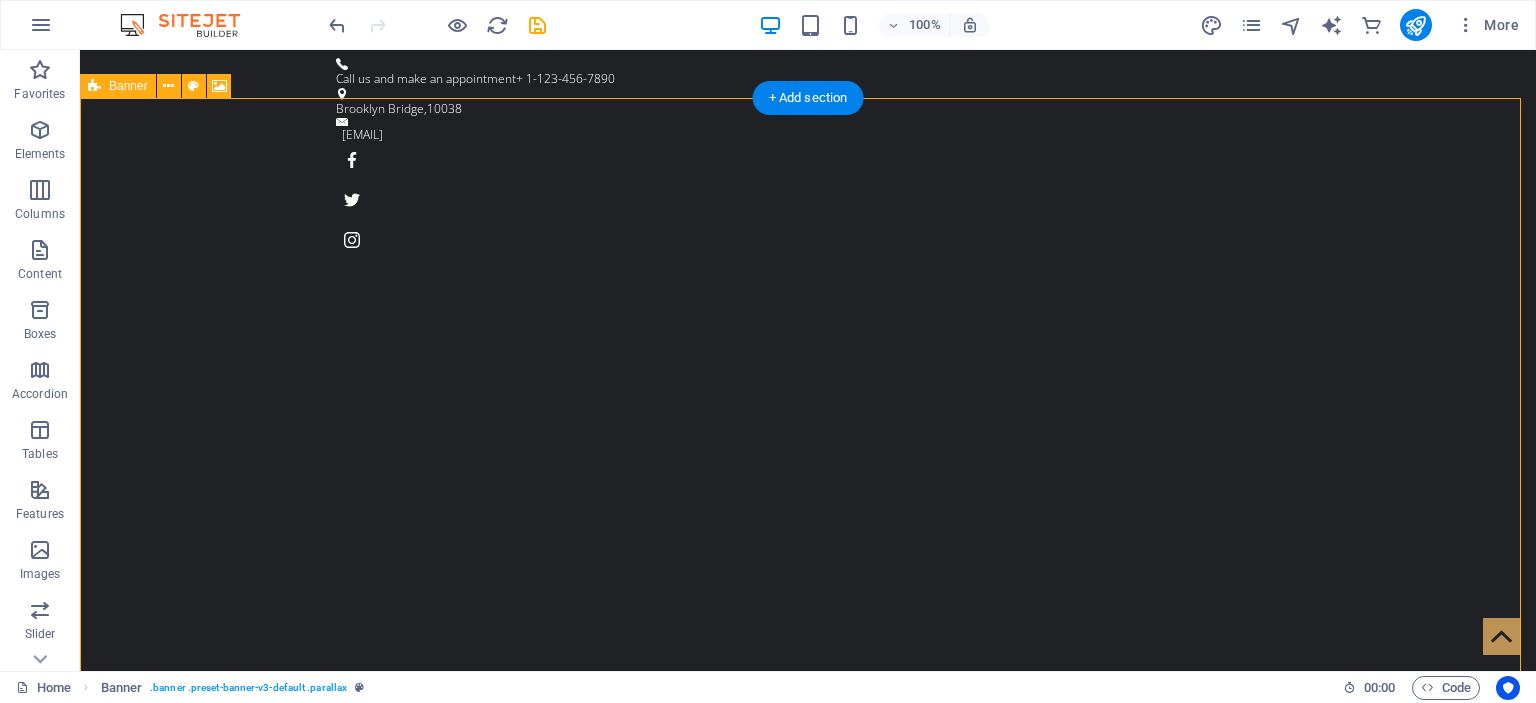click on "Home About us Service Pricing Gallery Contact" at bounding box center [808, 640] 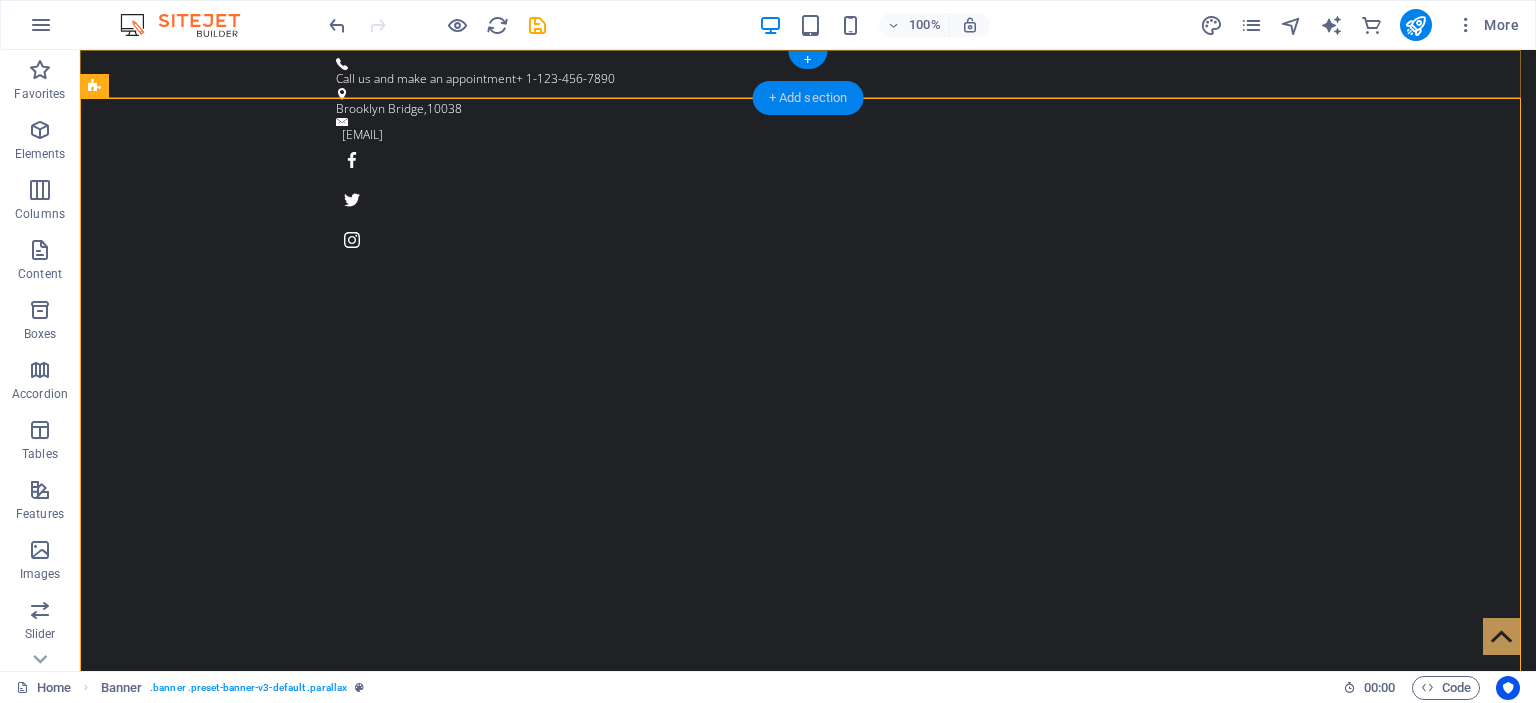 click on "+ Add section" at bounding box center (808, 98) 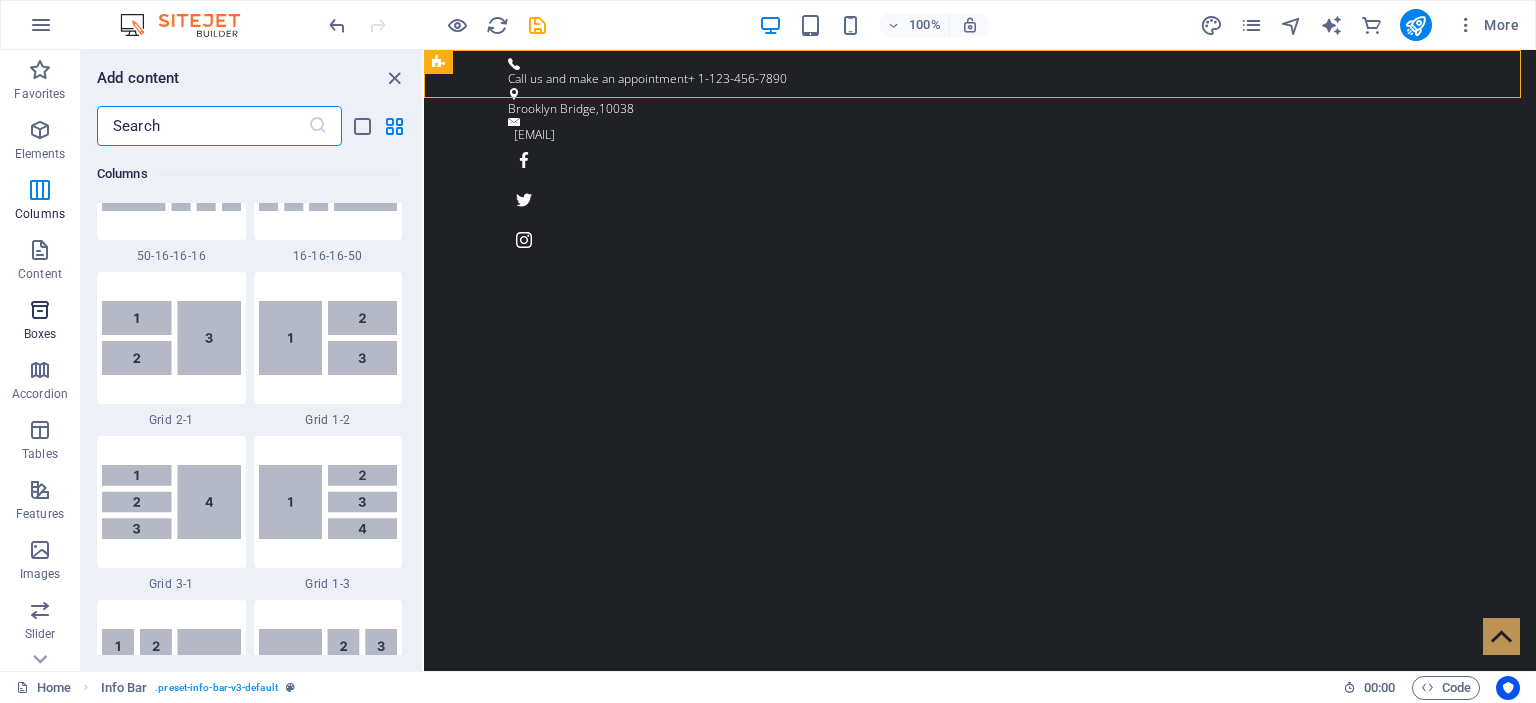 scroll, scrollTop: 1897, scrollLeft: 0, axis: vertical 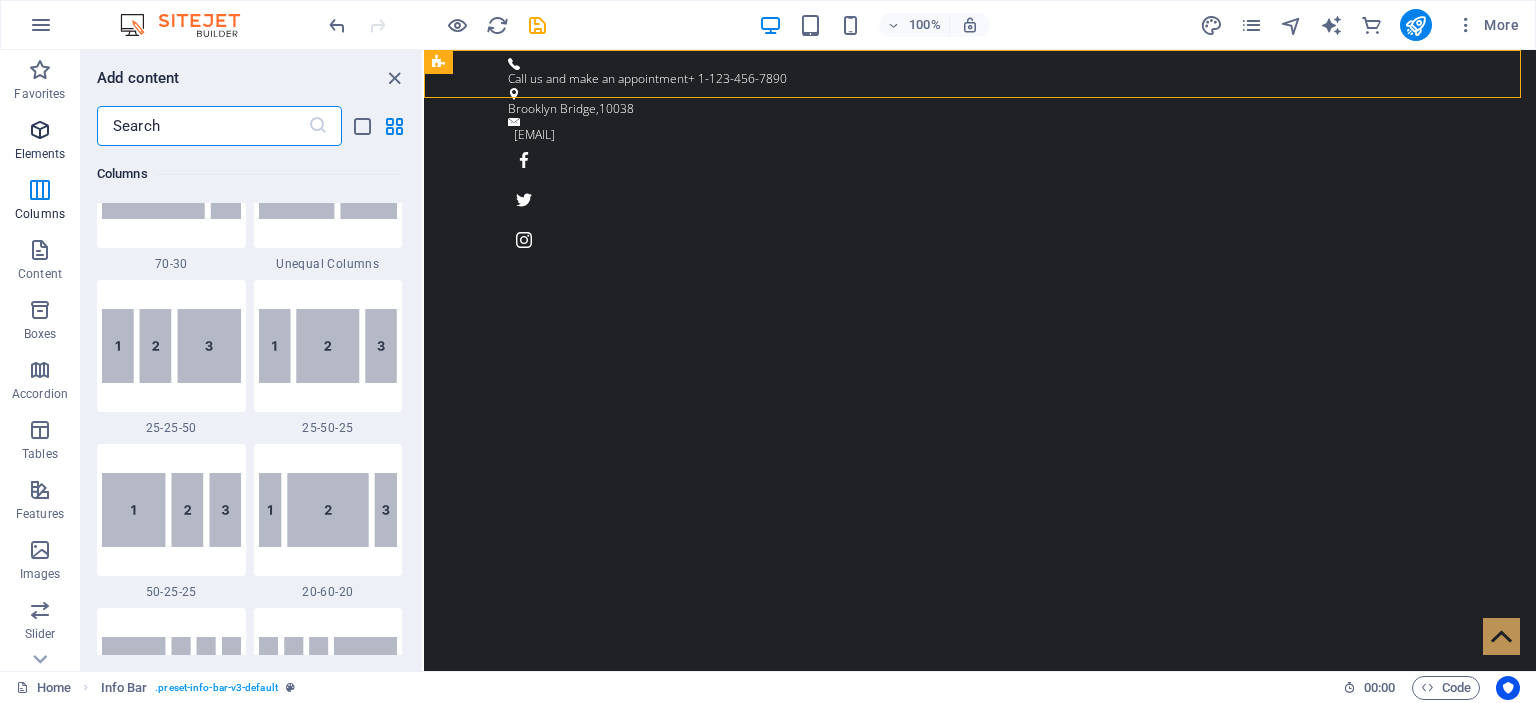 click at bounding box center [40, 130] 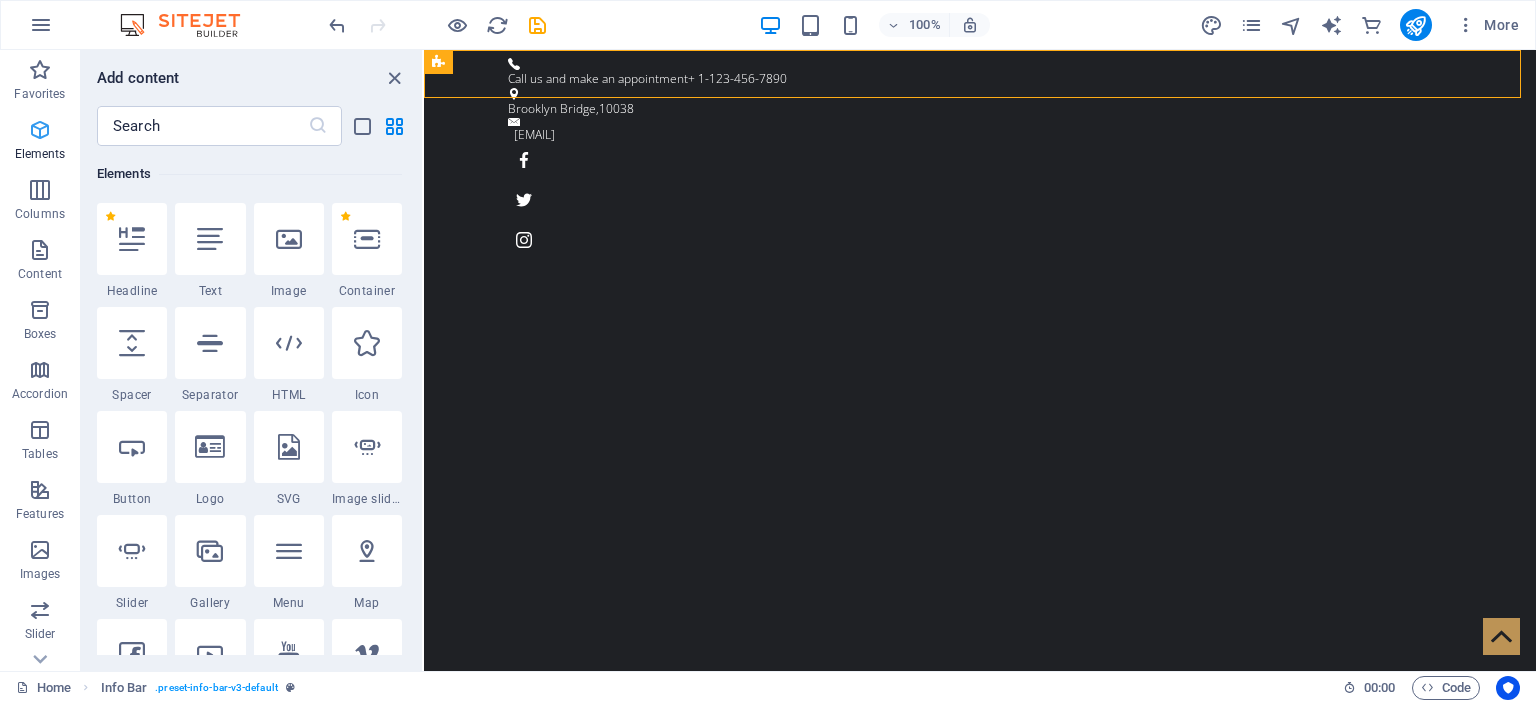 scroll, scrollTop: 212, scrollLeft: 0, axis: vertical 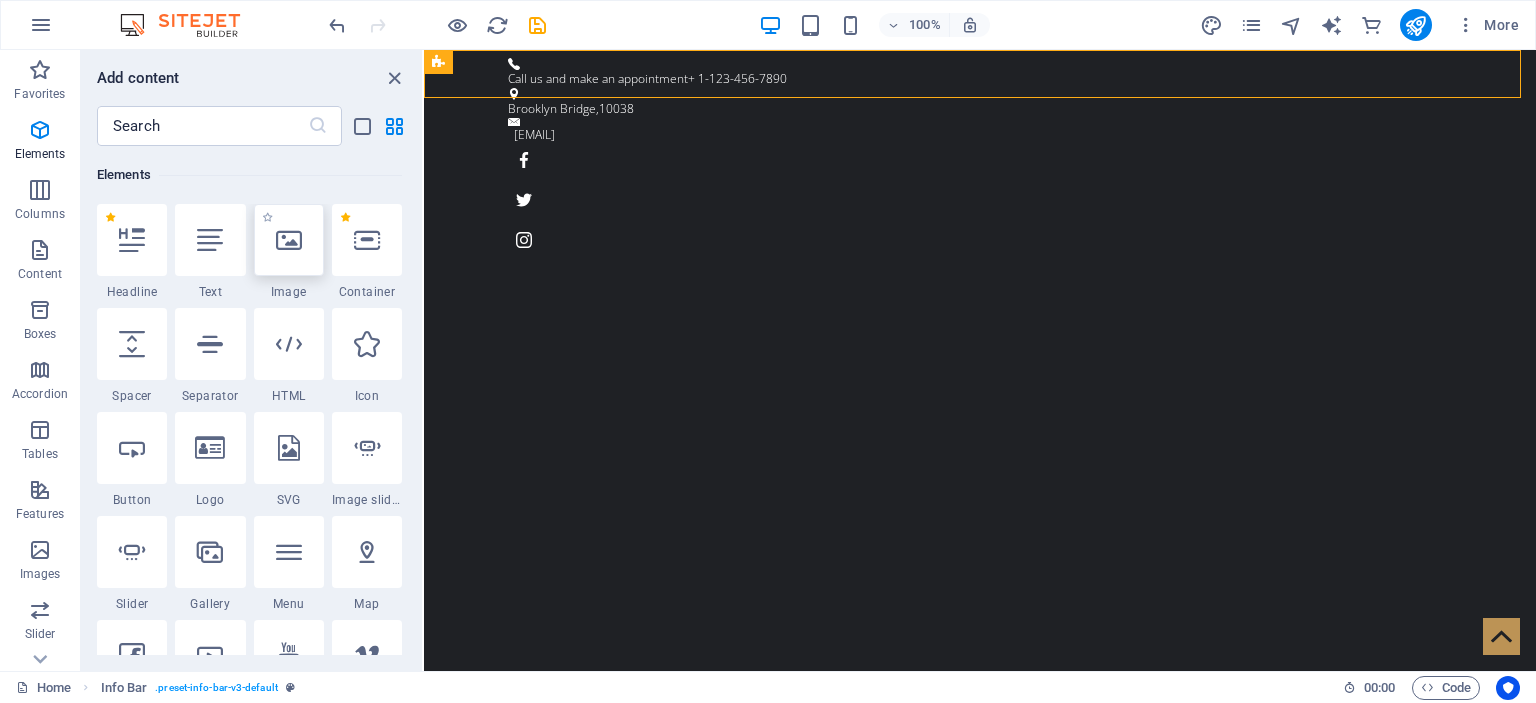 click at bounding box center [289, 240] 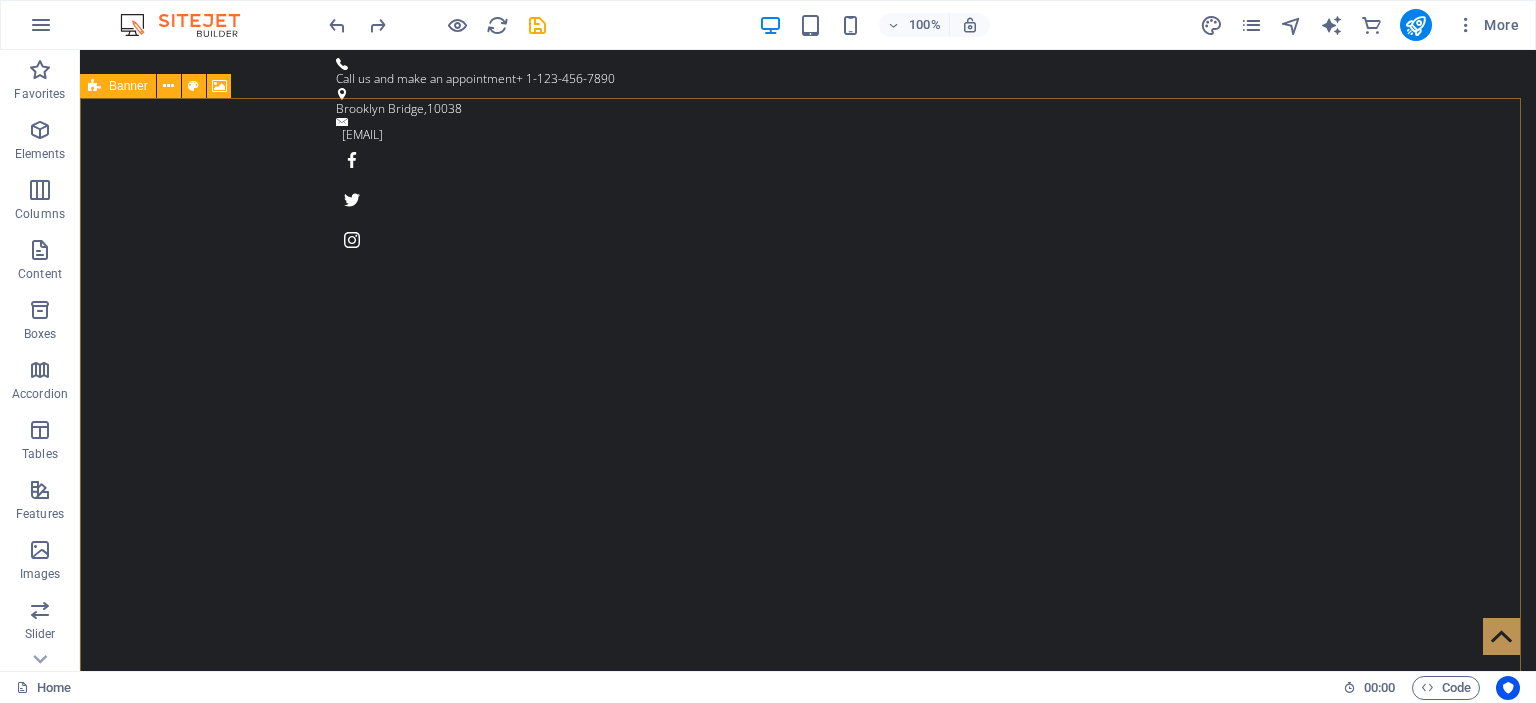drag, startPoint x: 677, startPoint y: 371, endPoint x: 685, endPoint y: 407, distance: 36.878178 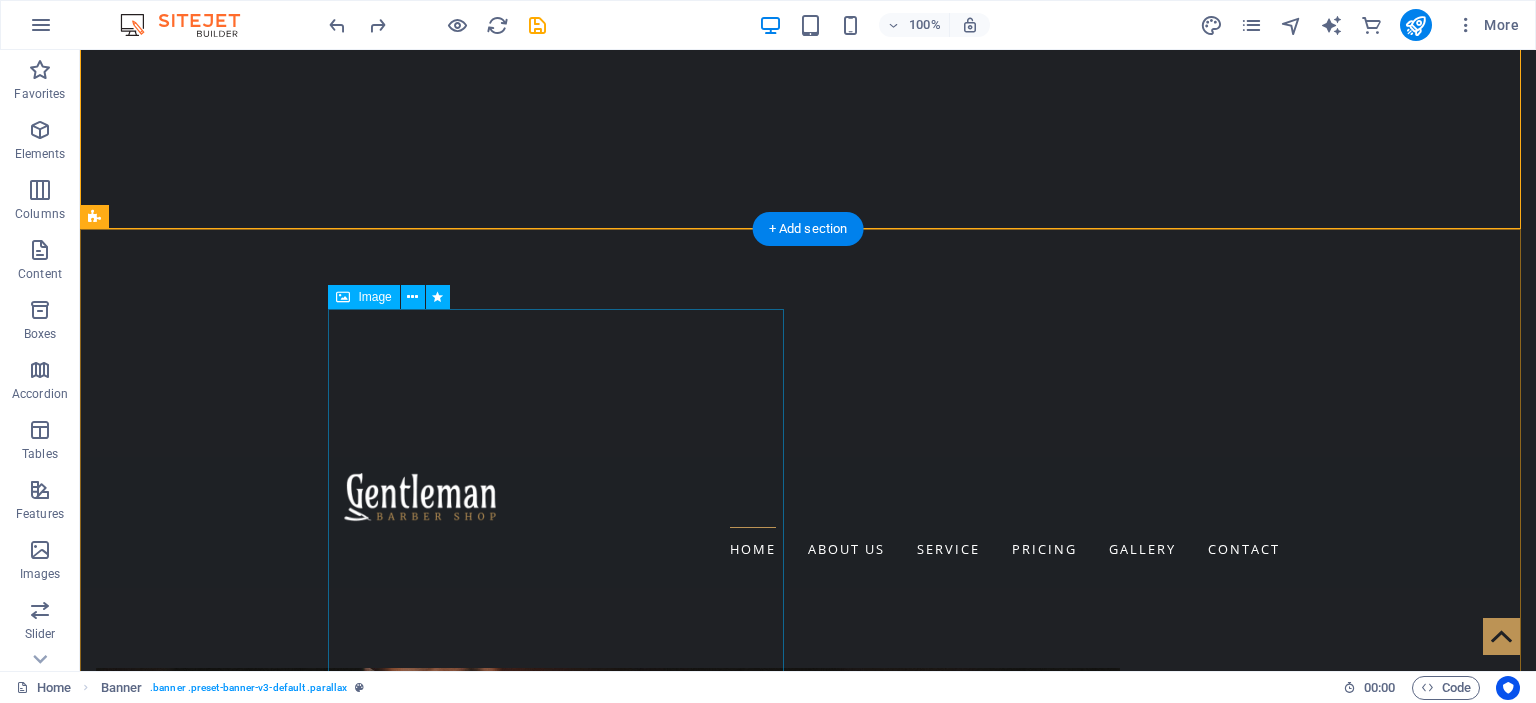 scroll, scrollTop: 500, scrollLeft: 0, axis: vertical 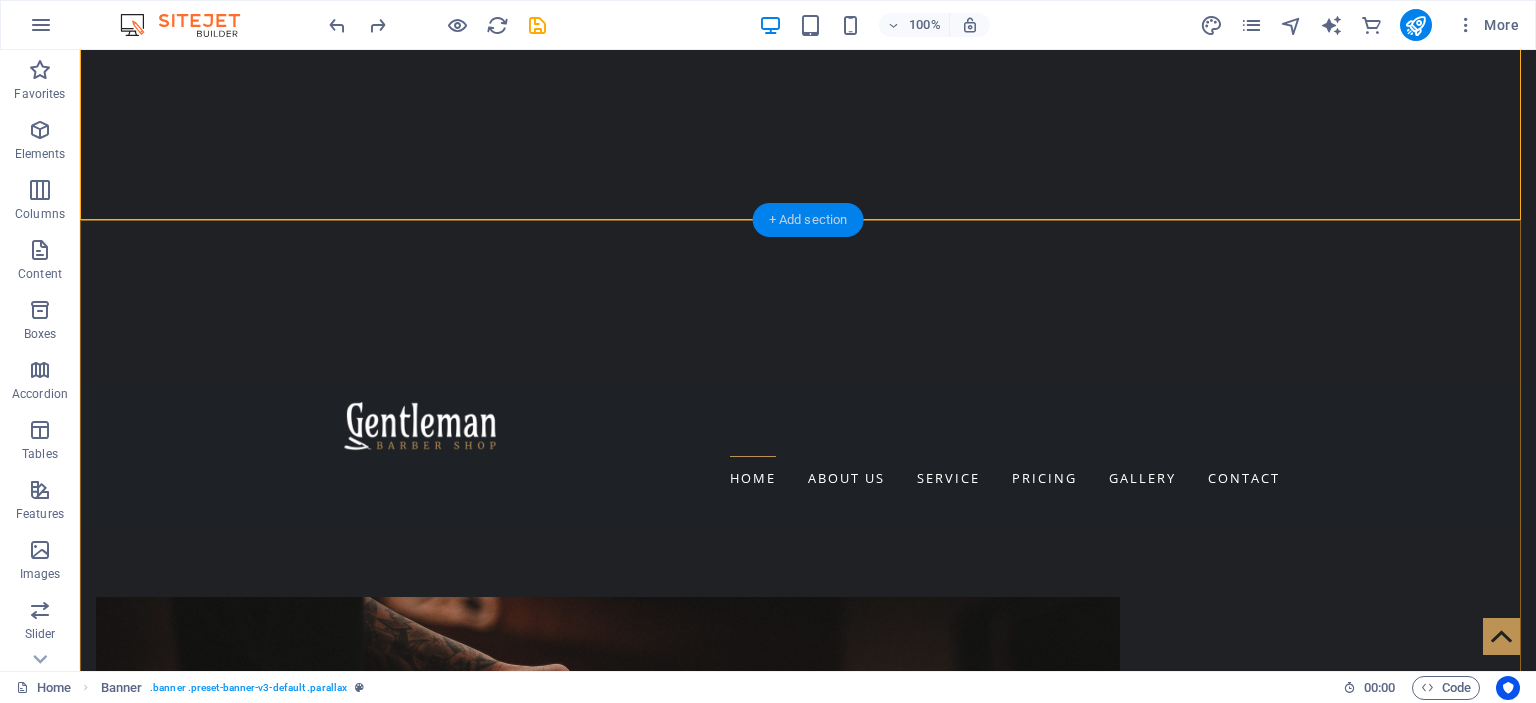 click on "+ Add section" at bounding box center (808, 220) 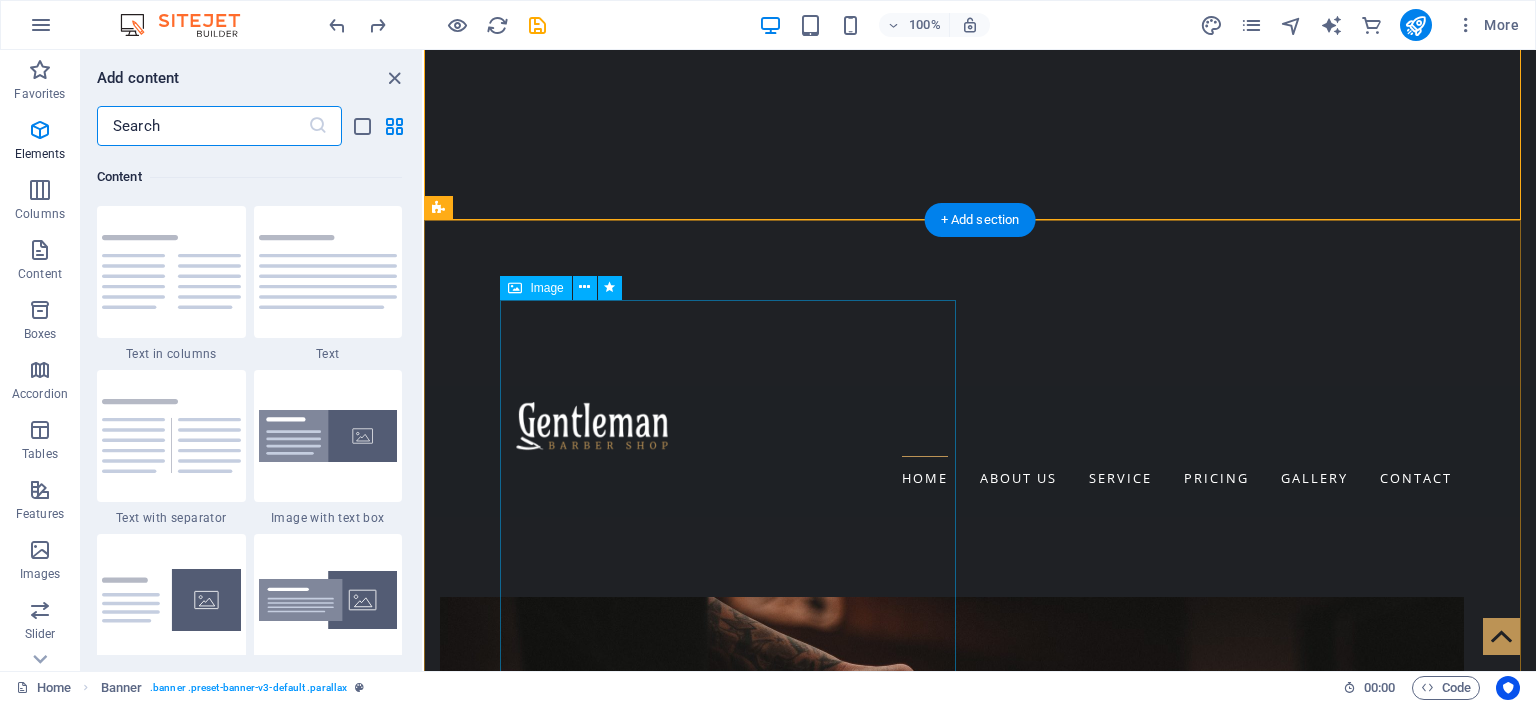 scroll, scrollTop: 3499, scrollLeft: 0, axis: vertical 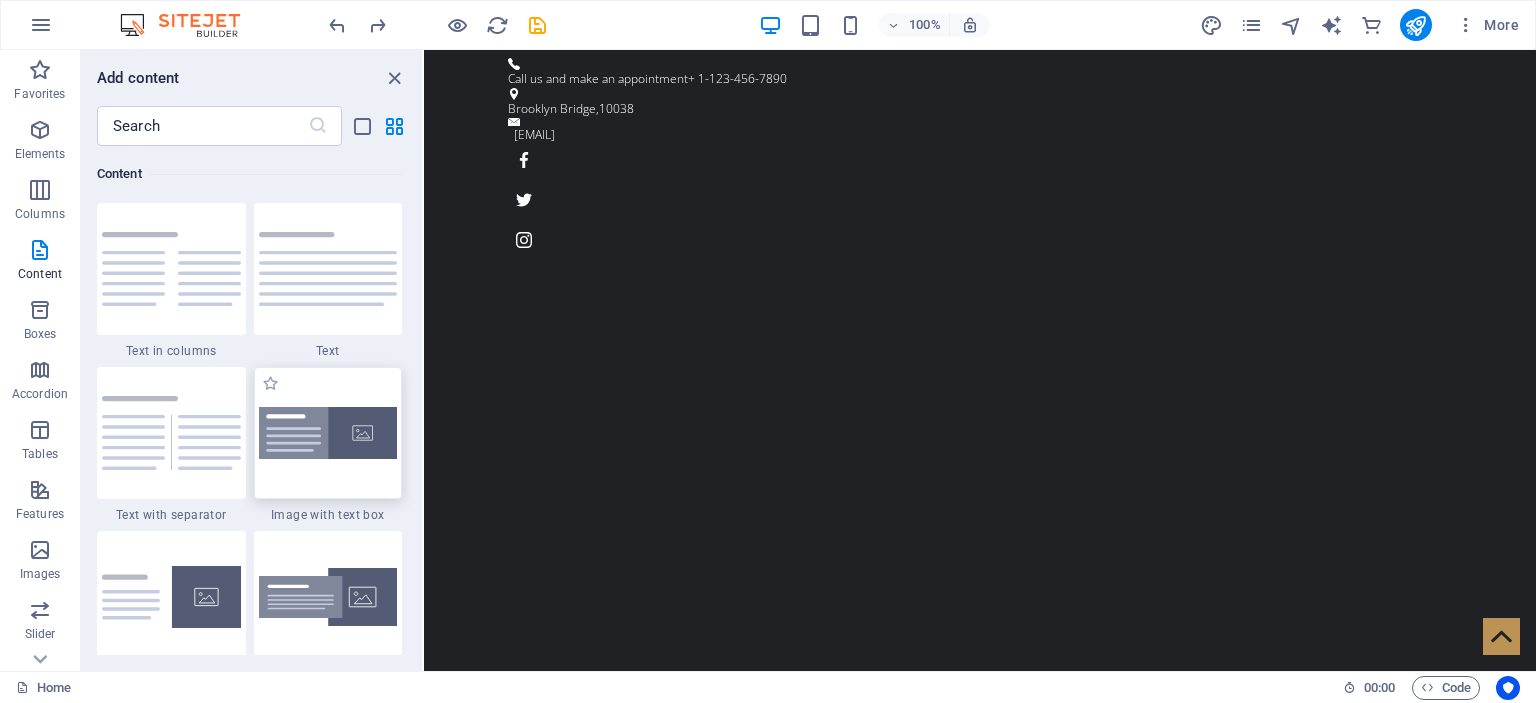click at bounding box center (328, 433) 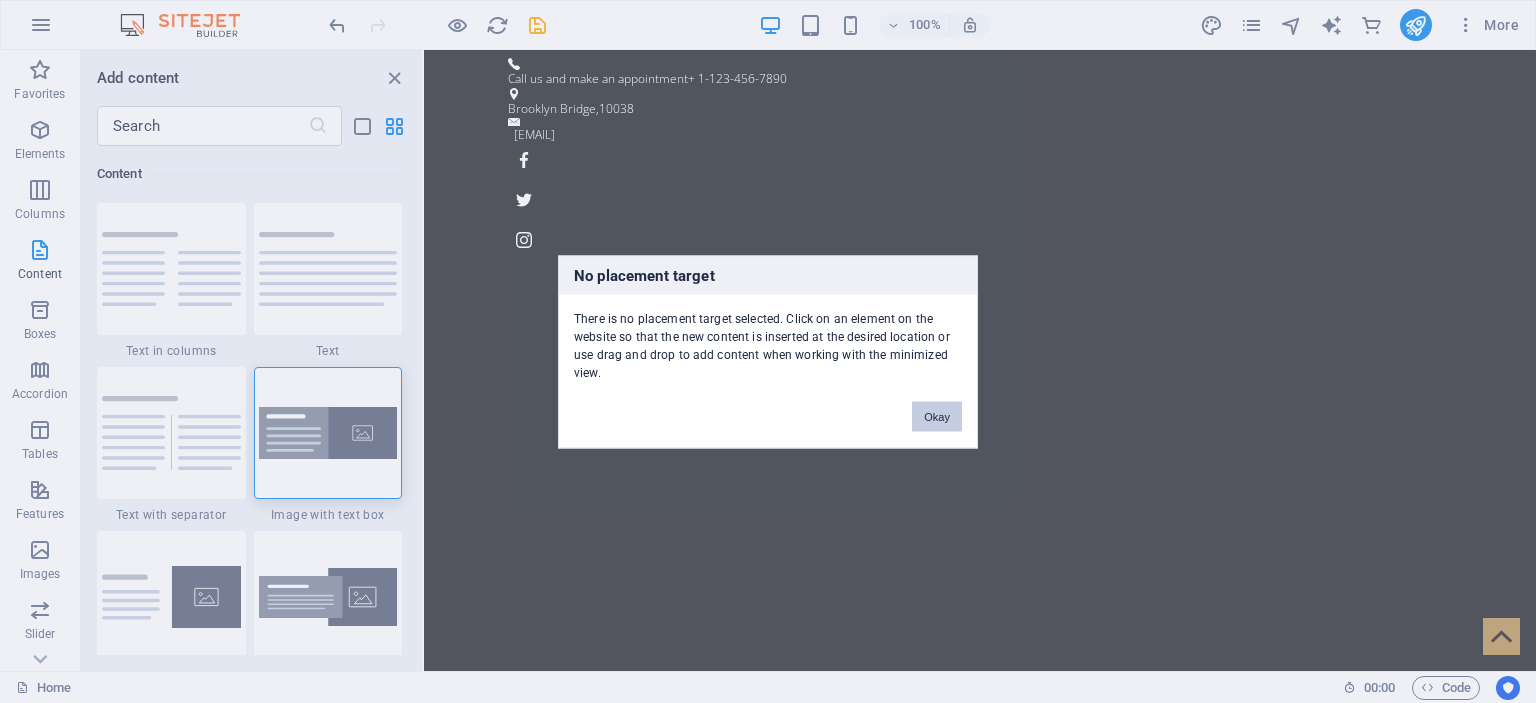 drag, startPoint x: 664, startPoint y: 427, endPoint x: 676, endPoint y: 427, distance: 12 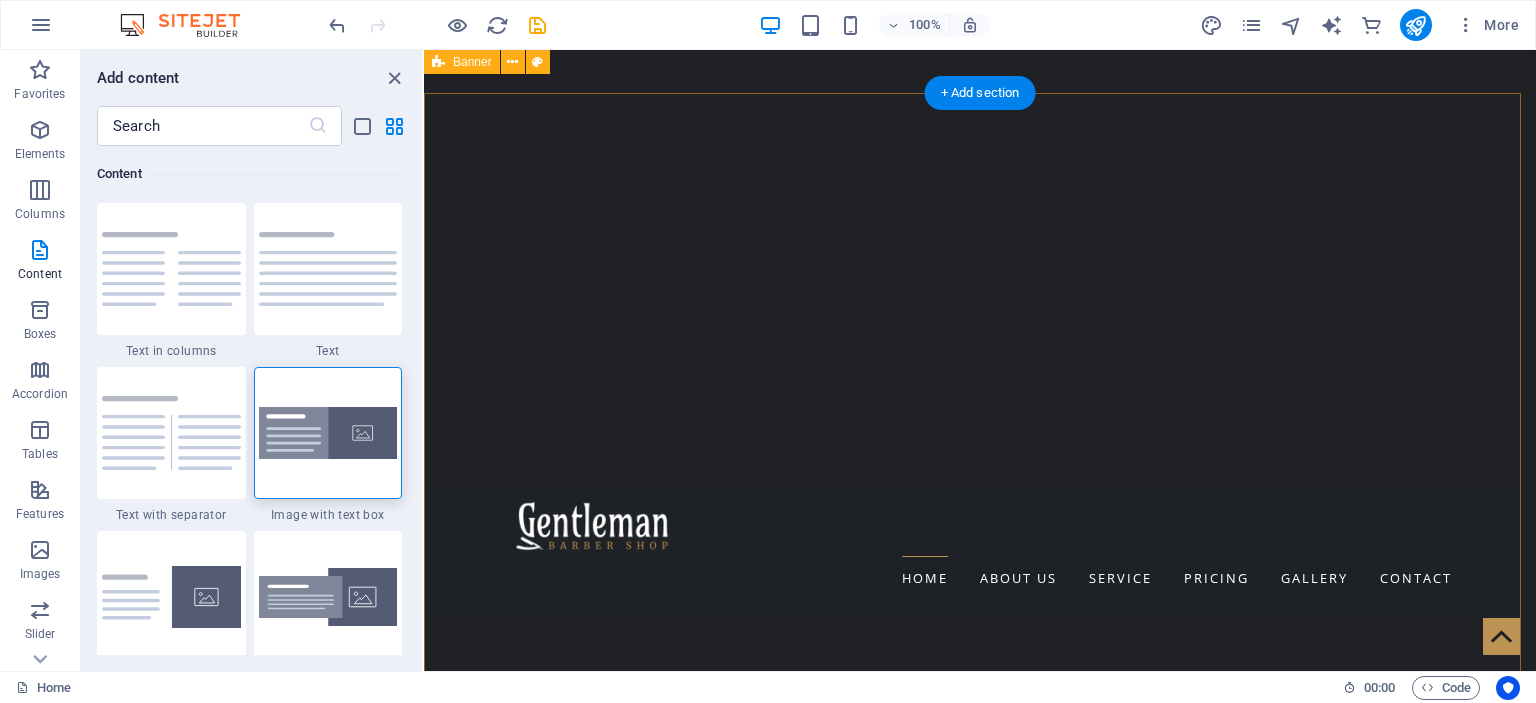 scroll, scrollTop: 0, scrollLeft: 0, axis: both 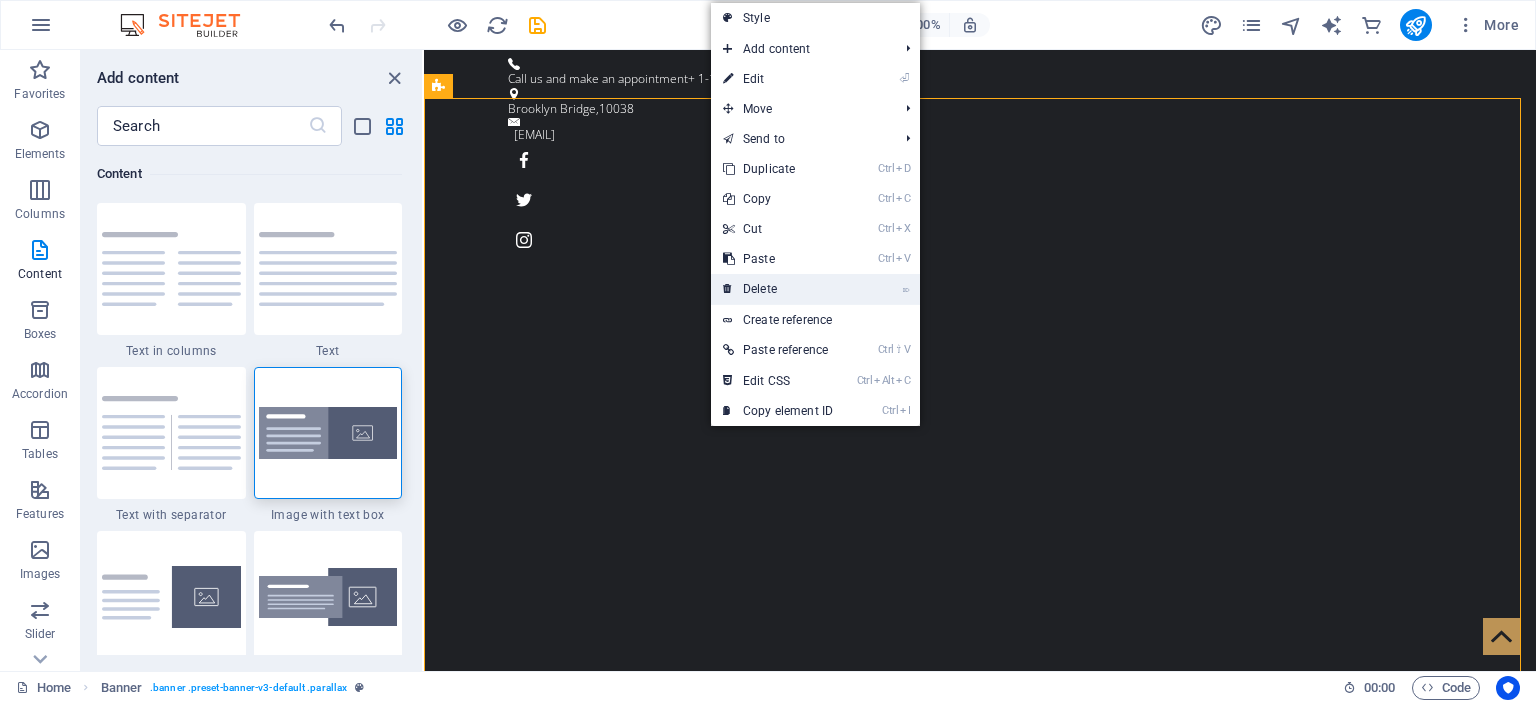click on "⌦  Delete" at bounding box center [778, 289] 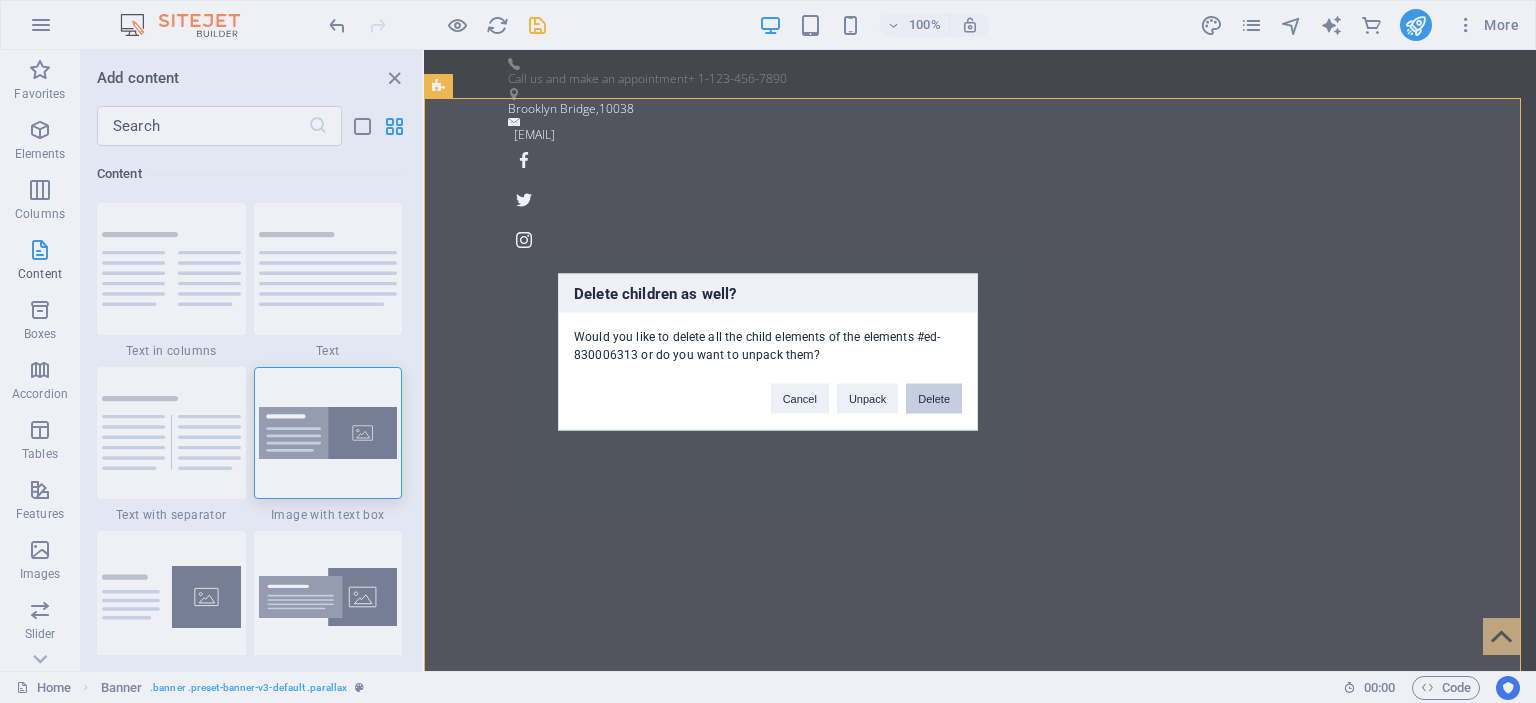 click on "Delete" at bounding box center [934, 398] 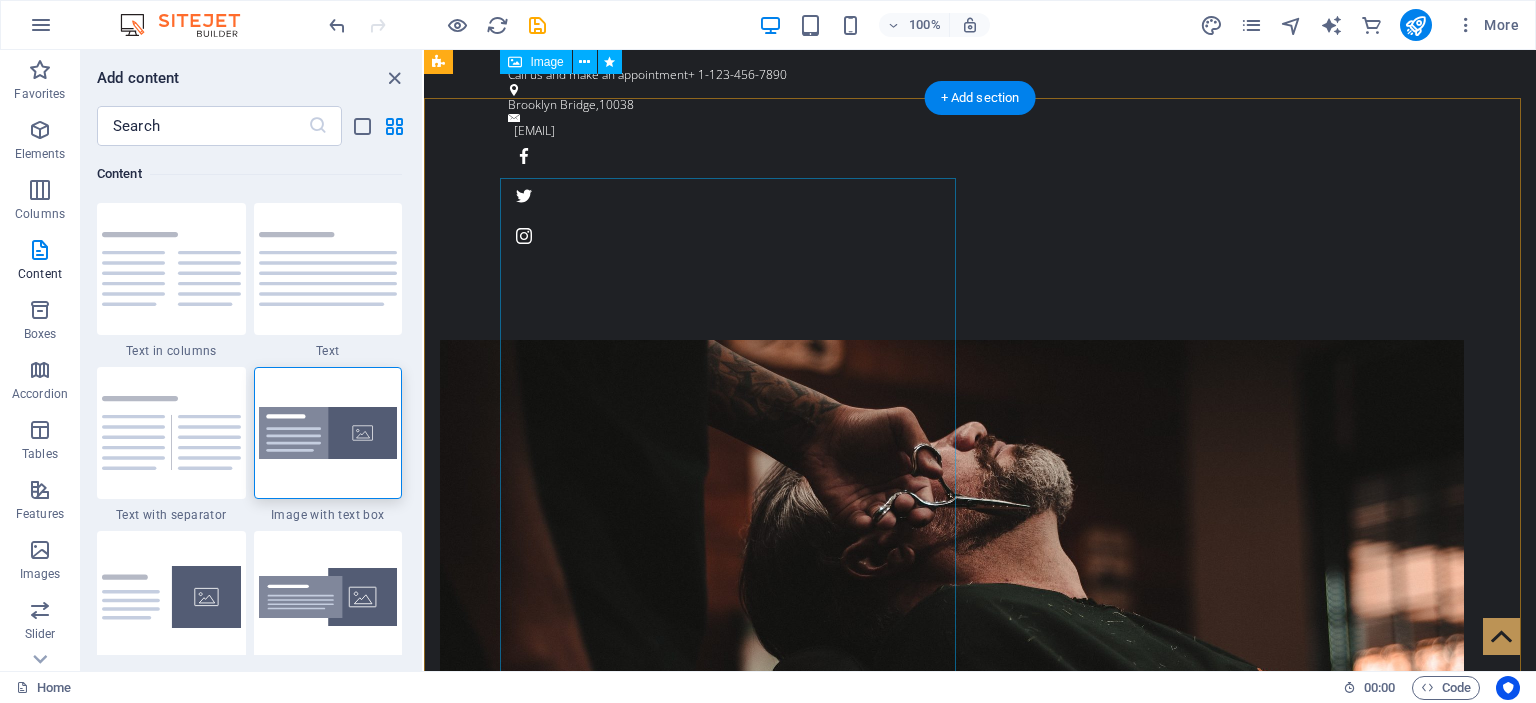 scroll, scrollTop: 0, scrollLeft: 0, axis: both 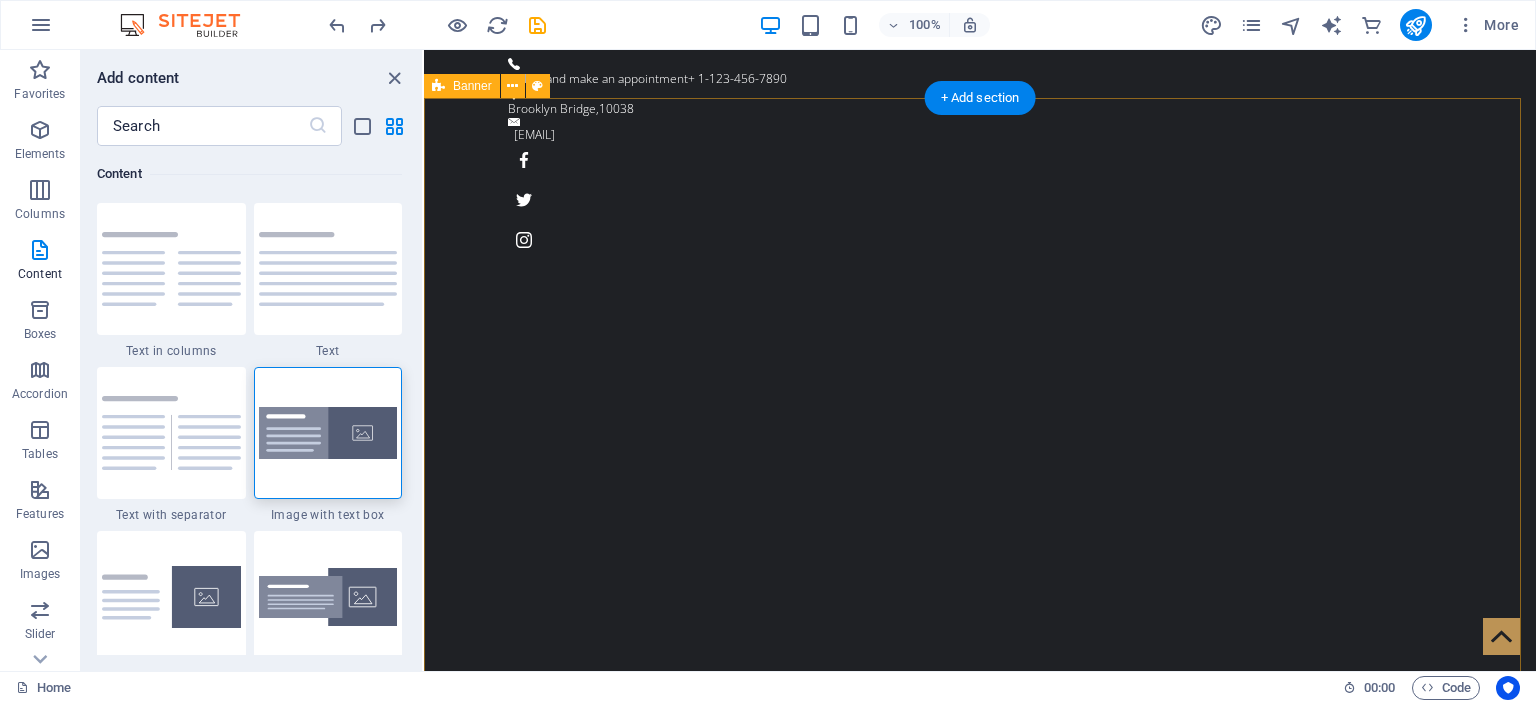 drag, startPoint x: 872, startPoint y: 411, endPoint x: 920, endPoint y: 415, distance: 48.166378 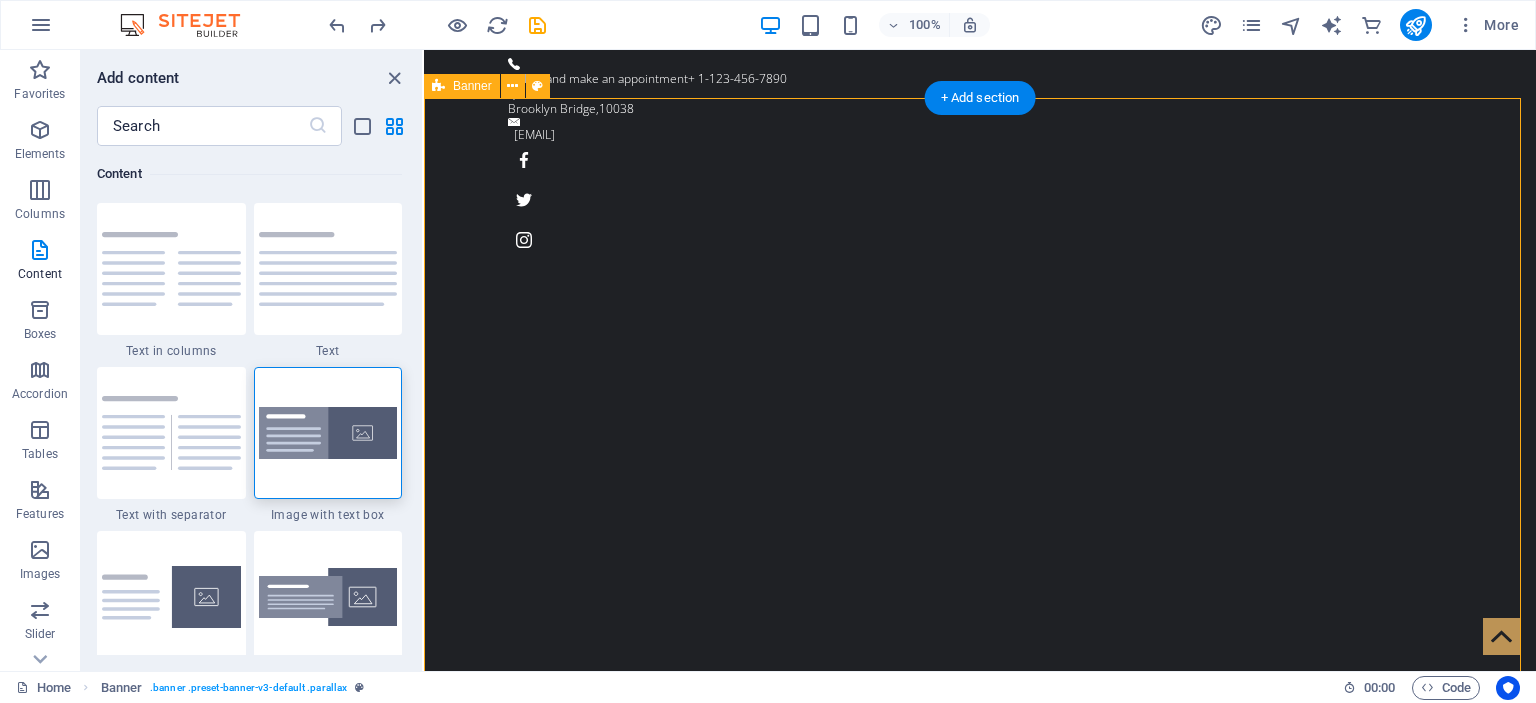 click on "Home About us Service Pricing Gallery Contact" at bounding box center (980, 640) 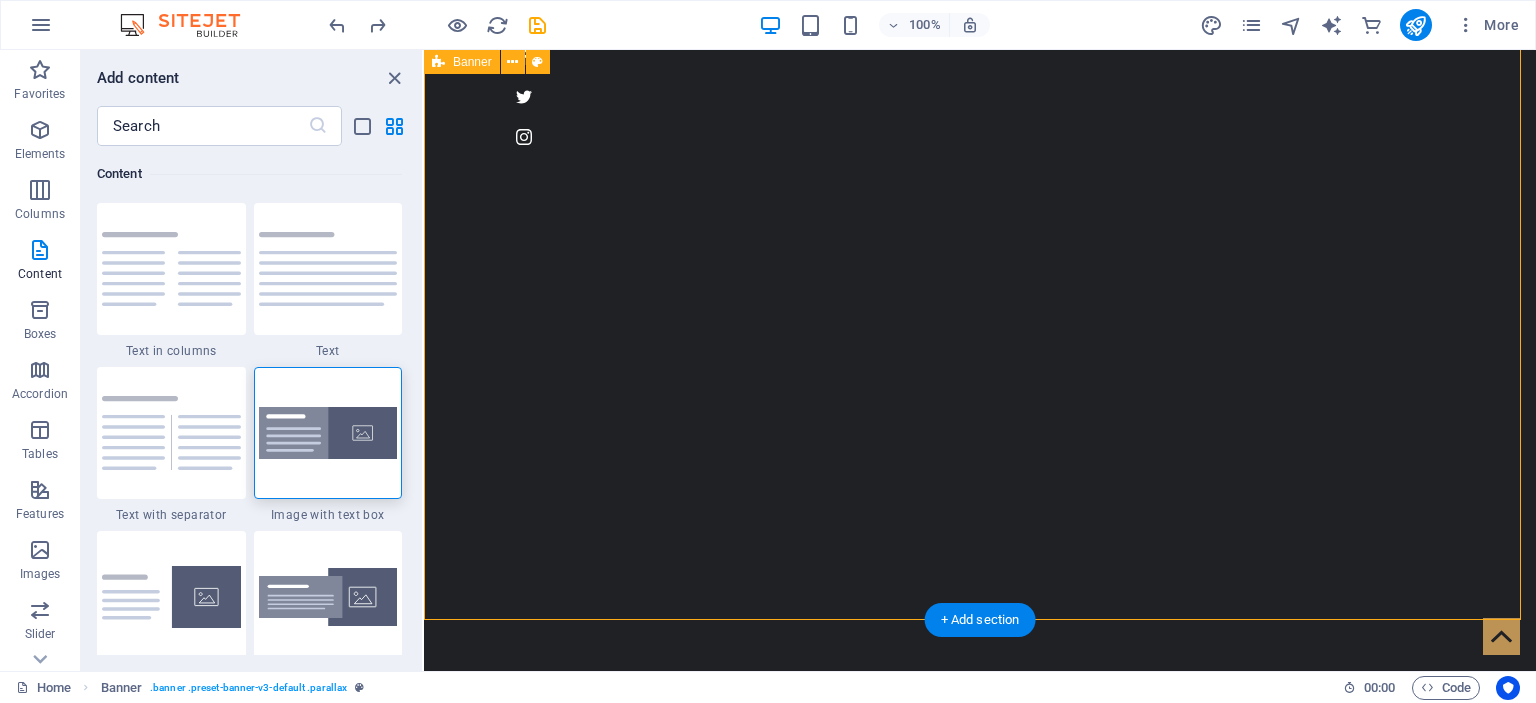 scroll, scrollTop: 100, scrollLeft: 0, axis: vertical 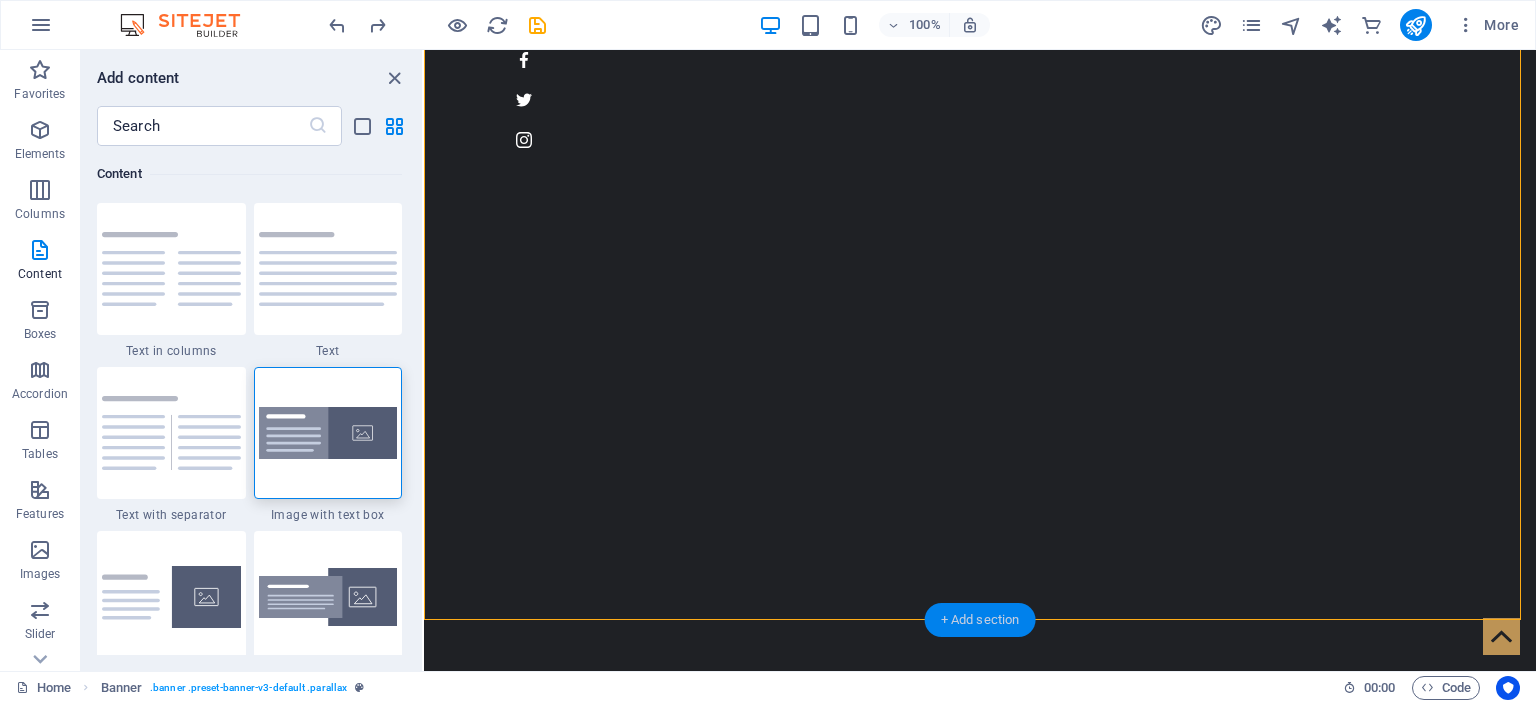click on "+ Add section" at bounding box center [980, 620] 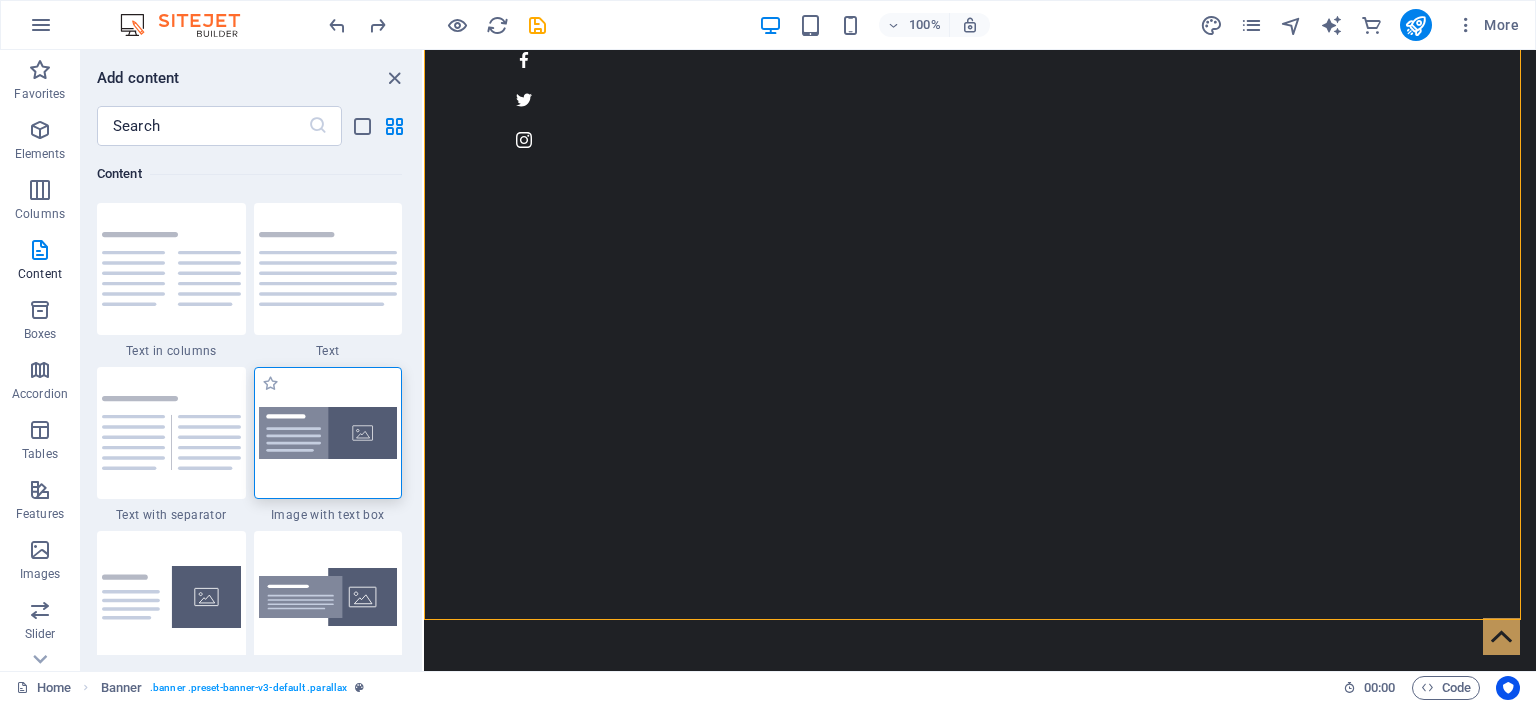 click at bounding box center (328, 433) 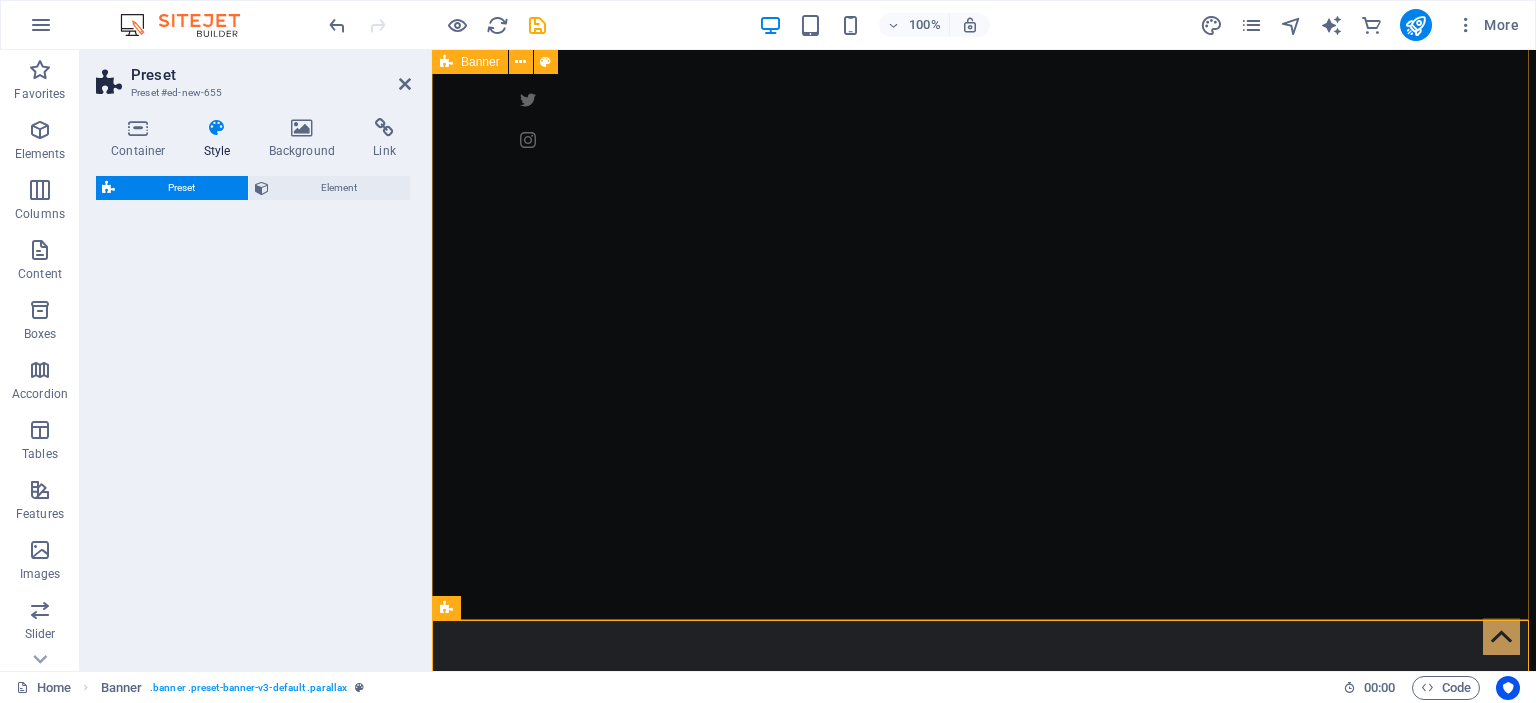 select on "rem" 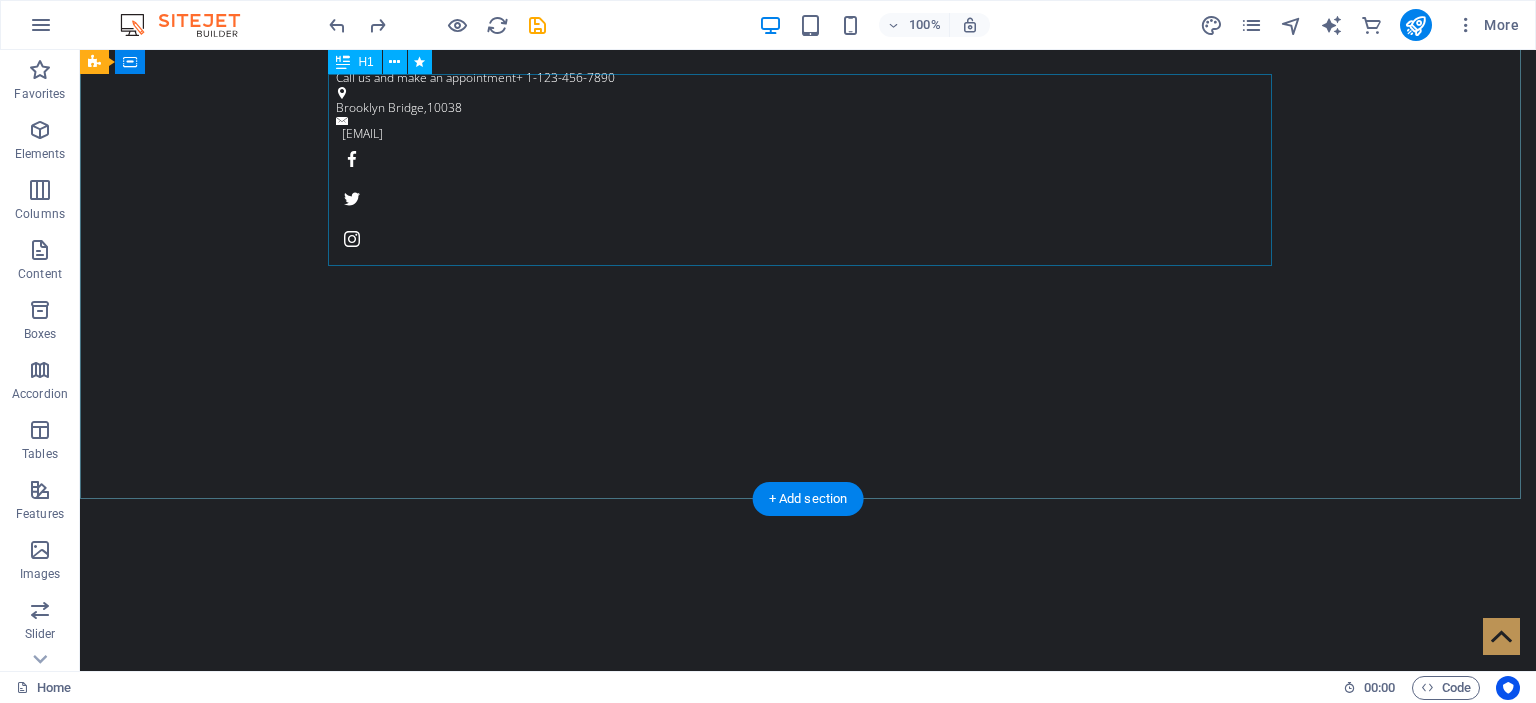 scroll, scrollTop: 0, scrollLeft: 0, axis: both 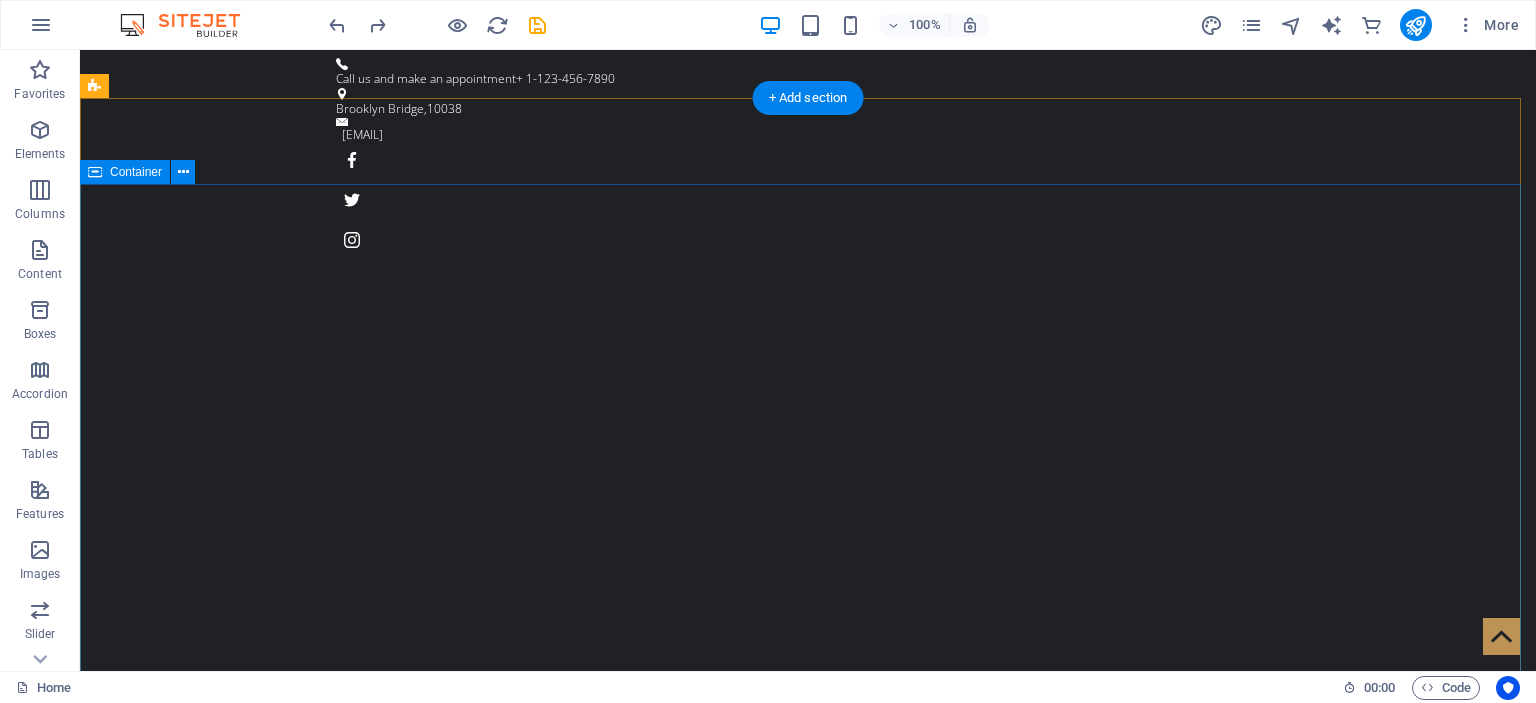 click on "Cattlemen's Animal Health The original Barber Shop in [CITY] Learn more" at bounding box center (808, 1254) 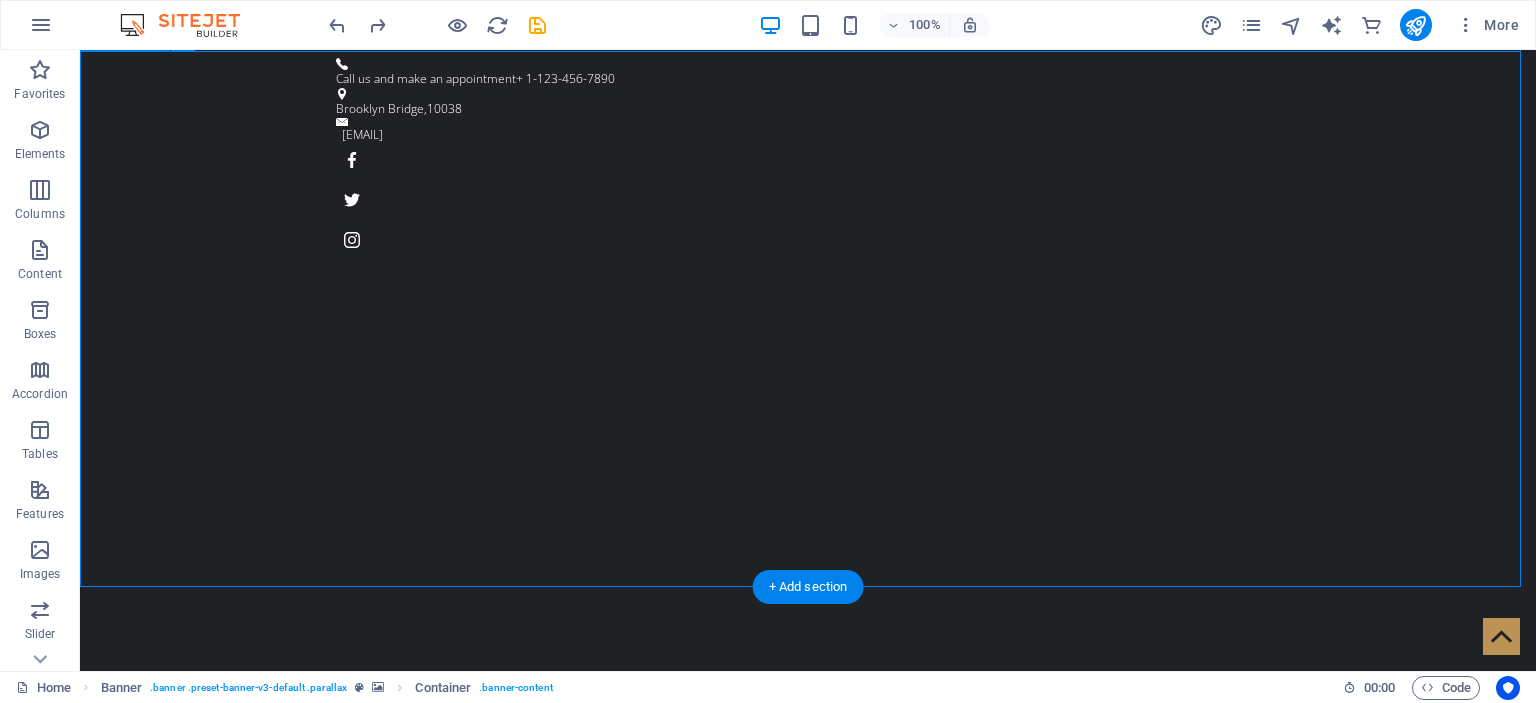 scroll, scrollTop: 200, scrollLeft: 0, axis: vertical 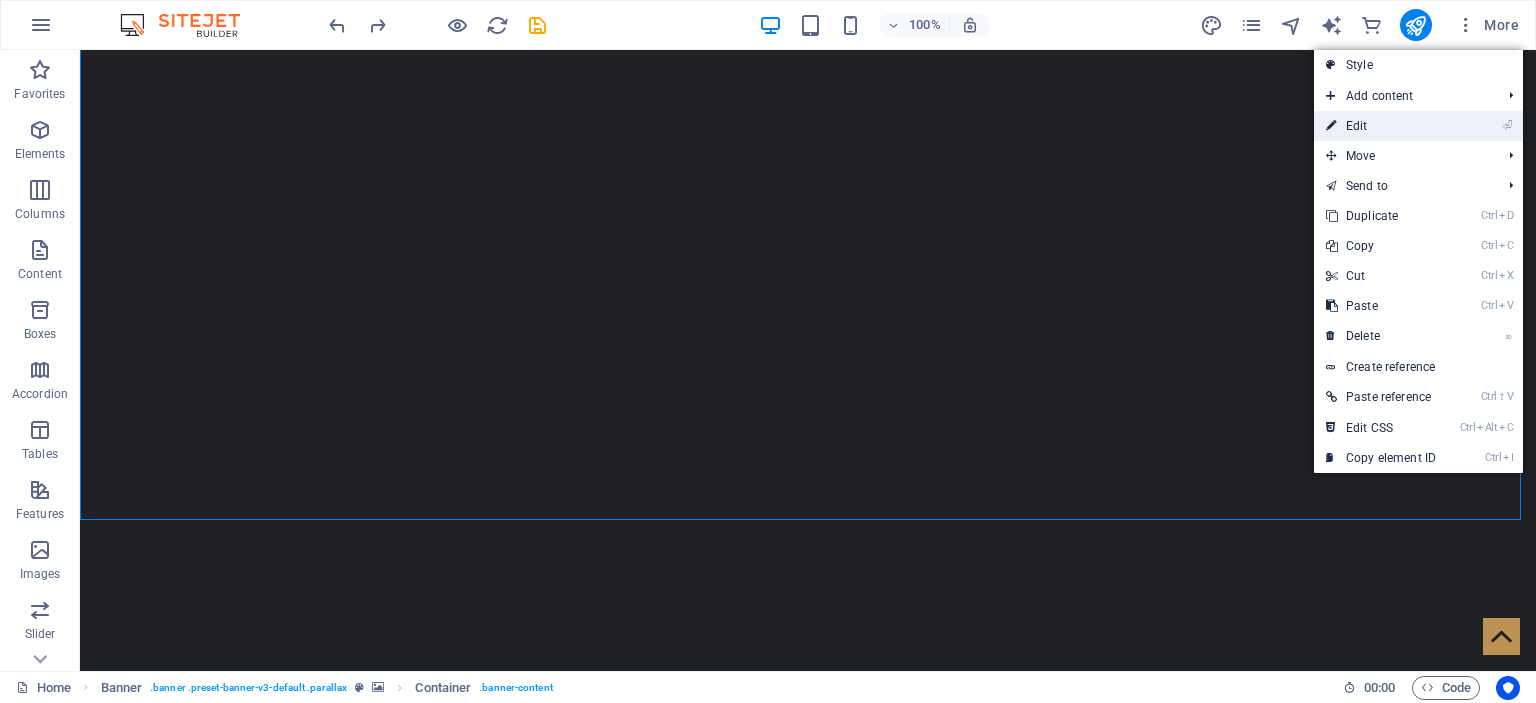 click on "⏎  Edit" at bounding box center [1381, 126] 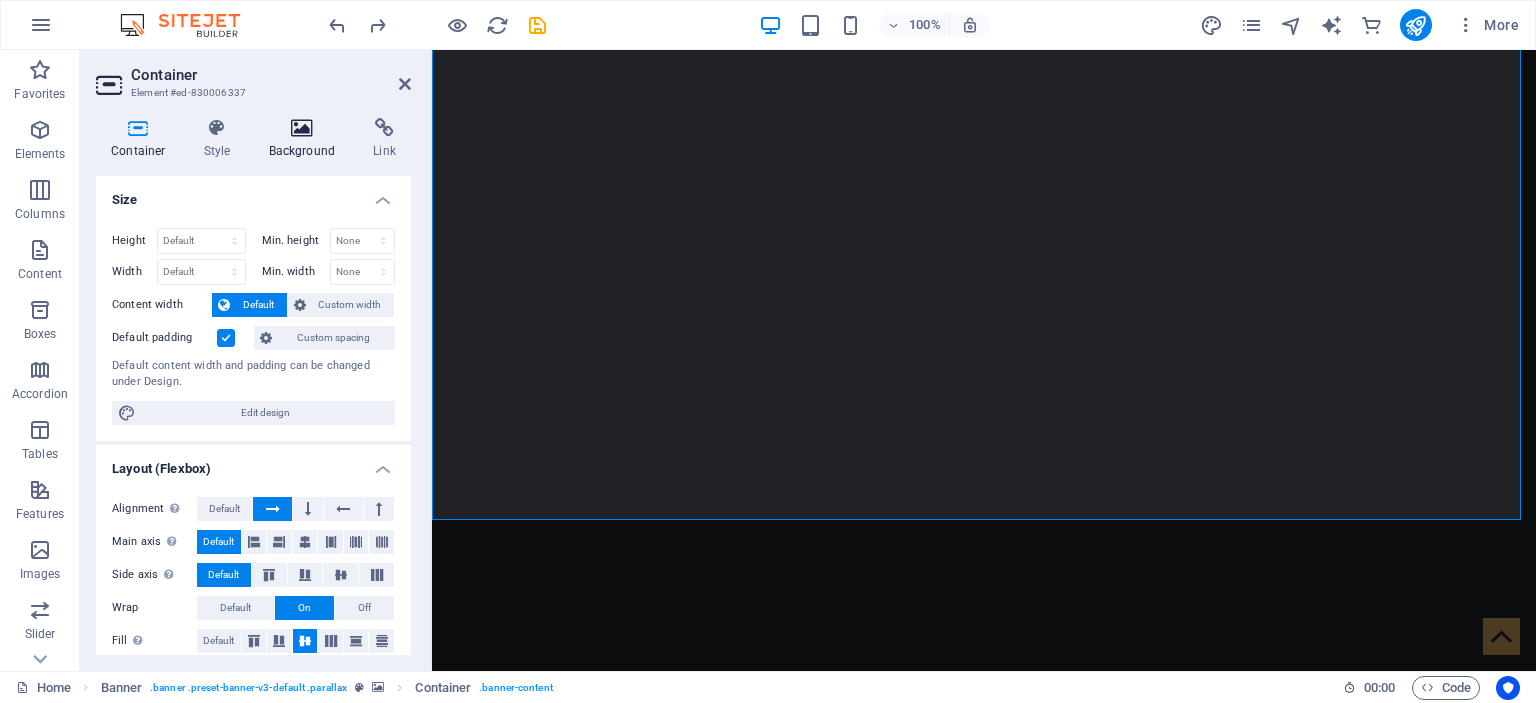 click on "Background" at bounding box center [306, 139] 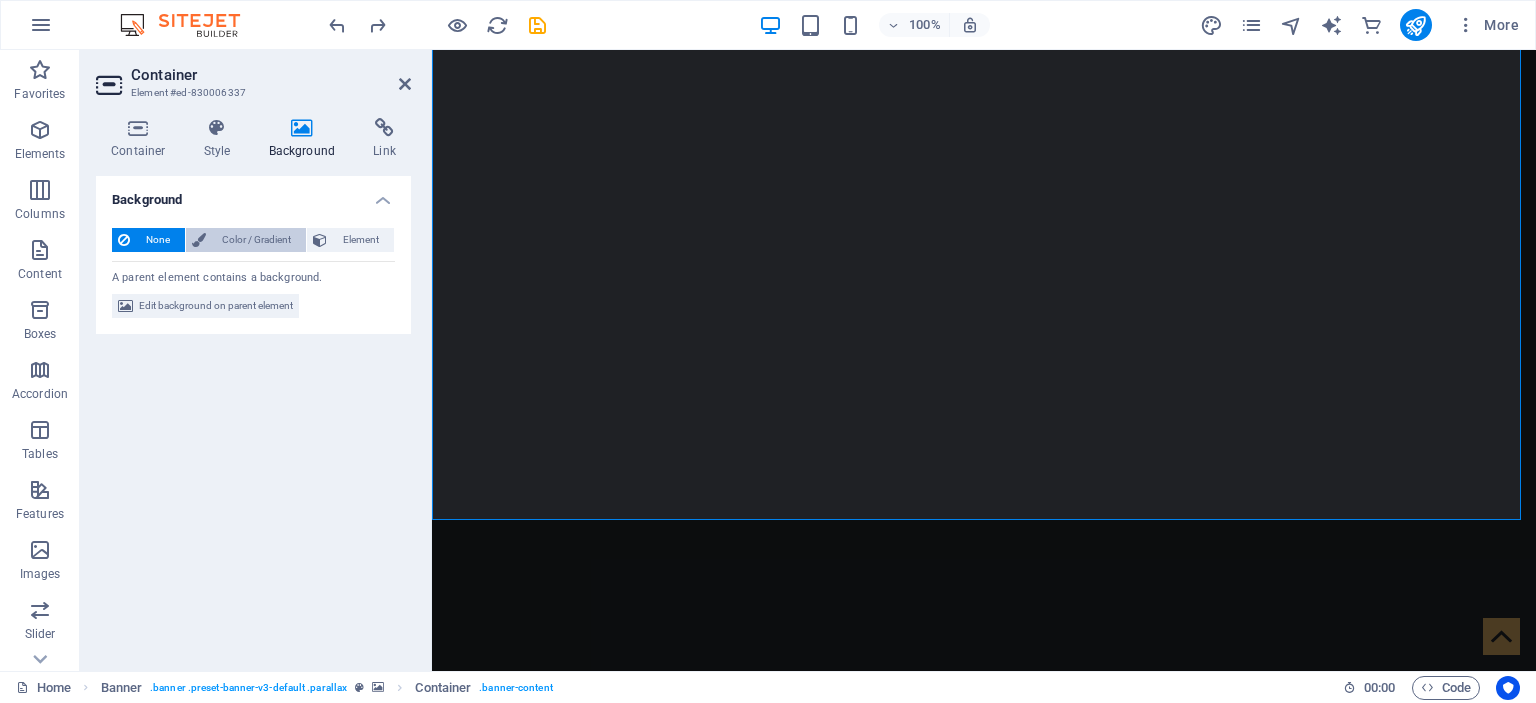 click on "Color / Gradient" at bounding box center [256, 240] 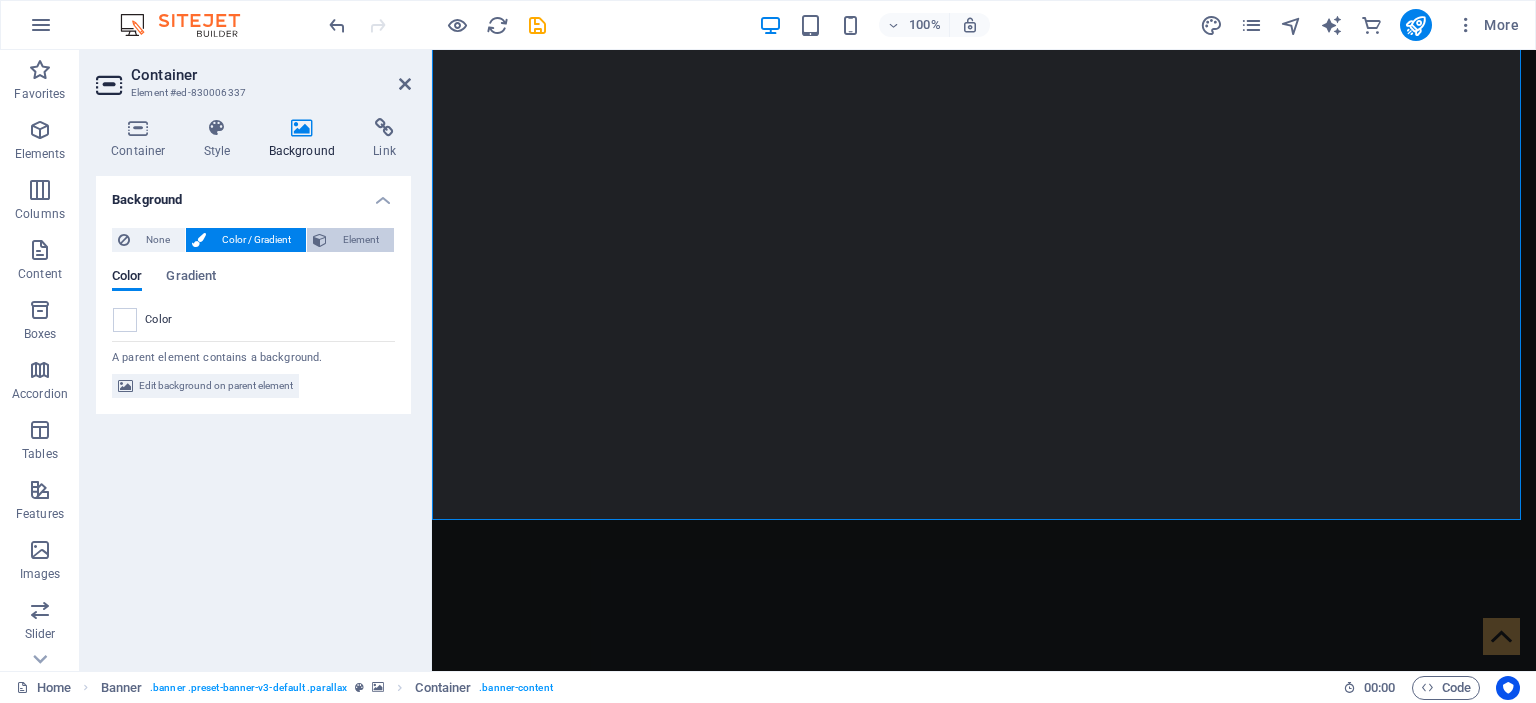 click on "Element" at bounding box center (360, 240) 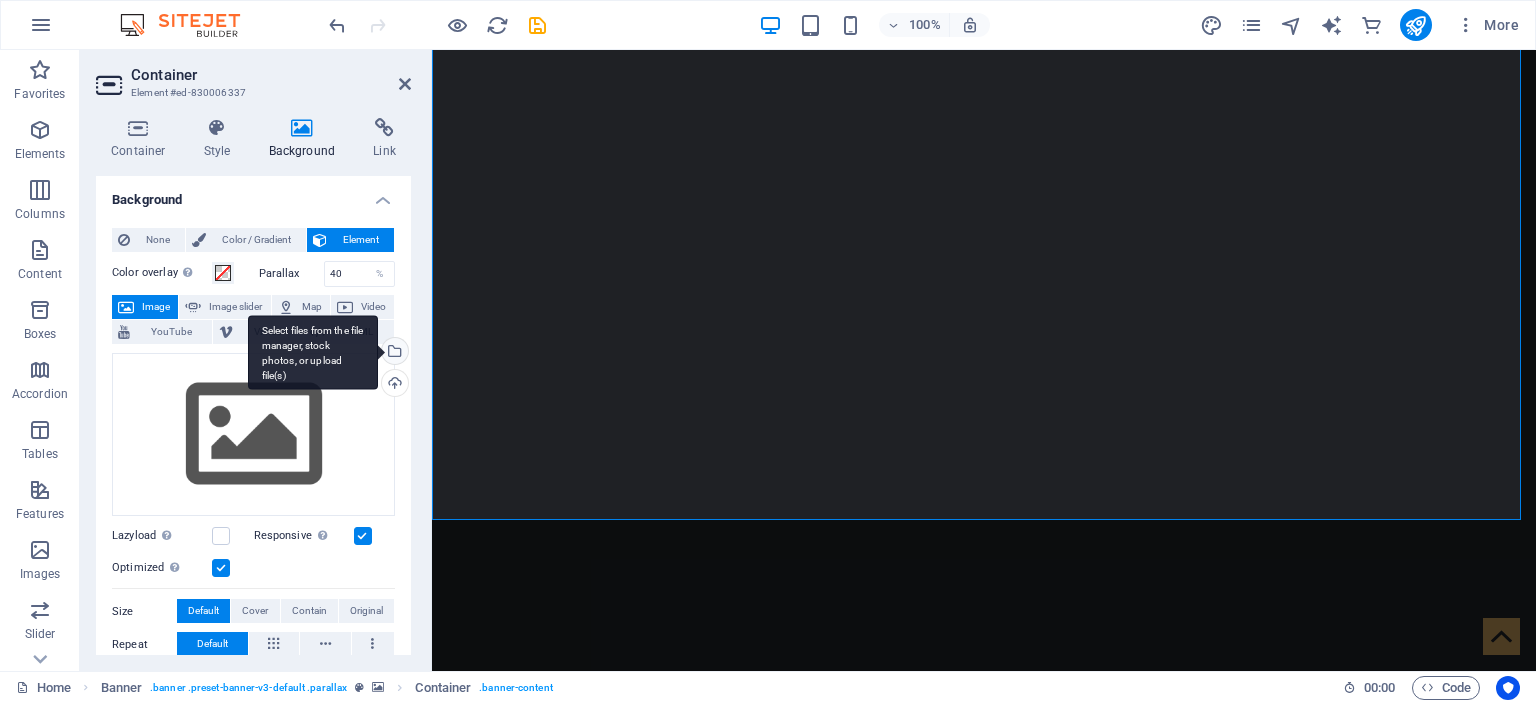 click on "Select files from the file manager, stock photos, or upload file(s)" at bounding box center [393, 353] 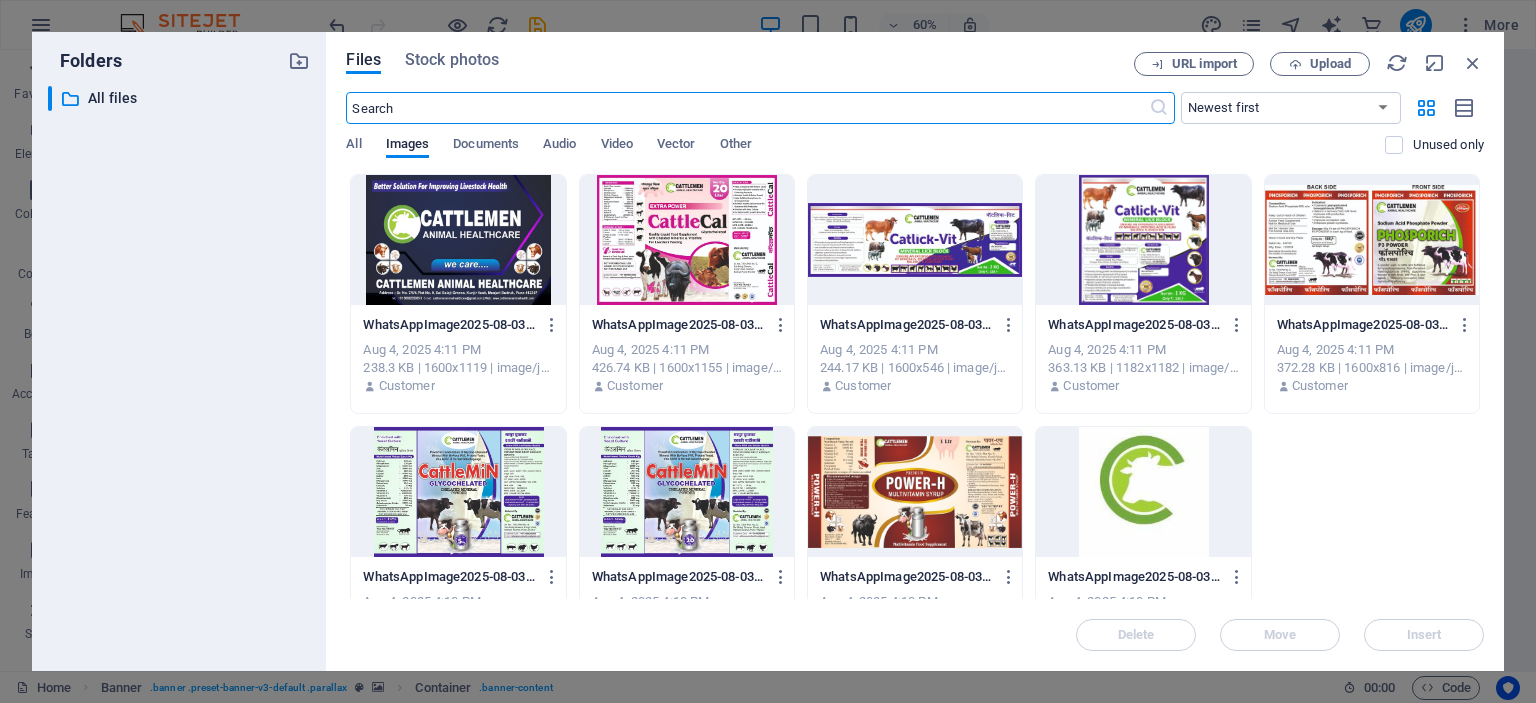 click at bounding box center (458, 240) 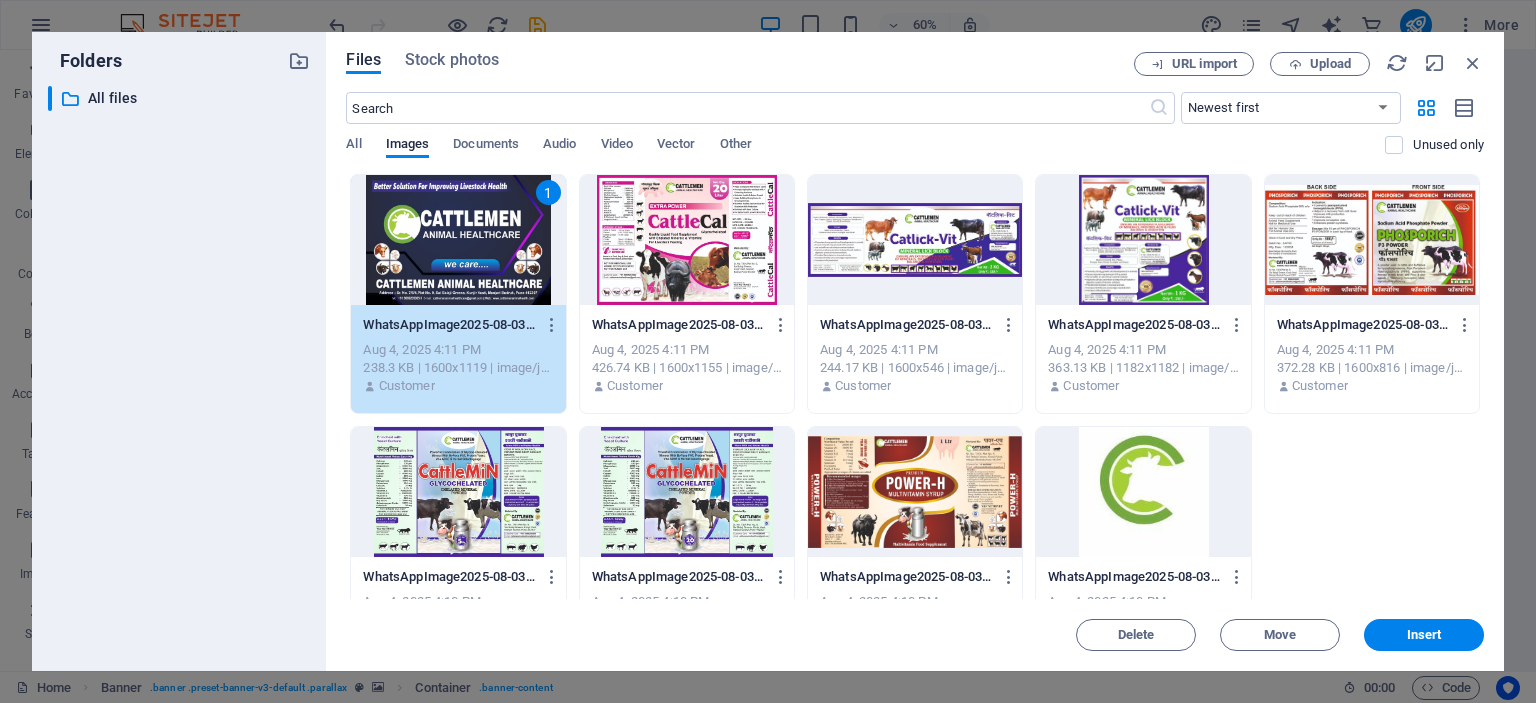 click on "1" at bounding box center [458, 240] 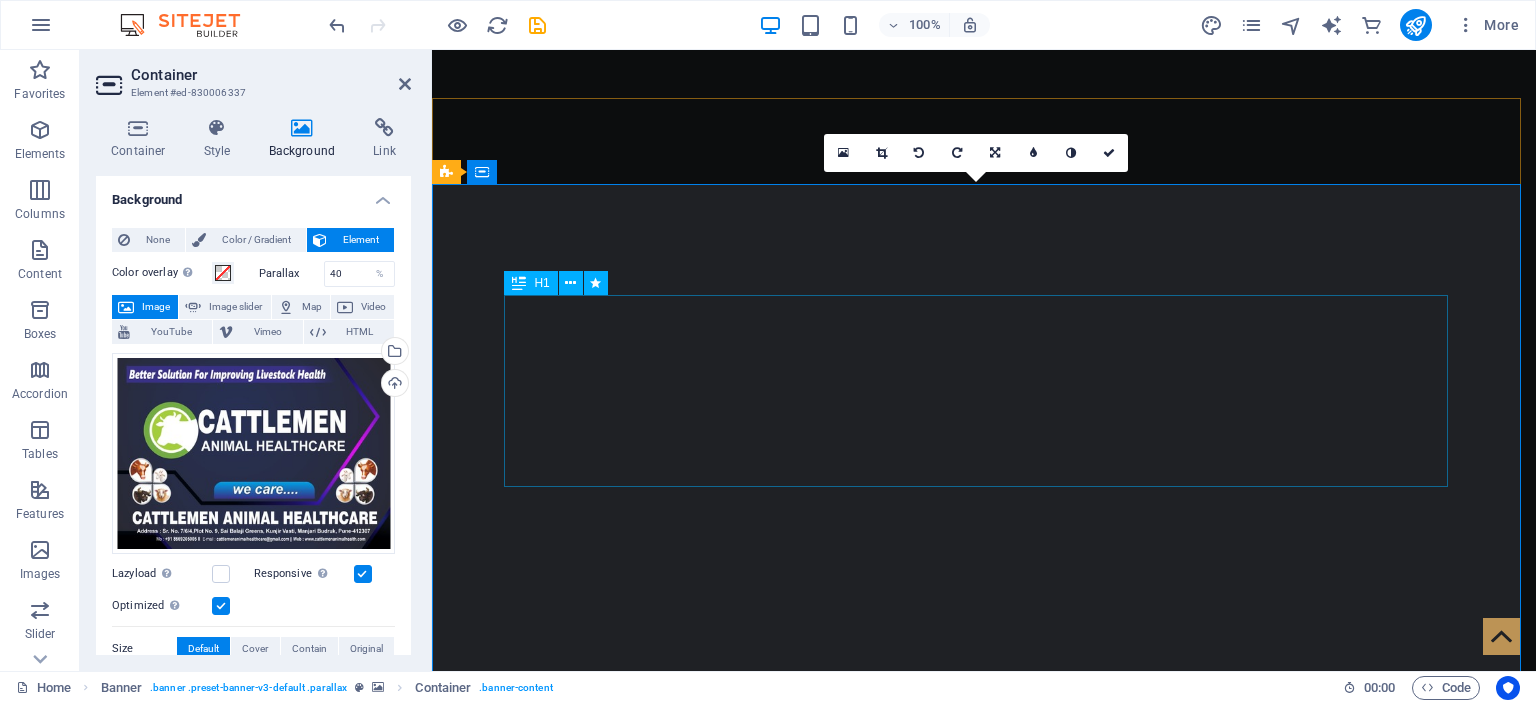 scroll, scrollTop: 0, scrollLeft: 0, axis: both 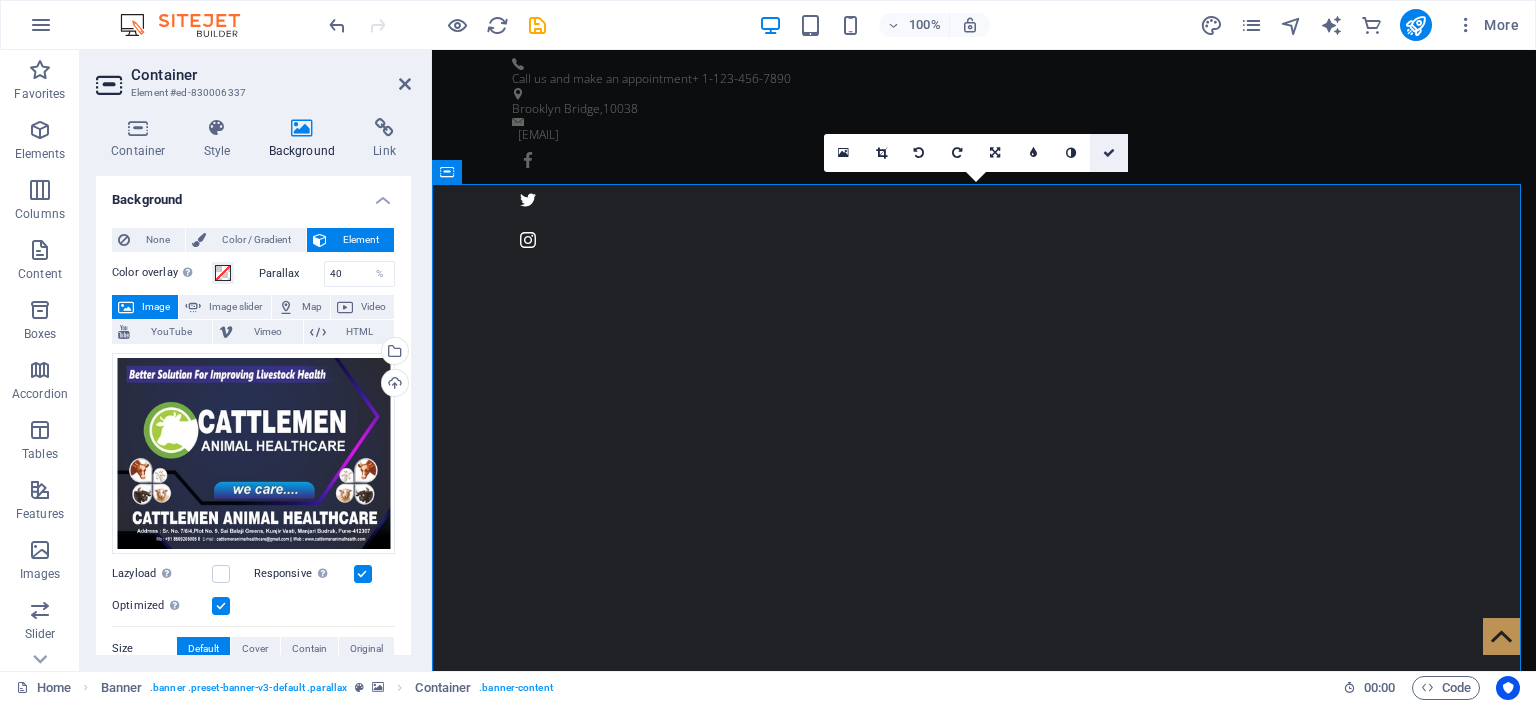 click at bounding box center [1109, 153] 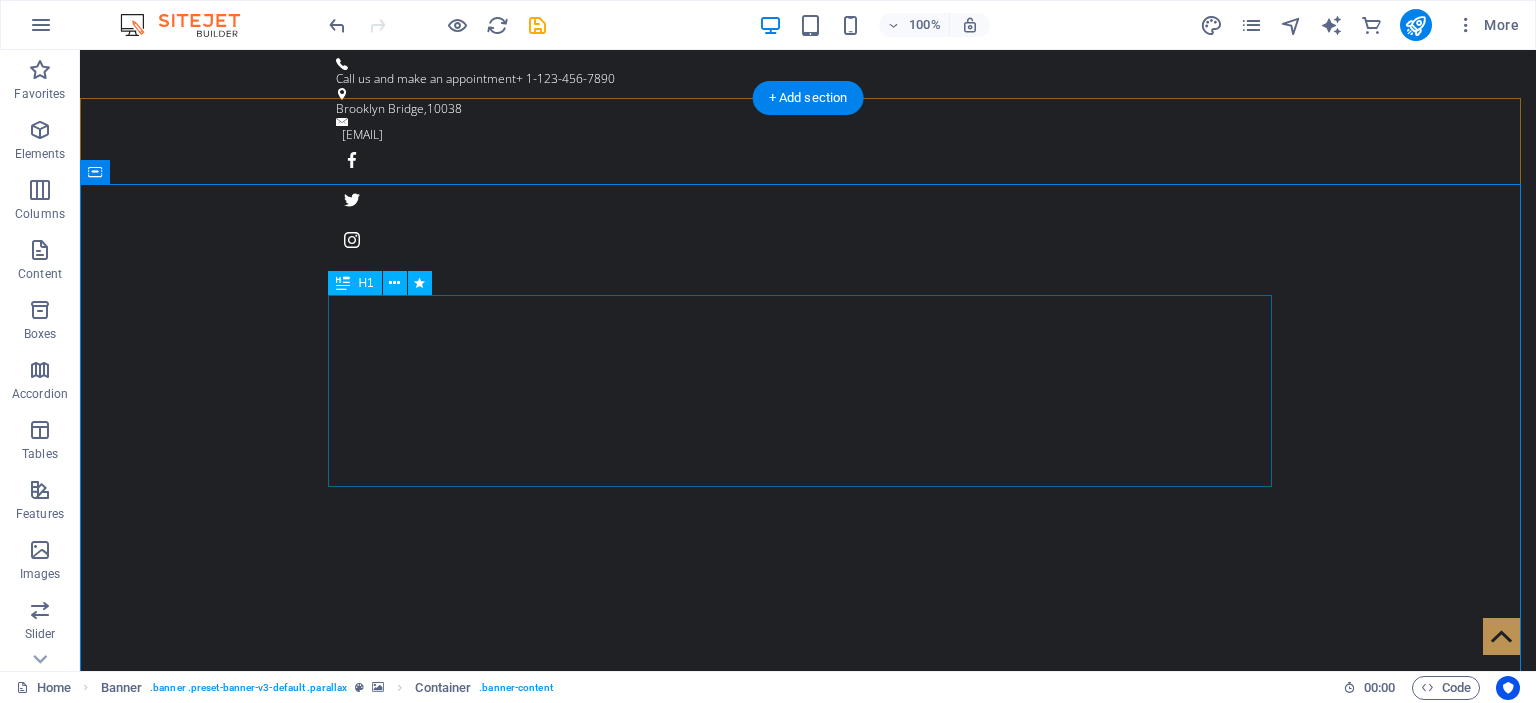 click on "Cattlemen's Animal Health" at bounding box center (808, 1764) 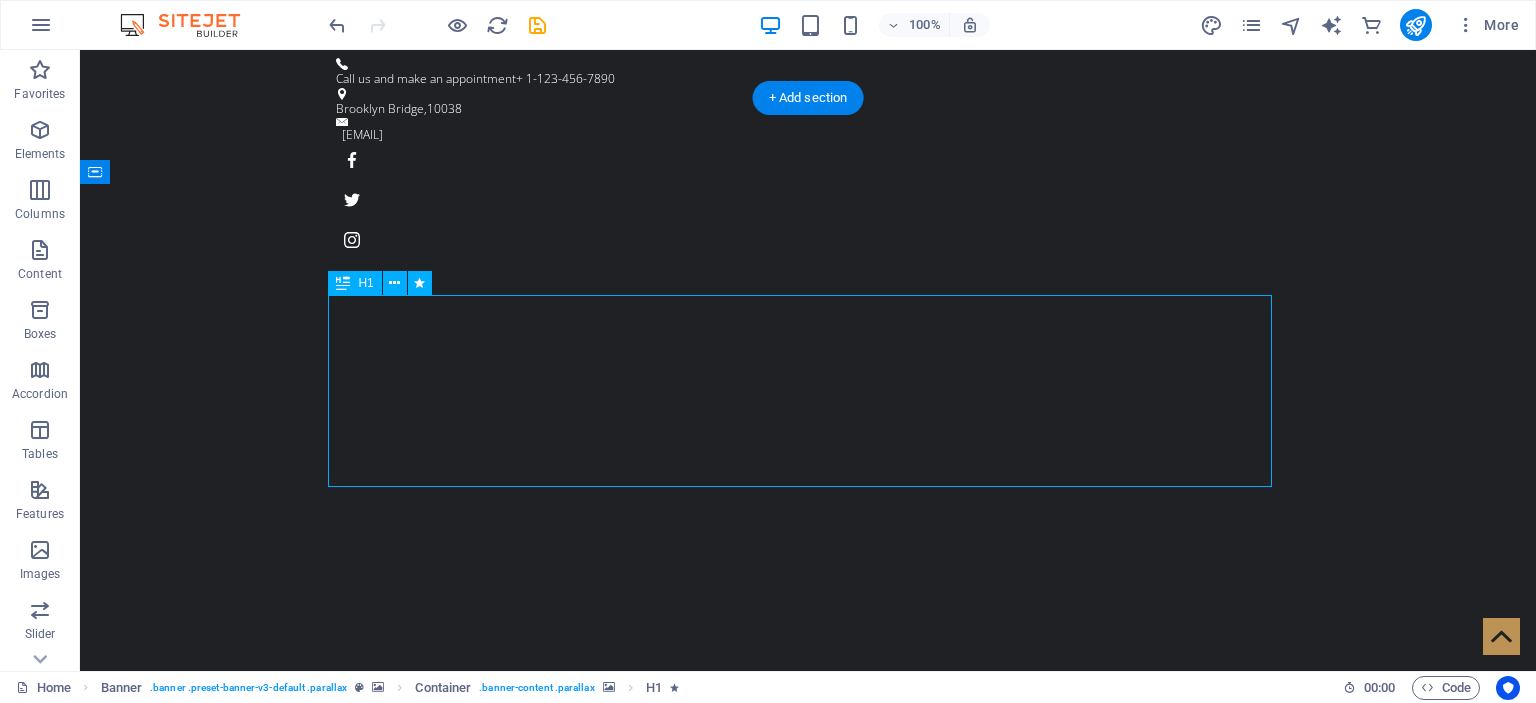 click on "Cattlemen's Animal Health" at bounding box center [808, 1764] 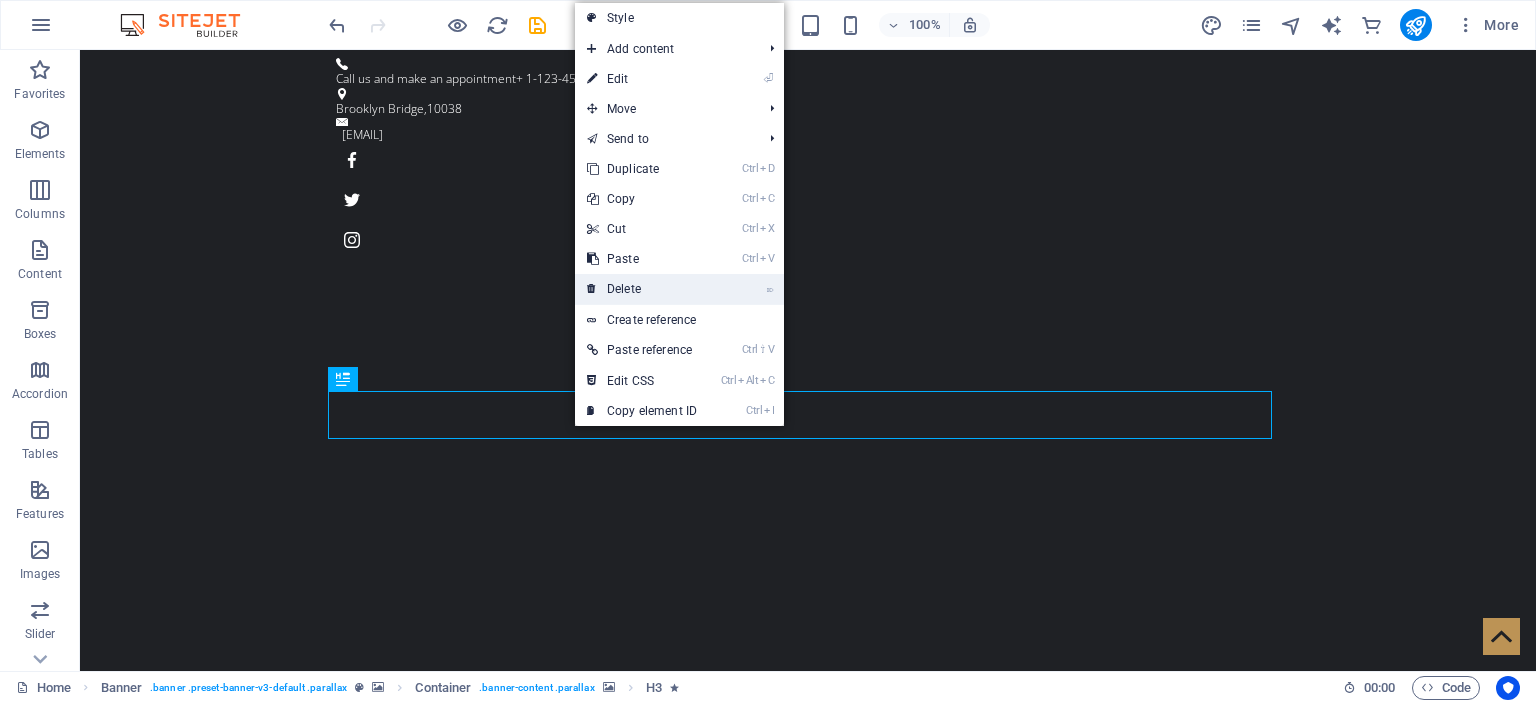 click on "⌦  Delete" at bounding box center [642, 289] 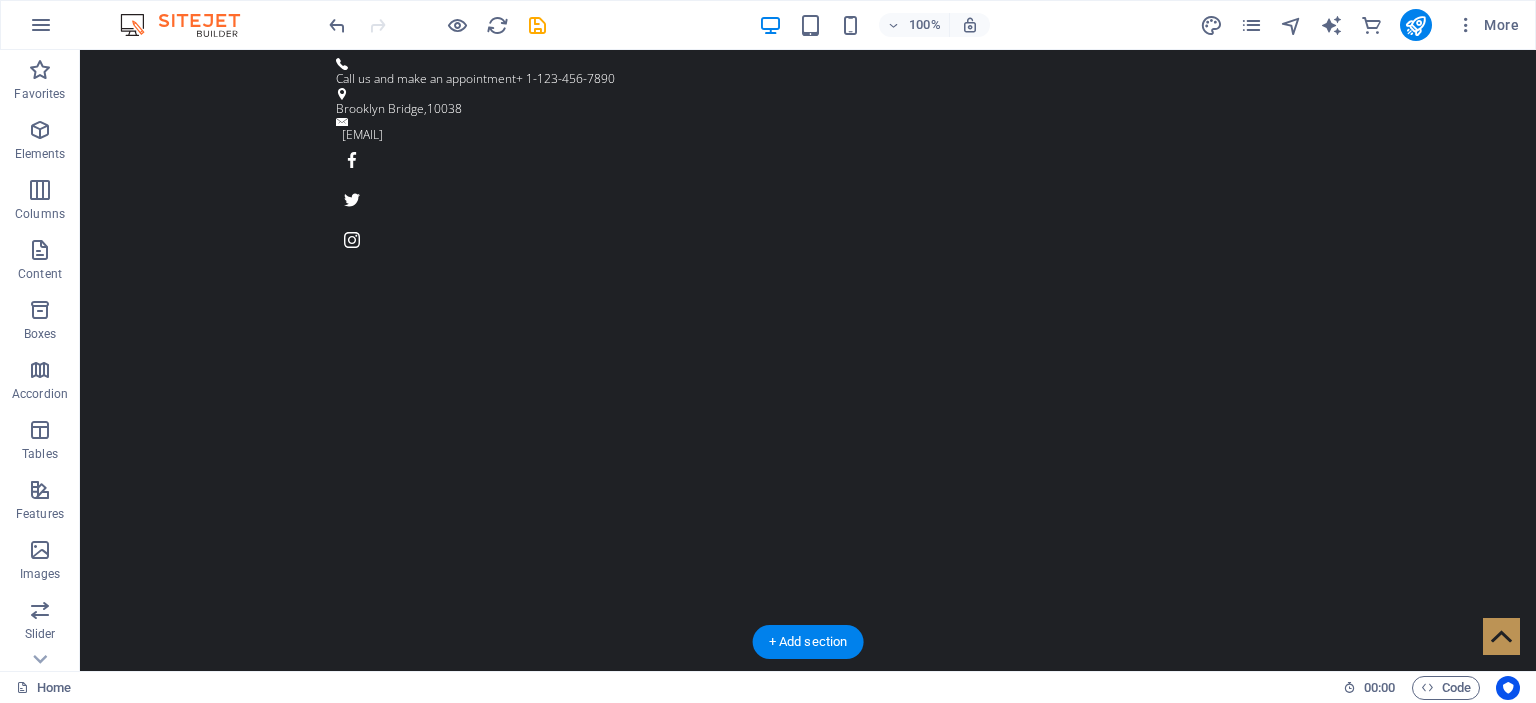 scroll, scrollTop: 100, scrollLeft: 0, axis: vertical 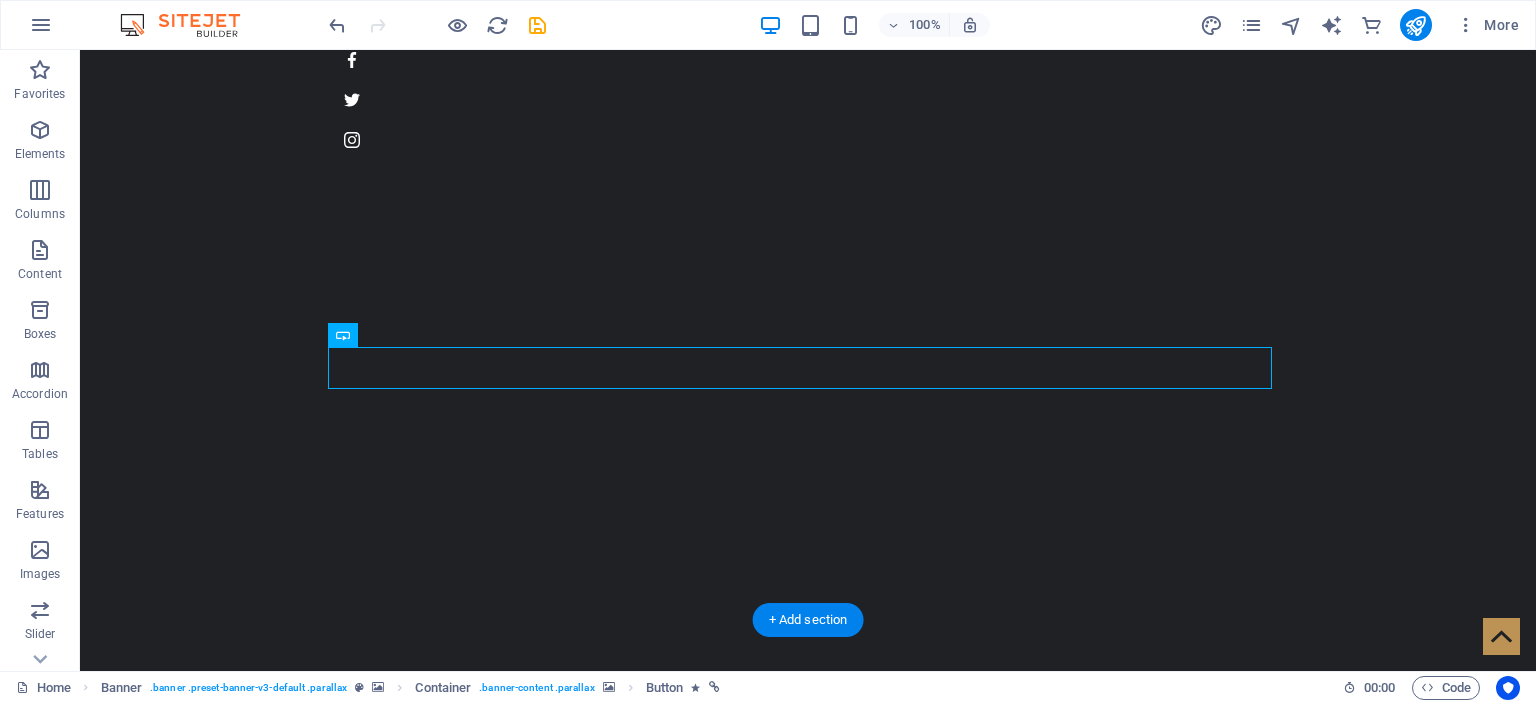 click at bounding box center [808, 1188] 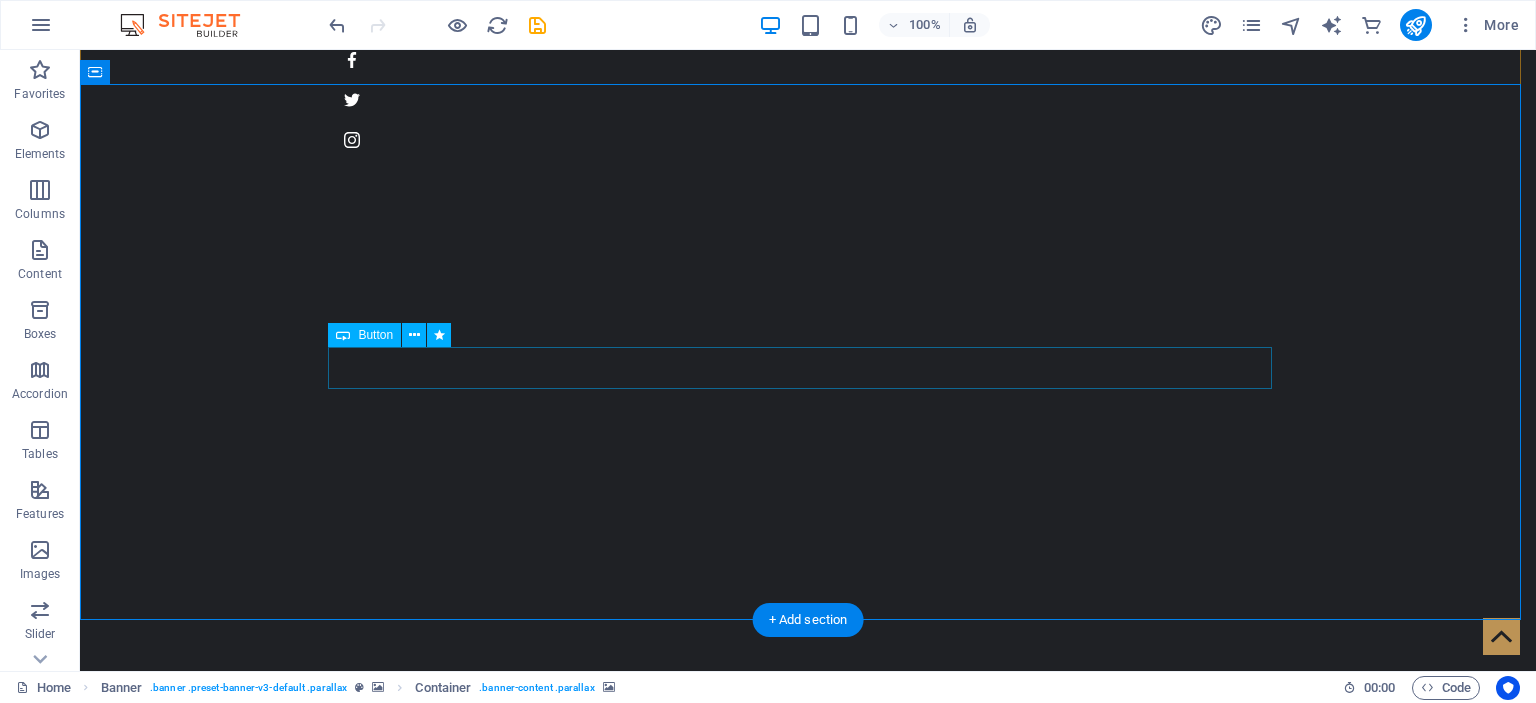click on "Learn more" at bounding box center (808, 1621) 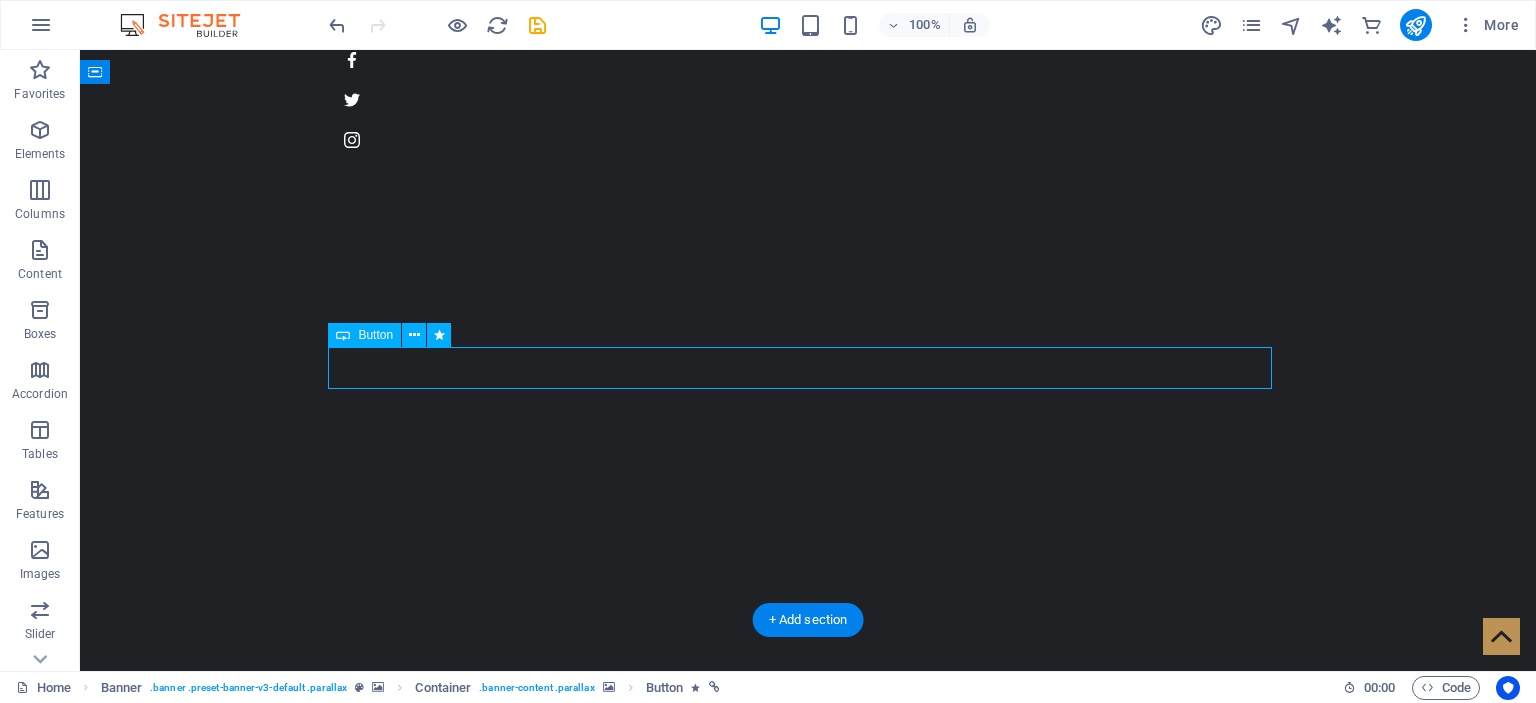 click on "Learn more" at bounding box center (808, 1621) 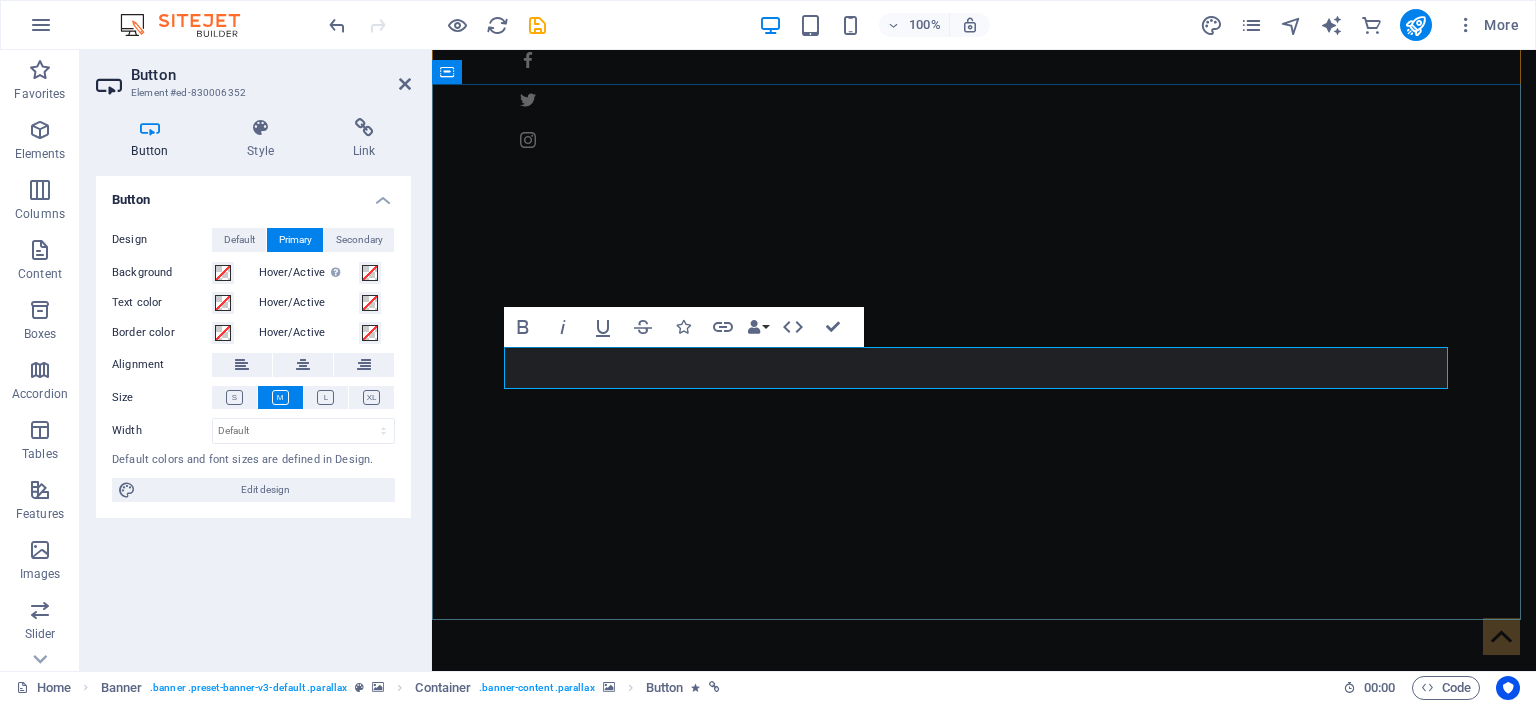 click on "Learn more" at bounding box center (984, 1621) 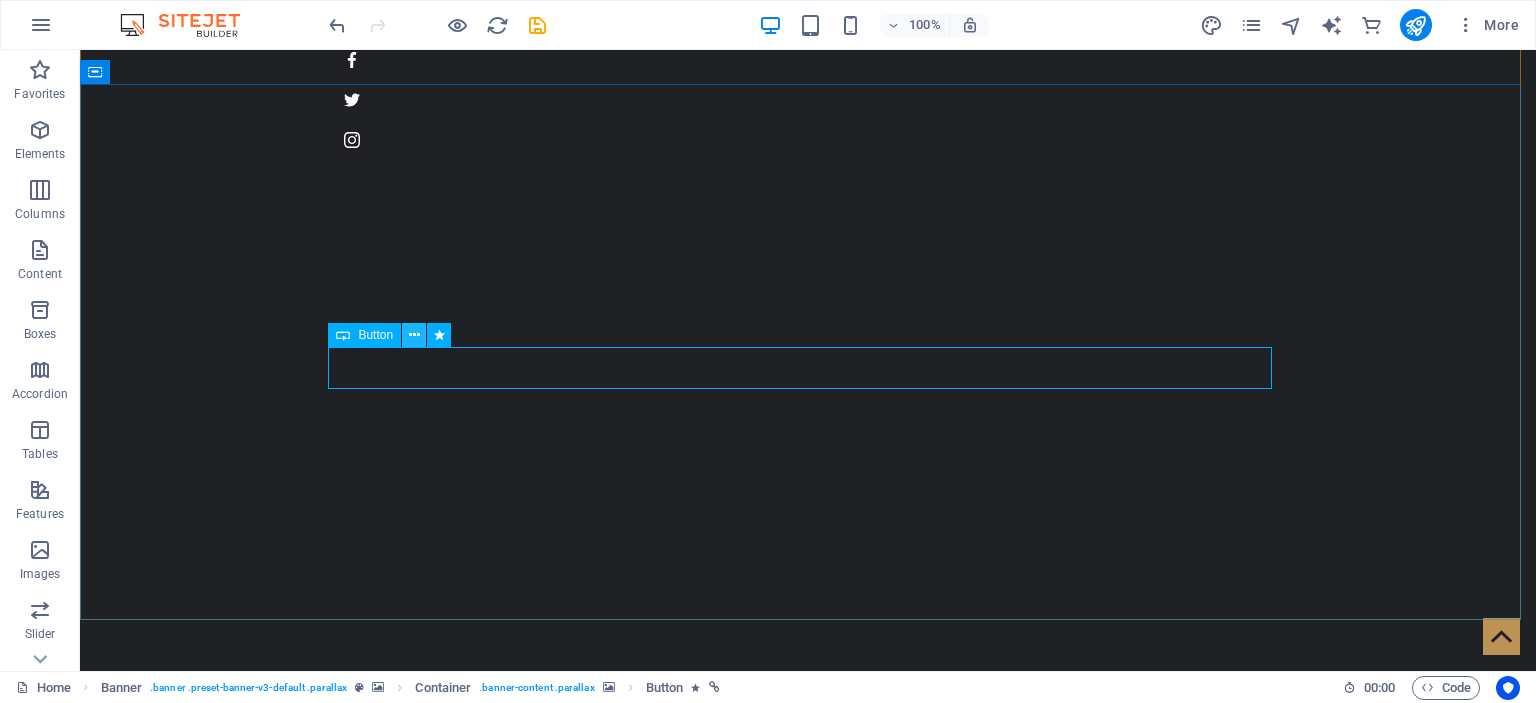 click at bounding box center (414, 335) 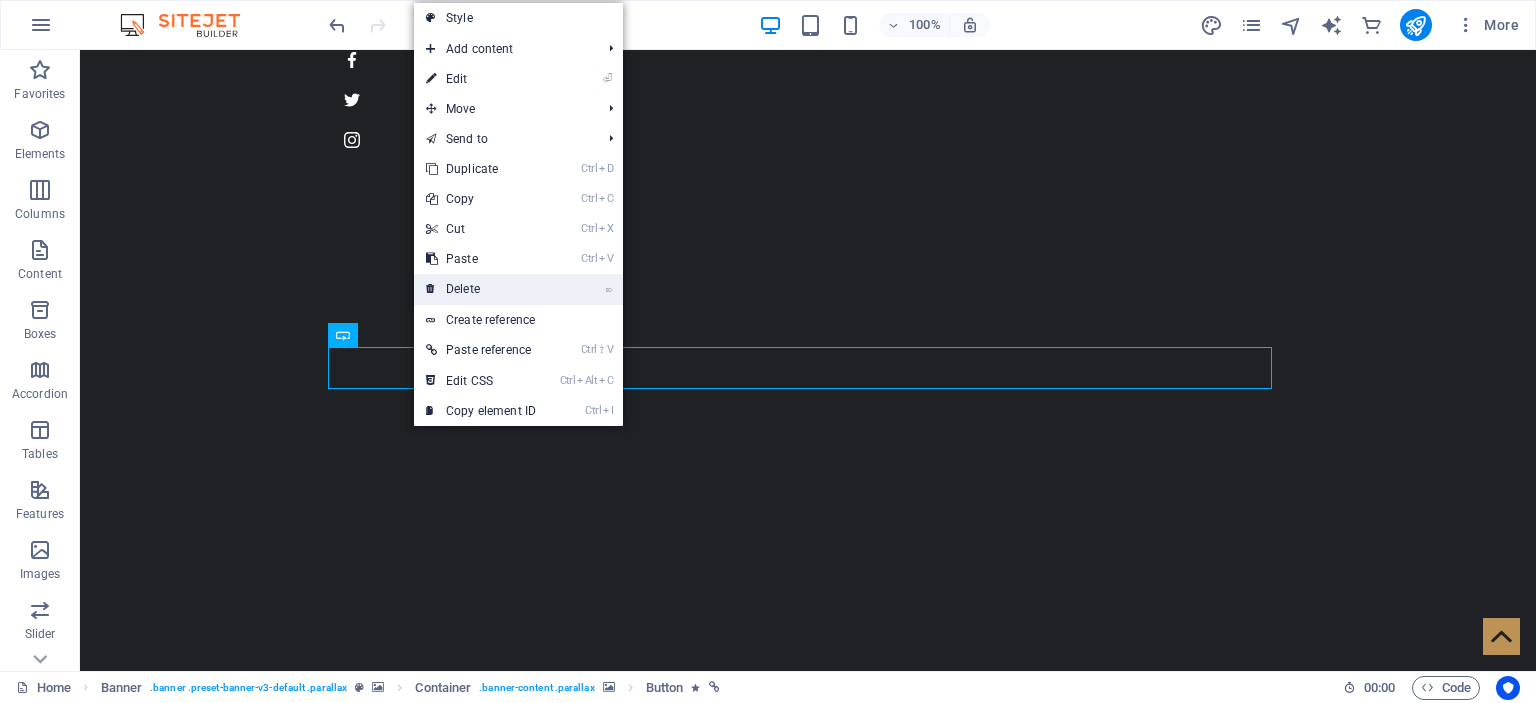 click on "⌦  Delete" at bounding box center (481, 289) 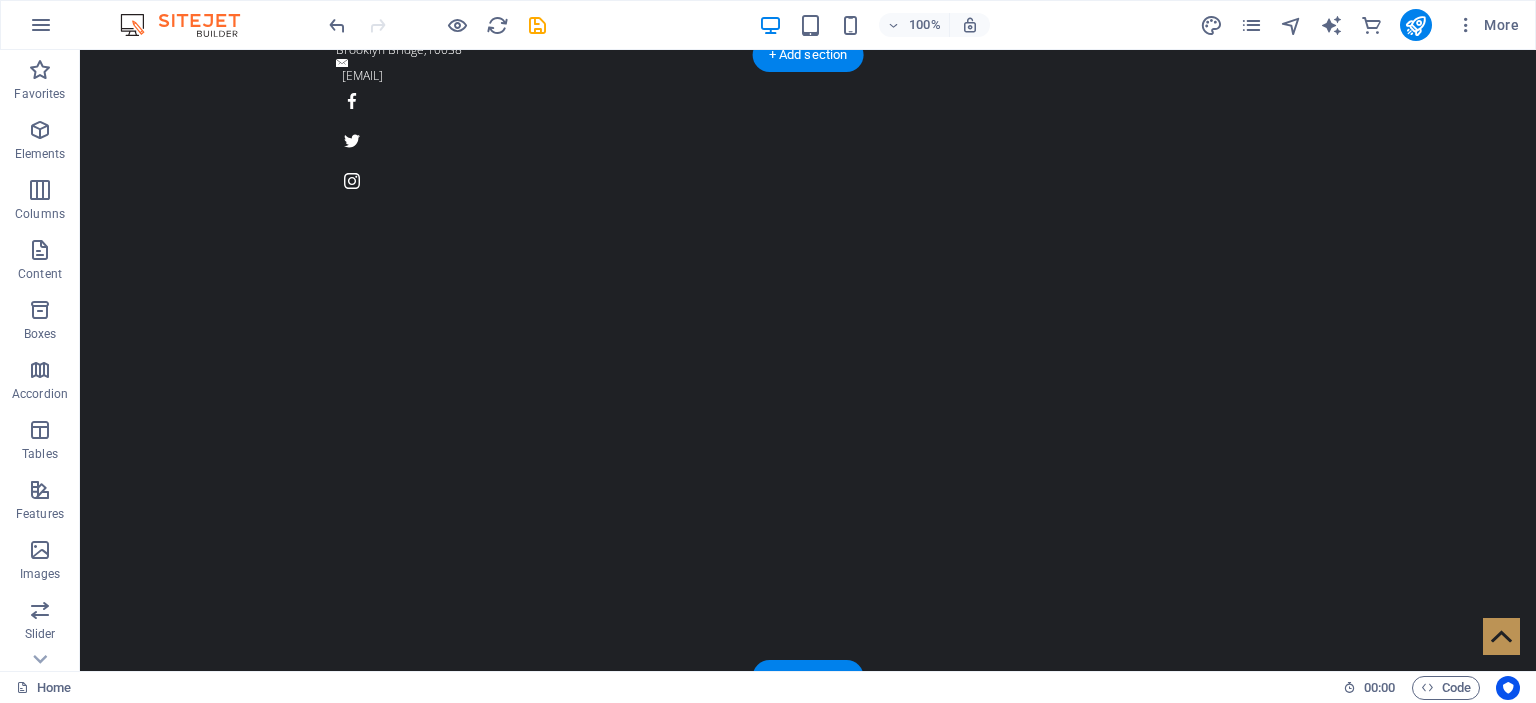 scroll, scrollTop: 0, scrollLeft: 0, axis: both 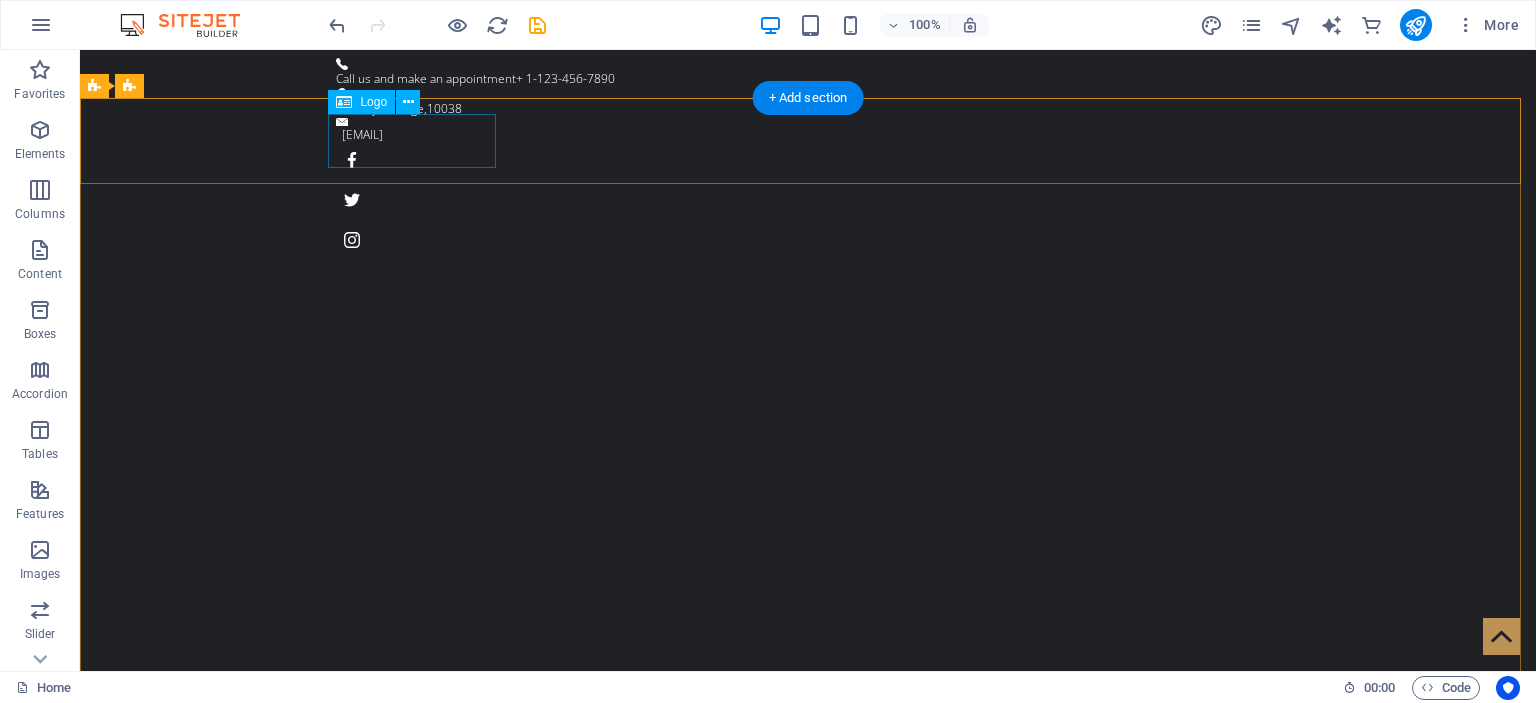 click at bounding box center [808, 929] 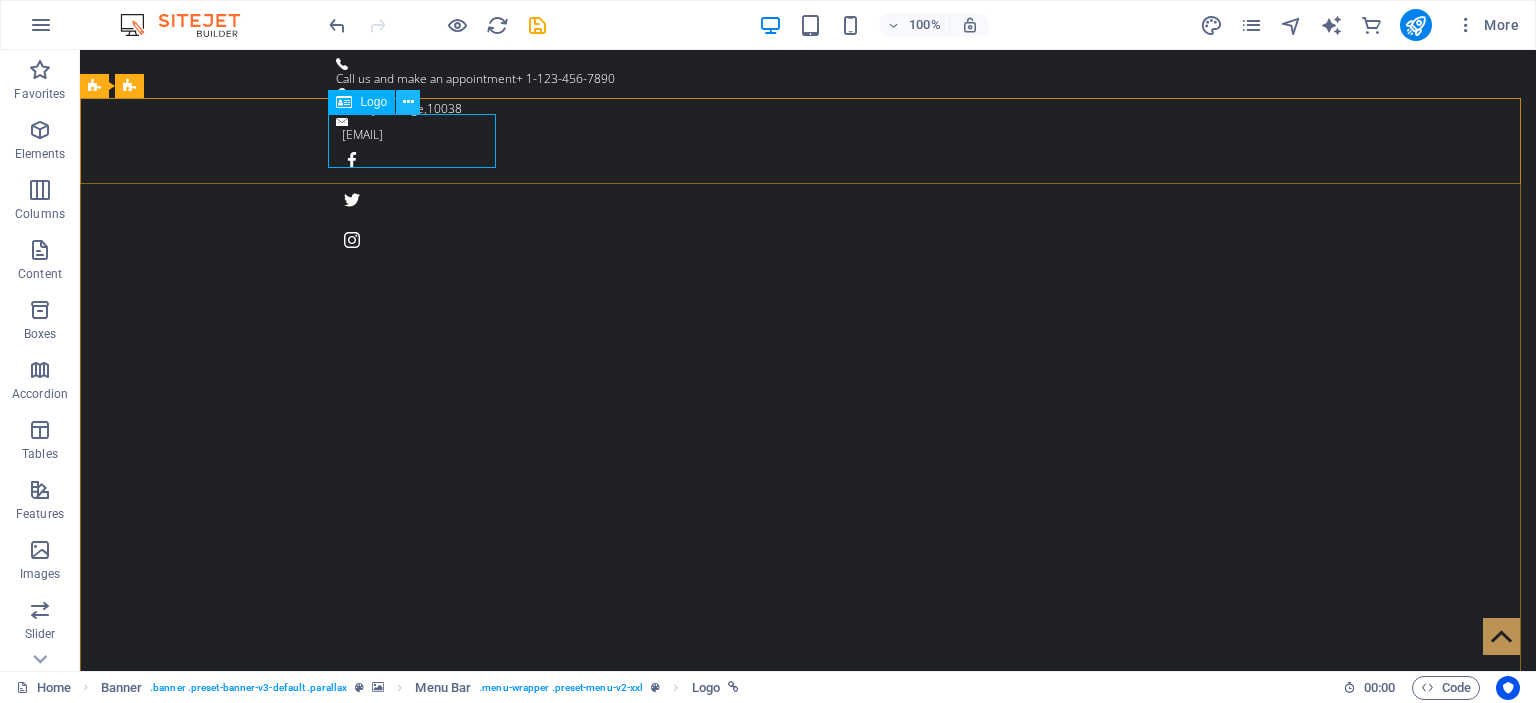 click at bounding box center (408, 102) 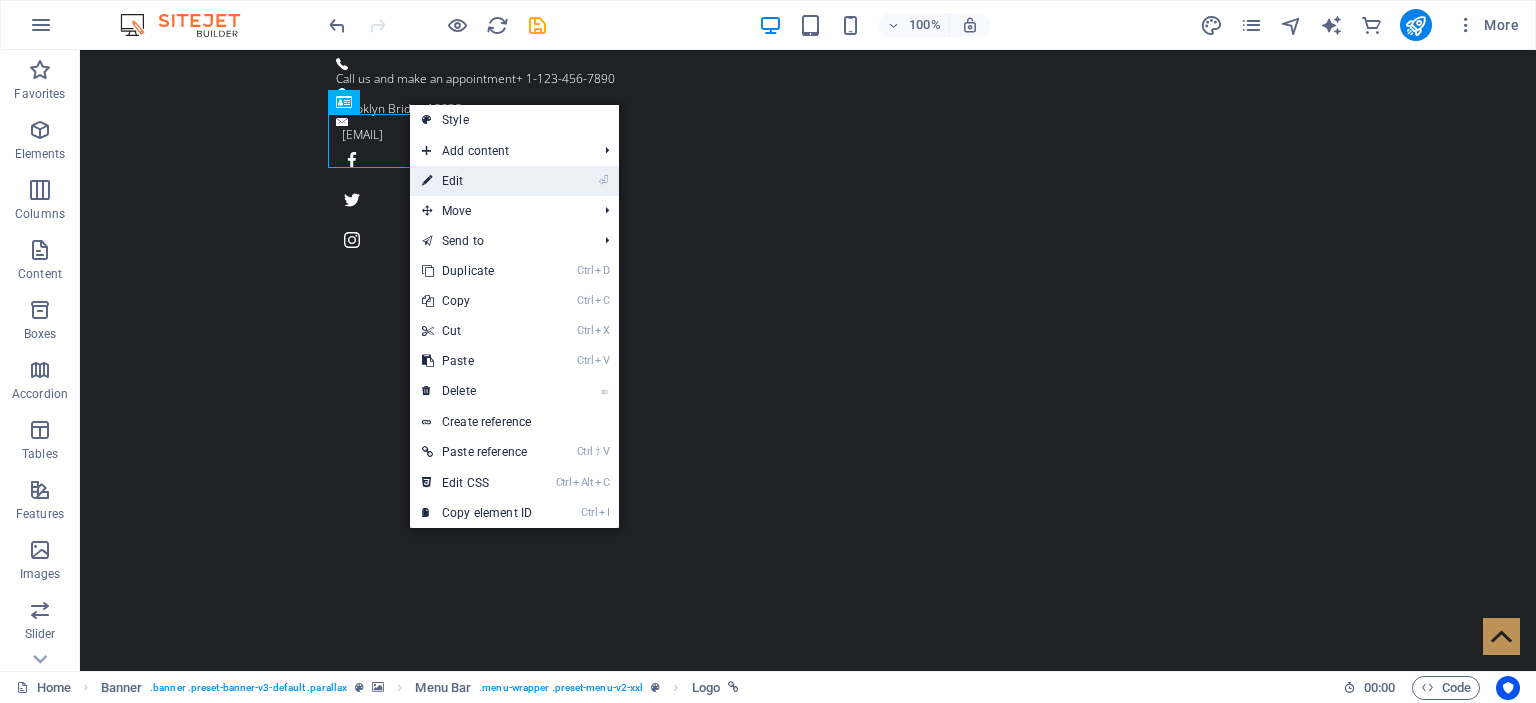 click on "⏎  Edit" at bounding box center [477, 181] 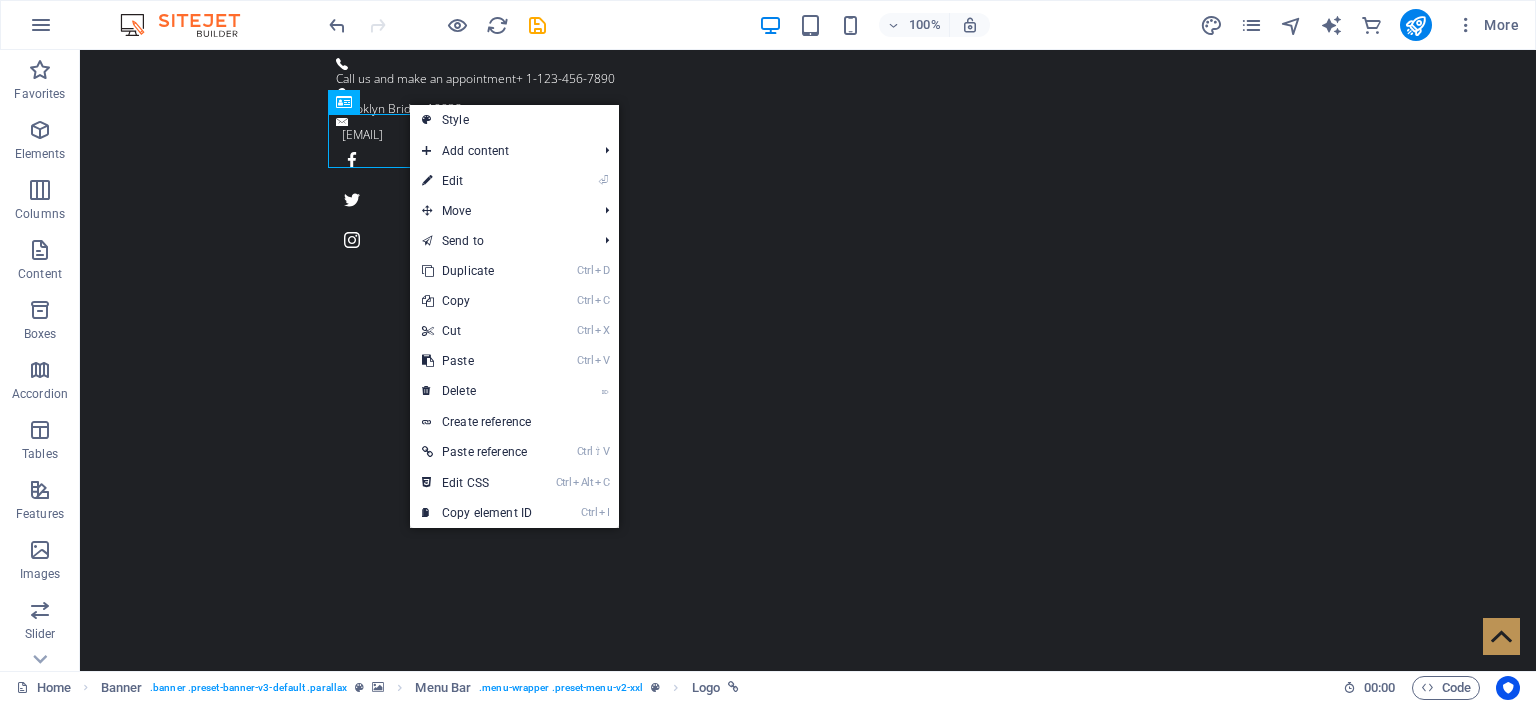 select on "px" 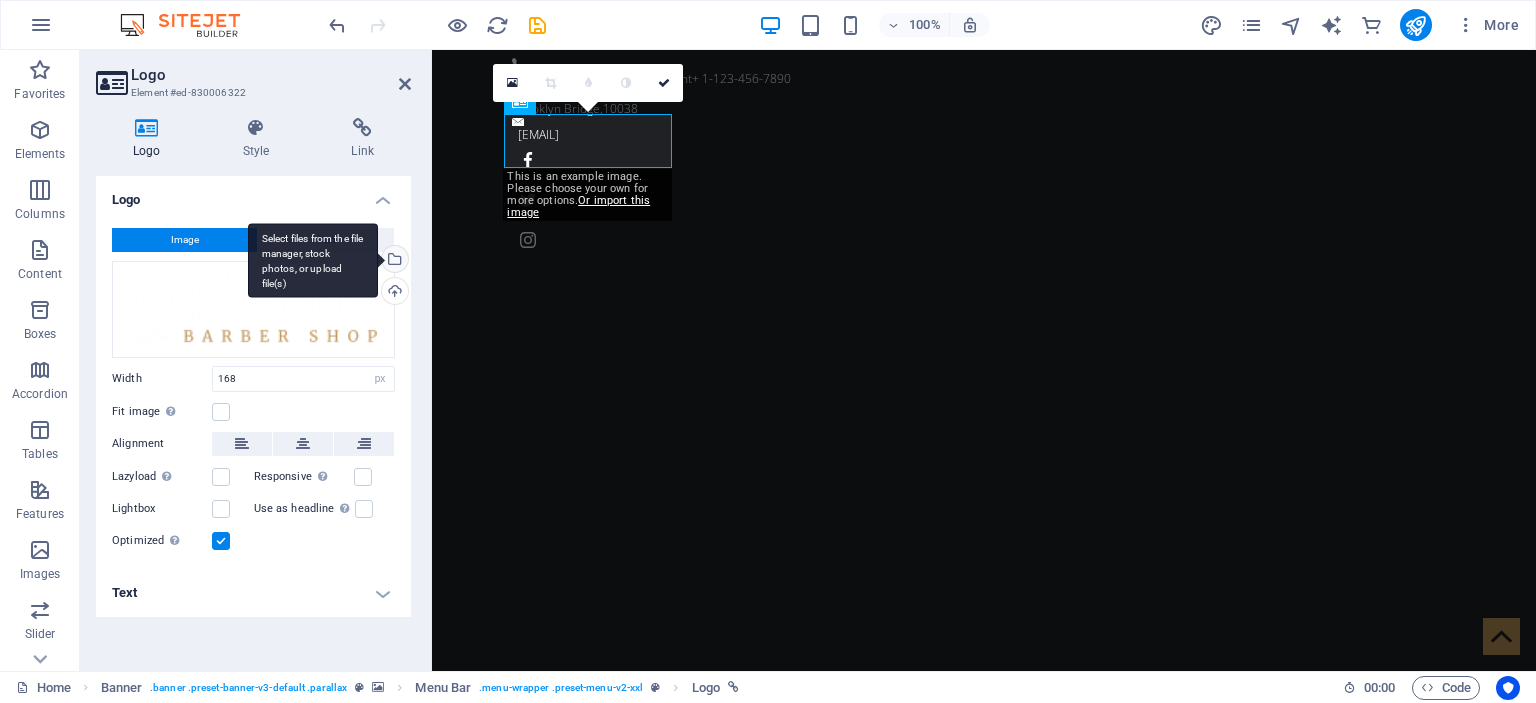 click on "Select files from the file manager, stock photos, or upload file(s)" at bounding box center (393, 261) 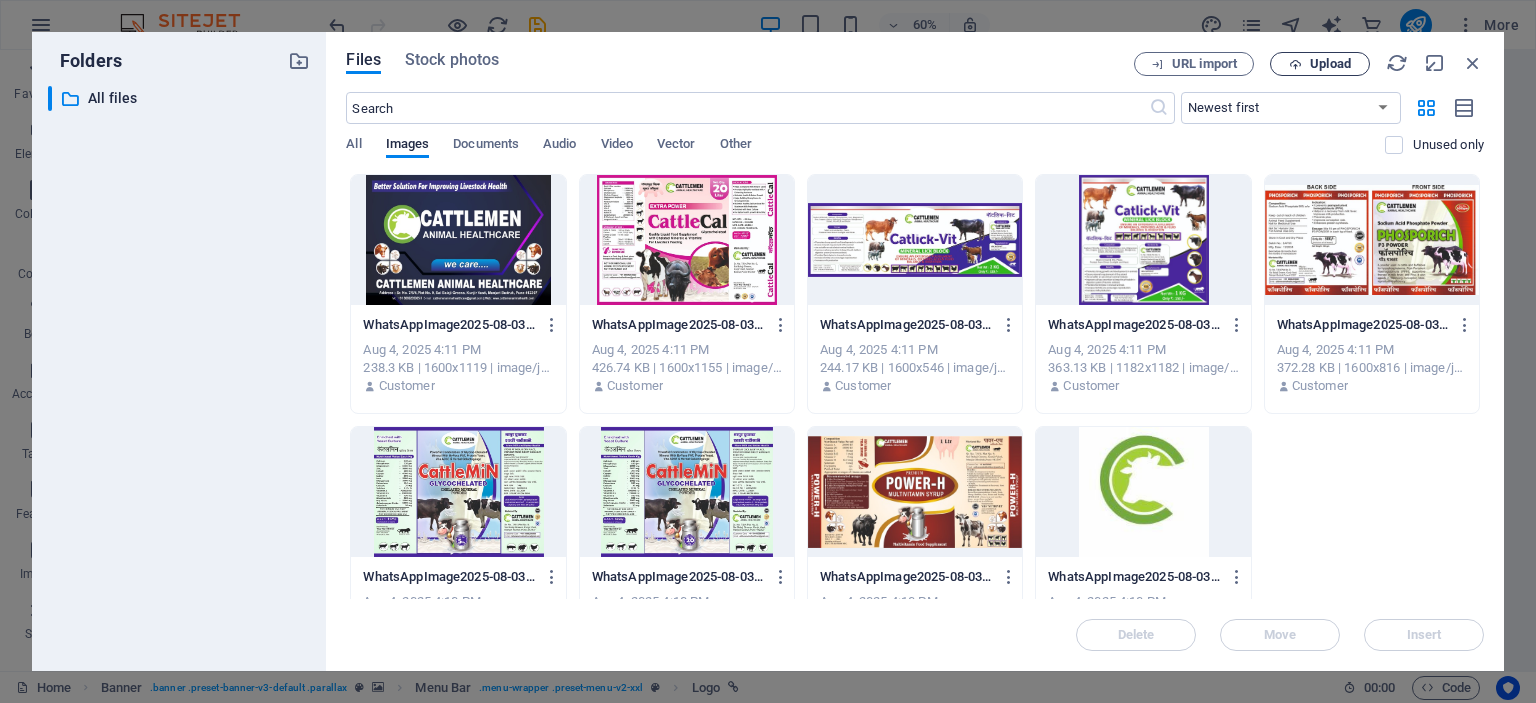 click on "Upload" at bounding box center (1330, 64) 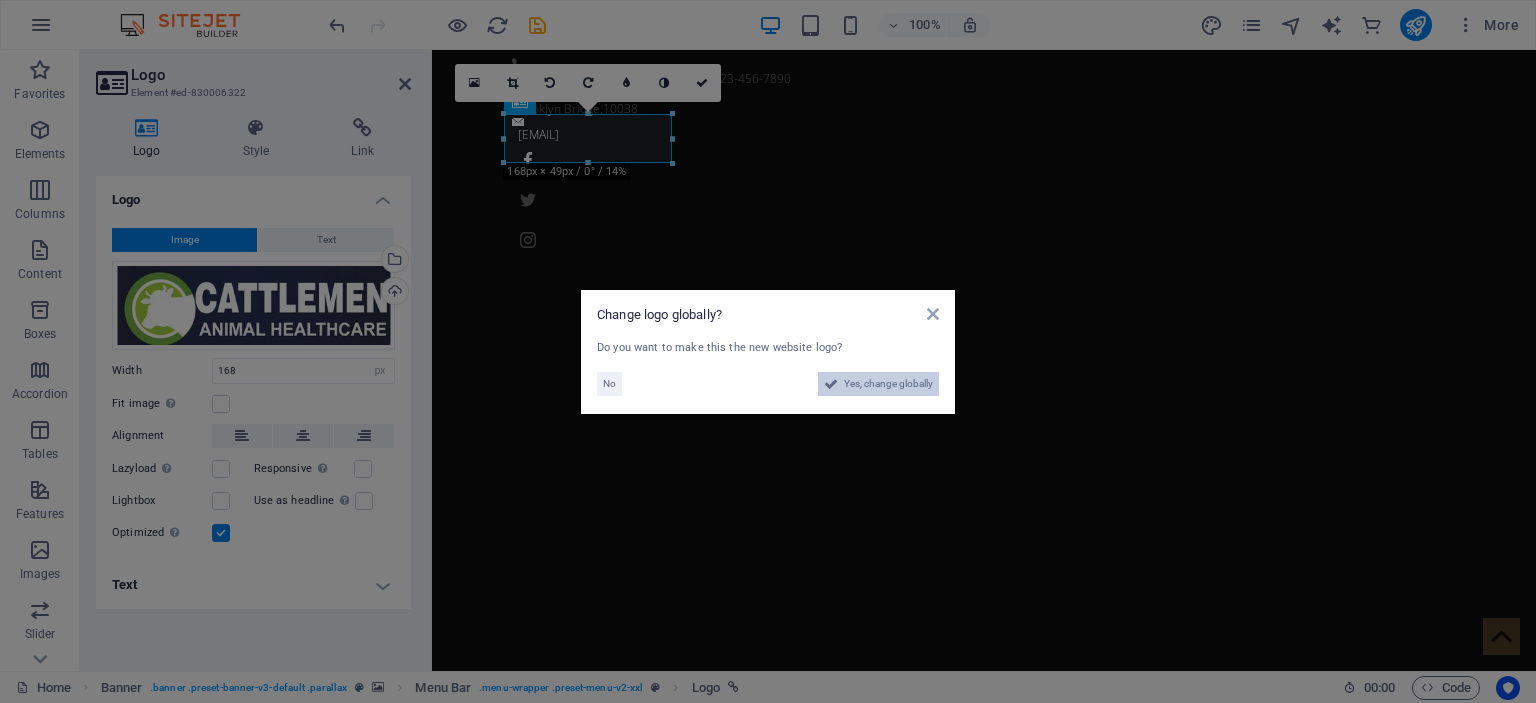 drag, startPoint x: 750, startPoint y: 565, endPoint x: 882, endPoint y: 387, distance: 221.60326 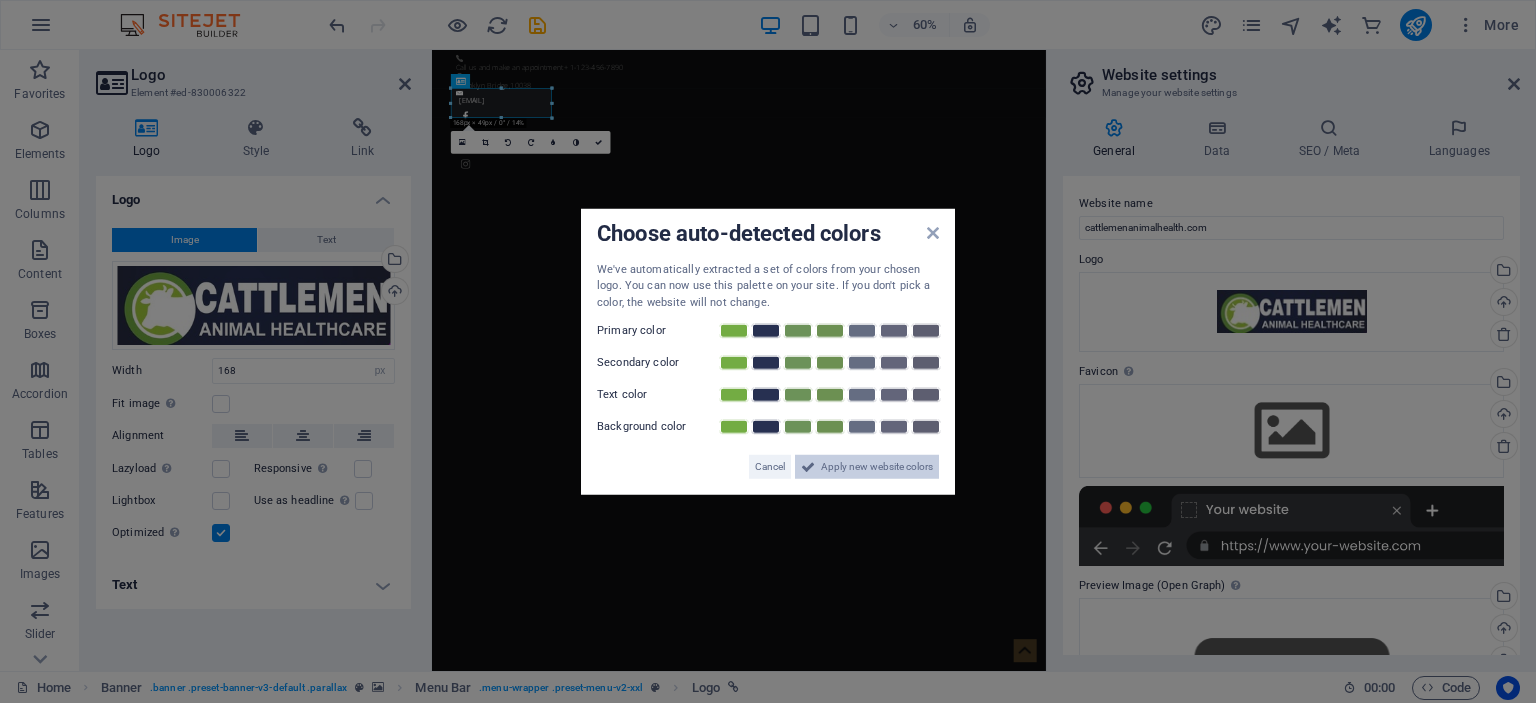 click on "Apply new website colors" at bounding box center [877, 467] 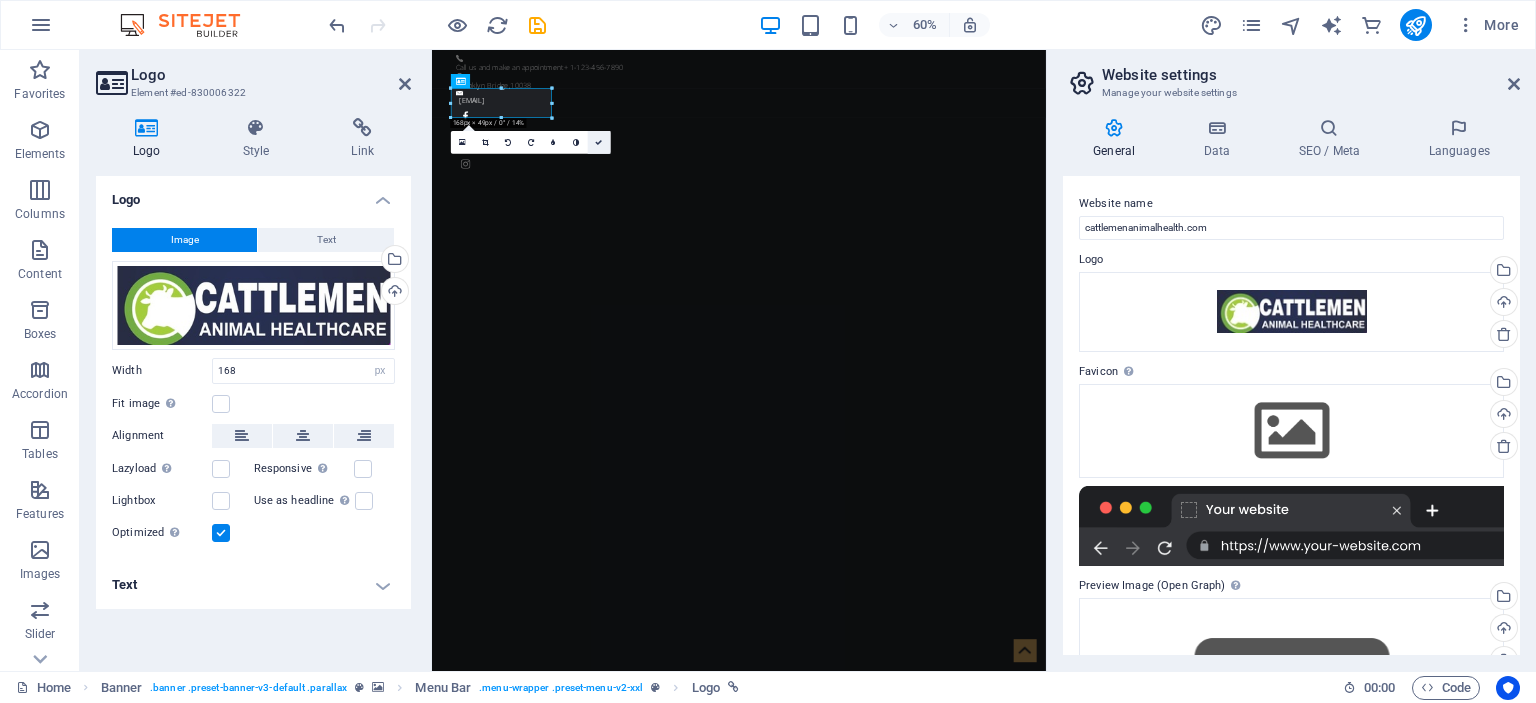 click at bounding box center [599, 142] 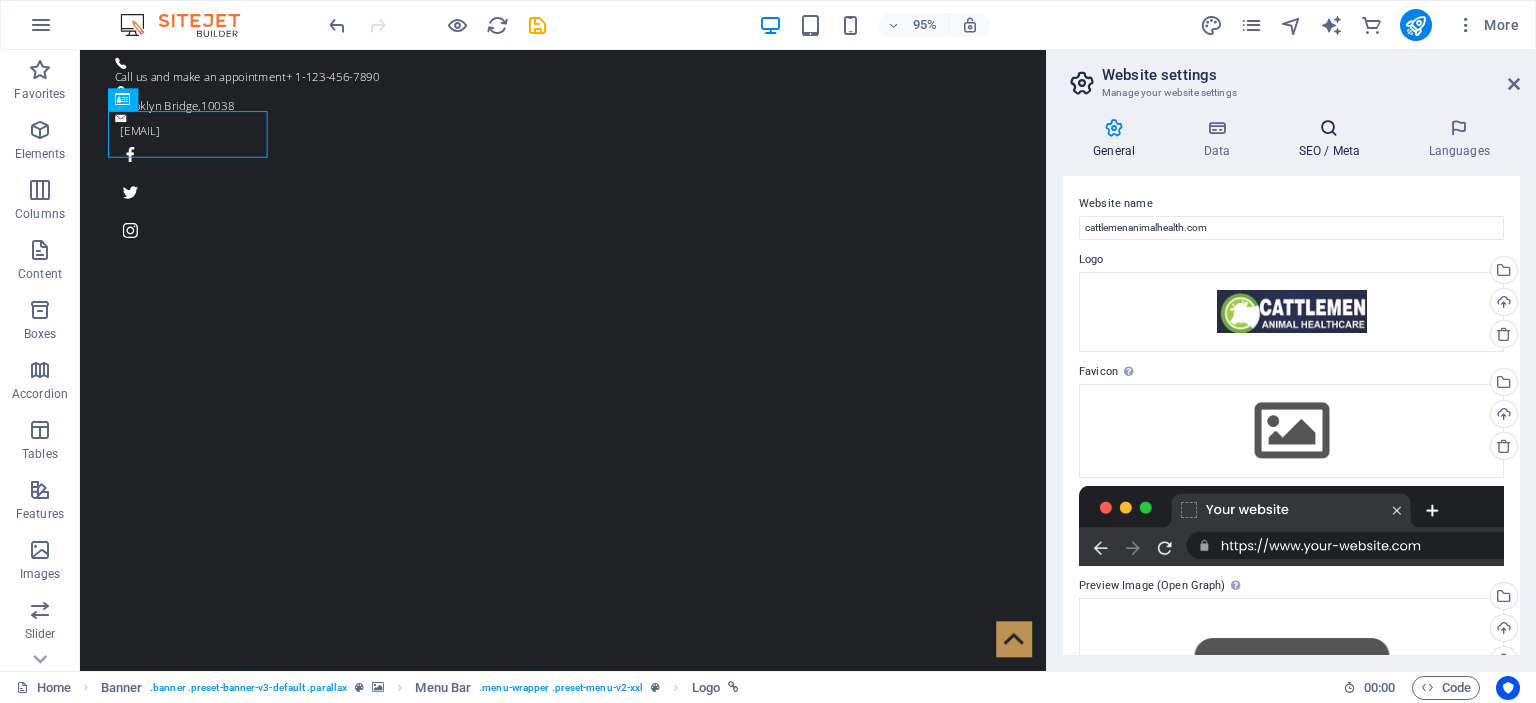 click on "SEO / Meta" at bounding box center [1333, 139] 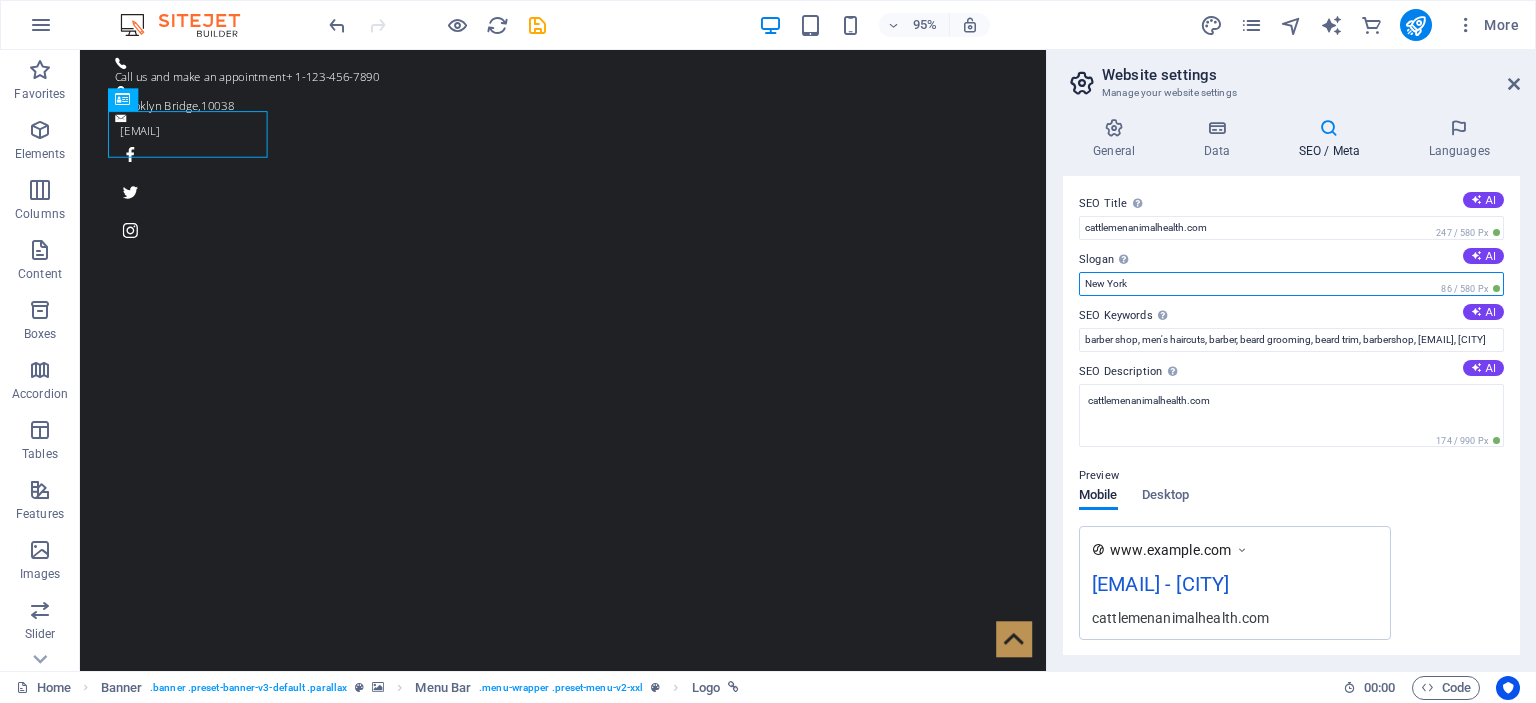 drag, startPoint x: 1155, startPoint y: 281, endPoint x: 1068, endPoint y: 281, distance: 87 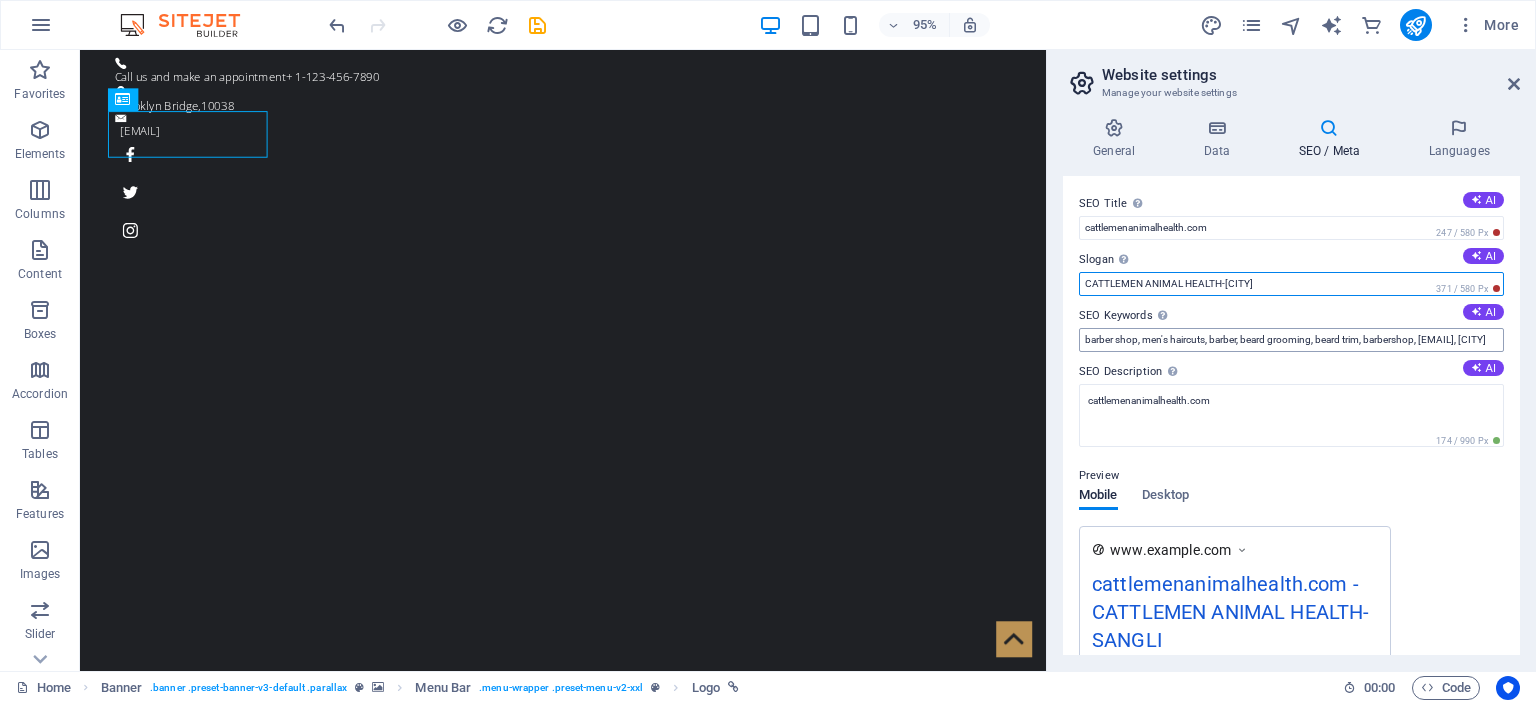 type on "CATTLEMEN ANIMAL HEALTH-[CITY]" 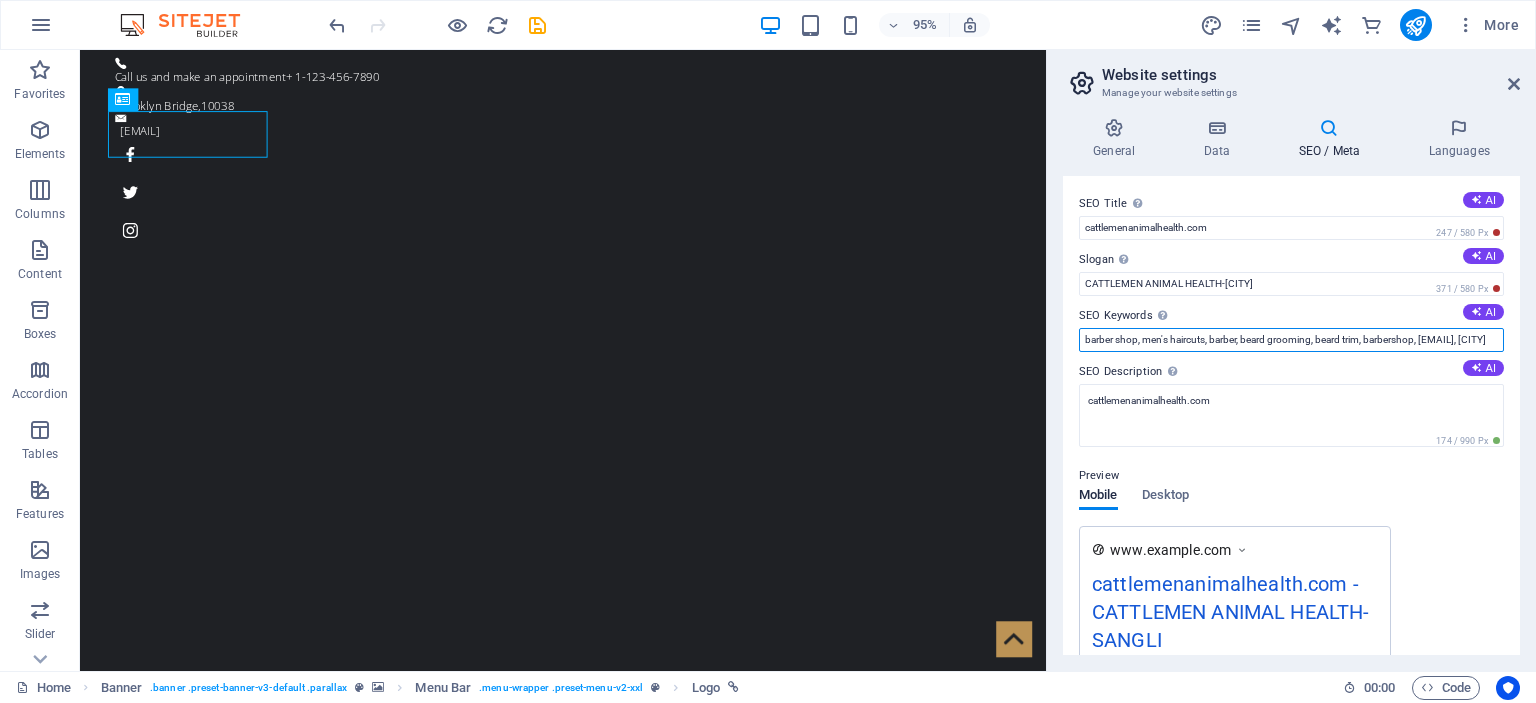 click on "barber shop, men's haircuts, barber, beard grooming, beard trim, barbershop, [EMAIL], [CITY]" at bounding box center [1291, 340] 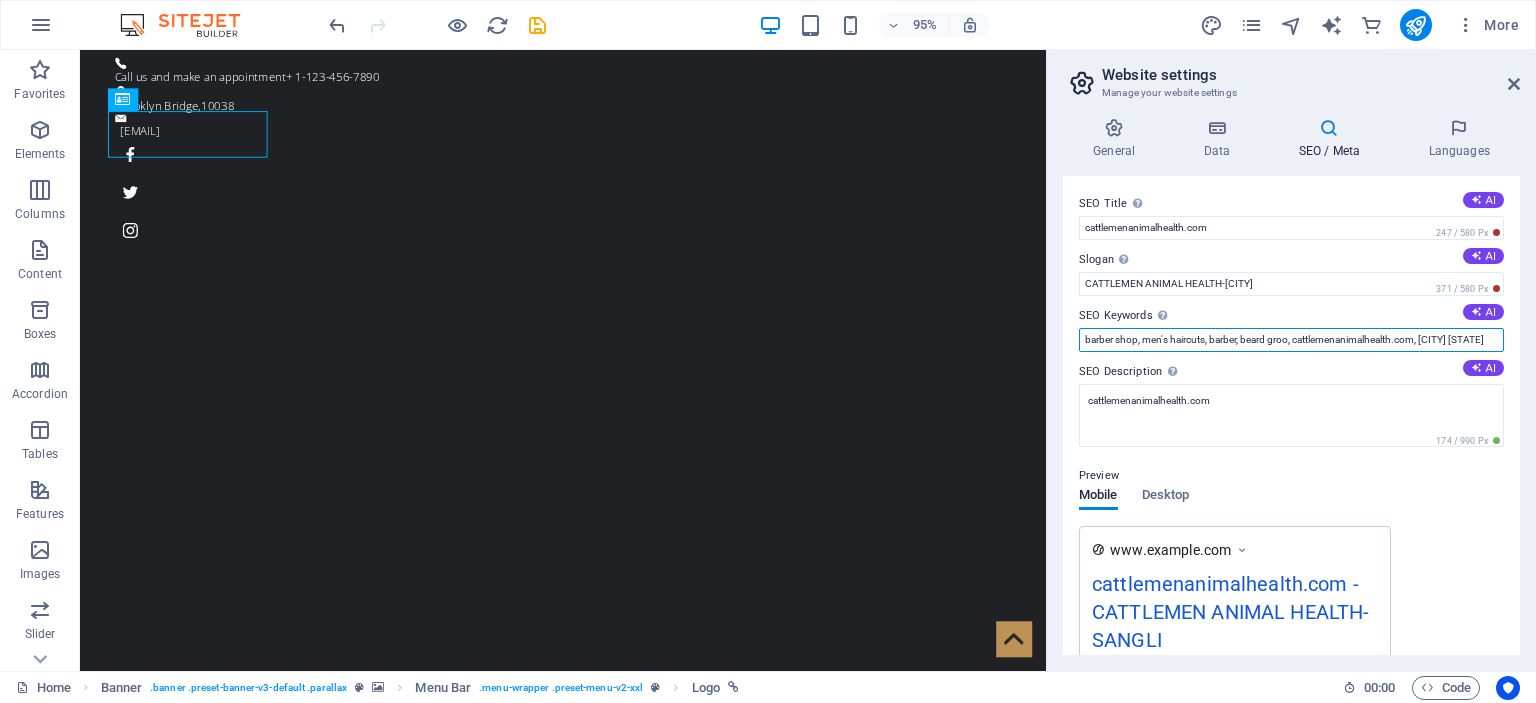 scroll, scrollTop: 0, scrollLeft: 0, axis: both 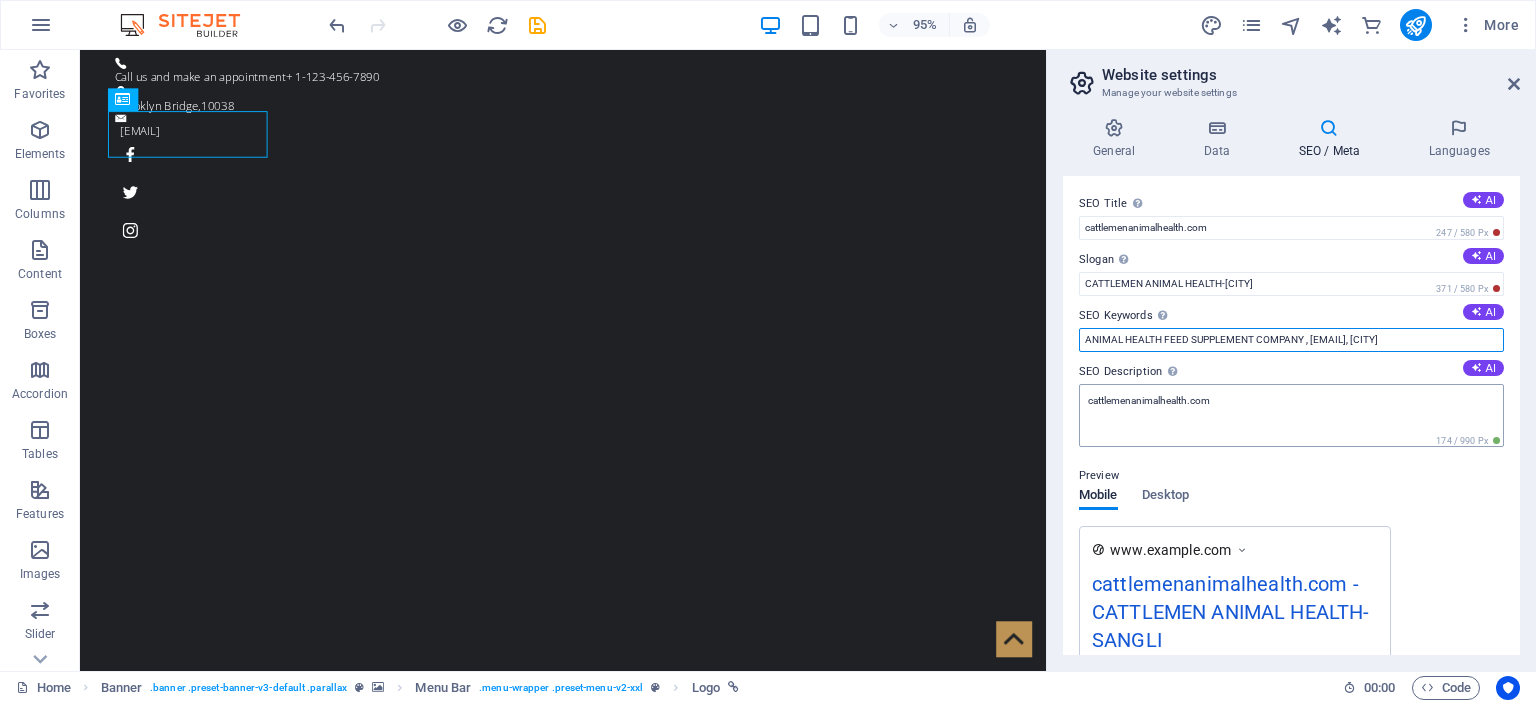 type on "ANIMAL HEALTH FEED SUPPLEMENT COMPANY , [EMAIL], [CITY]" 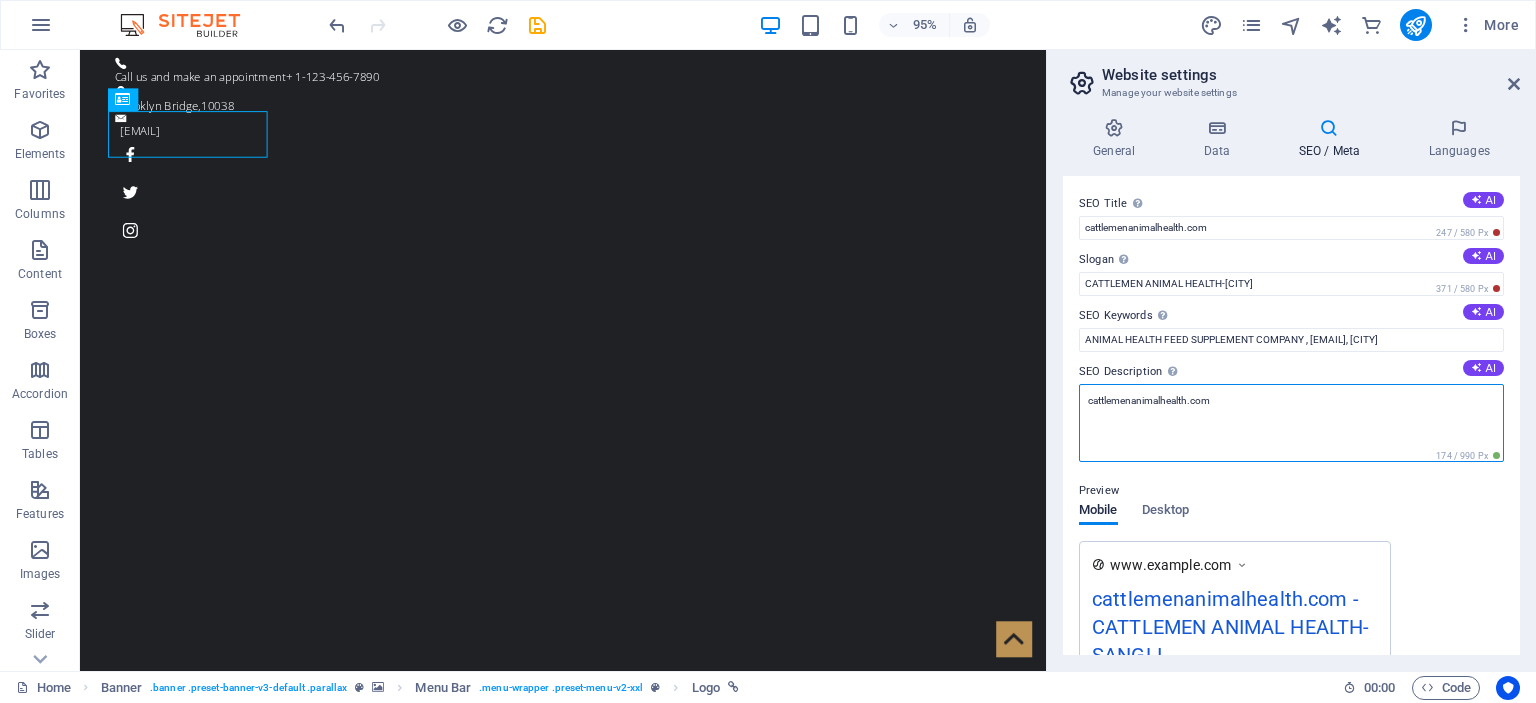 click on "cattlemenanimalhealth.com" at bounding box center [1291, 423] 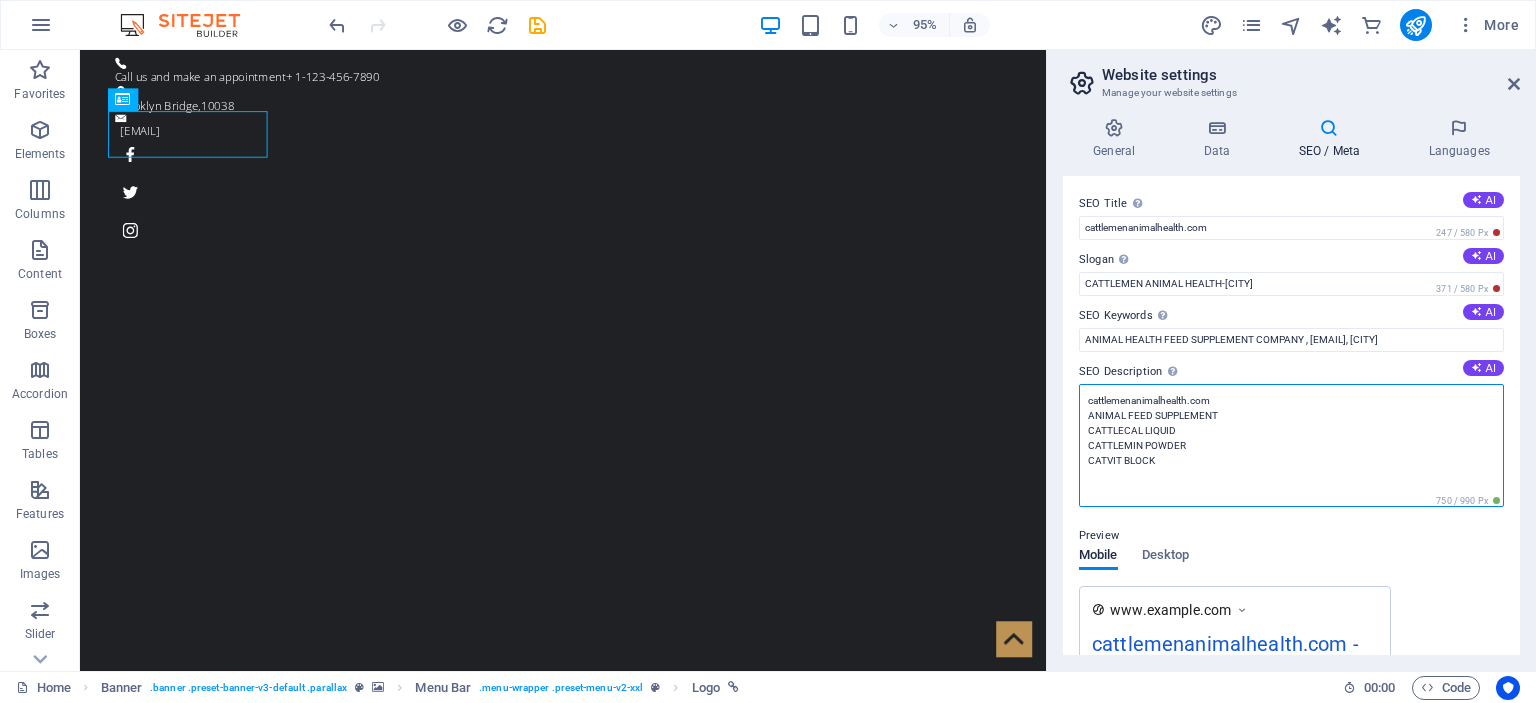 click on "cattlemenanimalhealth.com
ANIMAL FEED SUPPLEMENT
CATTLECAL LIQUID
CATTLEMIN POWDER
CATVIT BLOCK" at bounding box center [1291, 445] 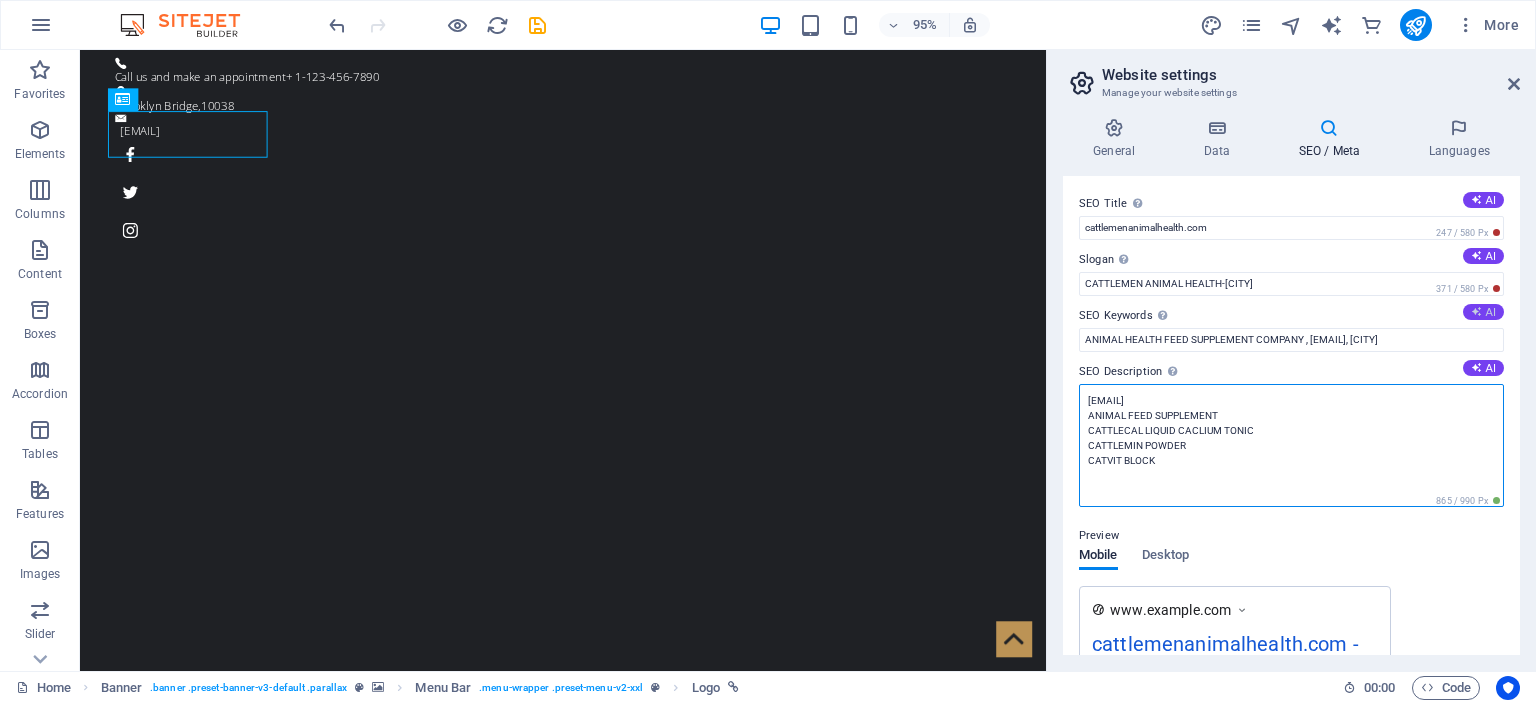 type on "[EMAIL]
ANIMAL FEED SUPPLEMENT
CATTLECAL LIQUID CACLIUM TONIC
CATTLEMIN POWDER
CATVIT BLOCK" 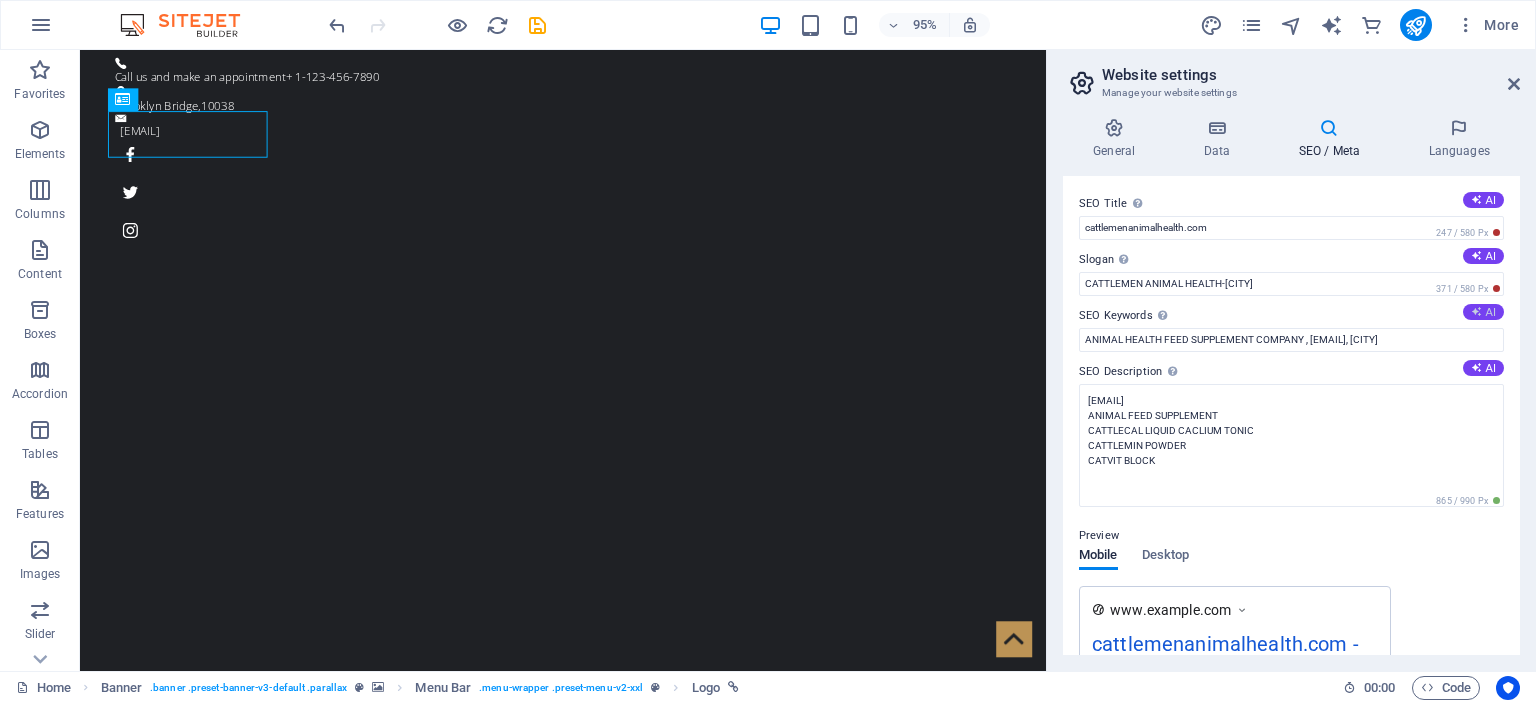 click on "AI" at bounding box center [1483, 312] 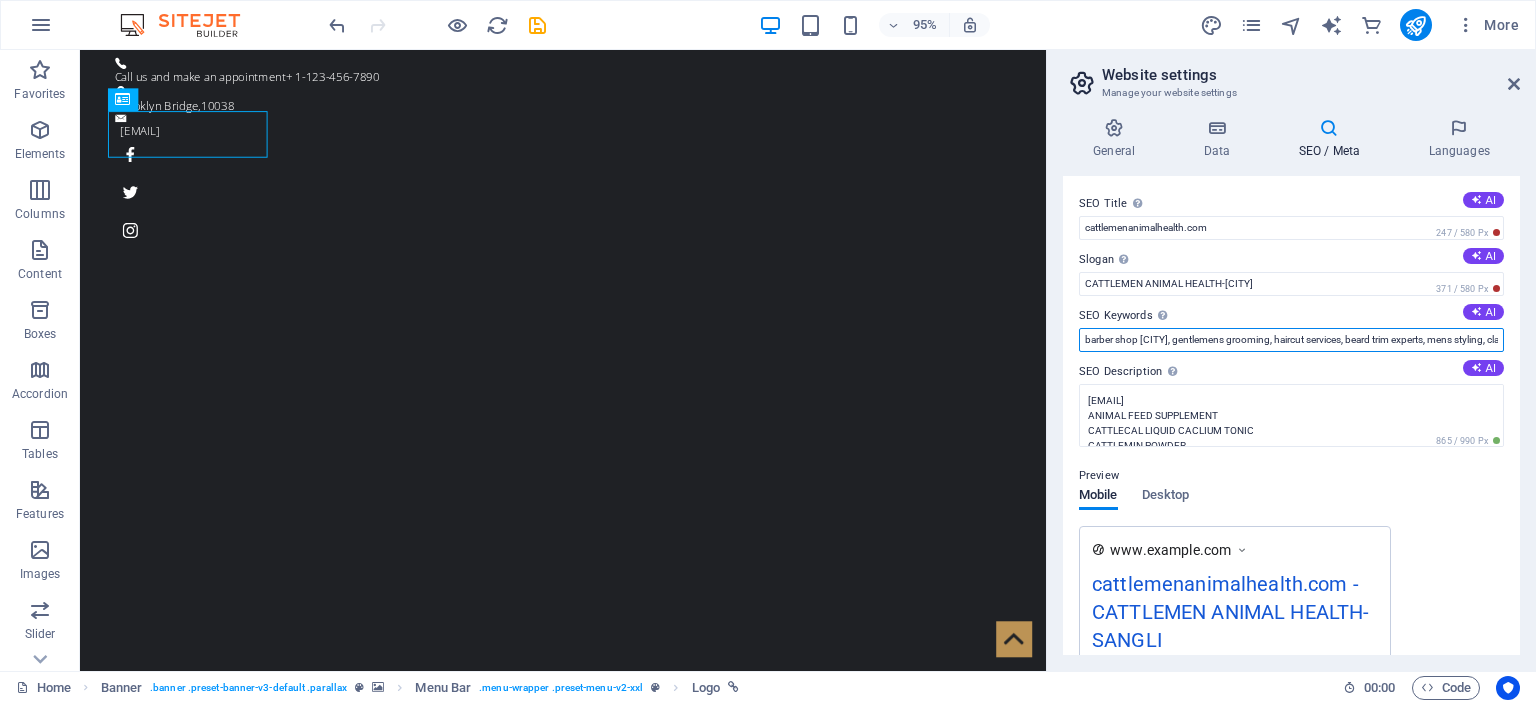 click on "barber shop [CITY], gentlemens grooming, haircut services, beard trim experts, mens styling, classic shaves" at bounding box center (1291, 340) 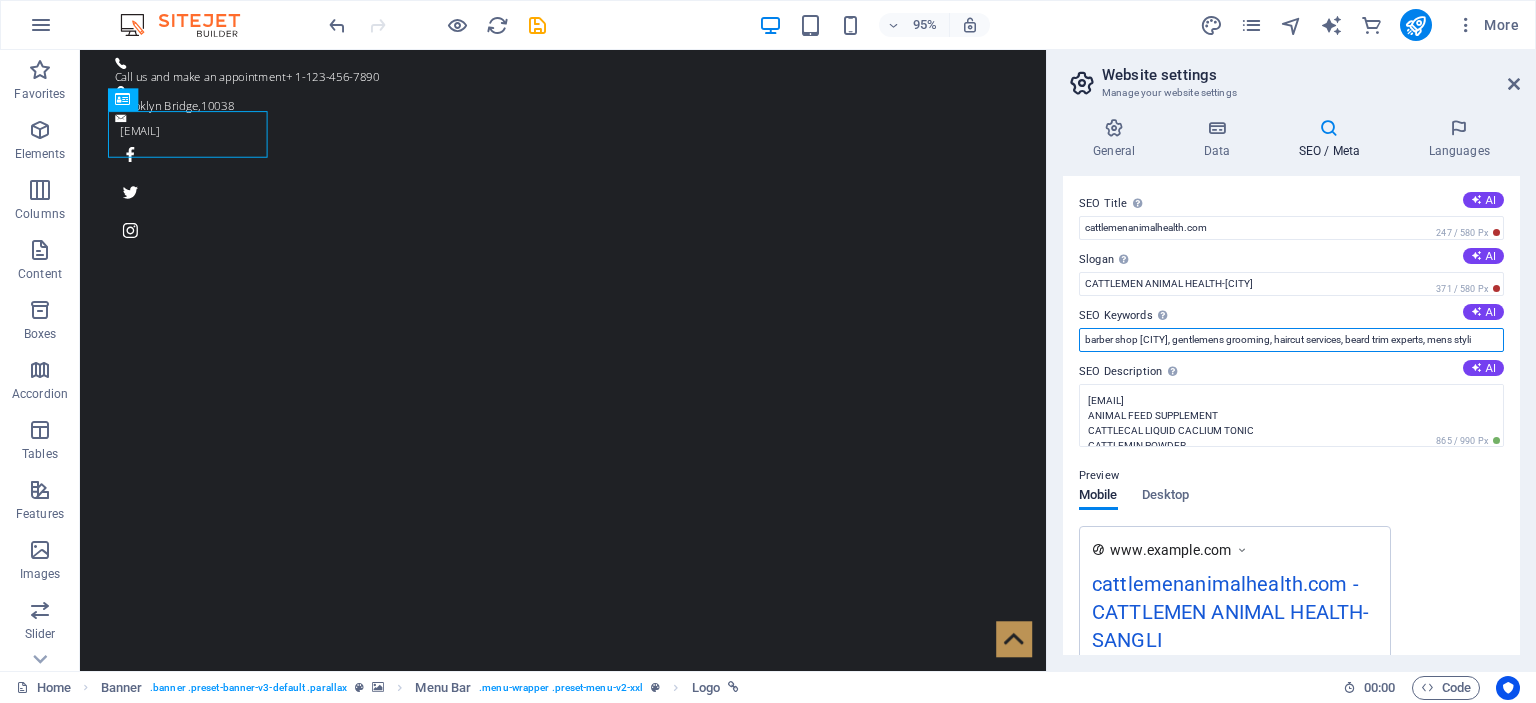 scroll, scrollTop: 0, scrollLeft: 0, axis: both 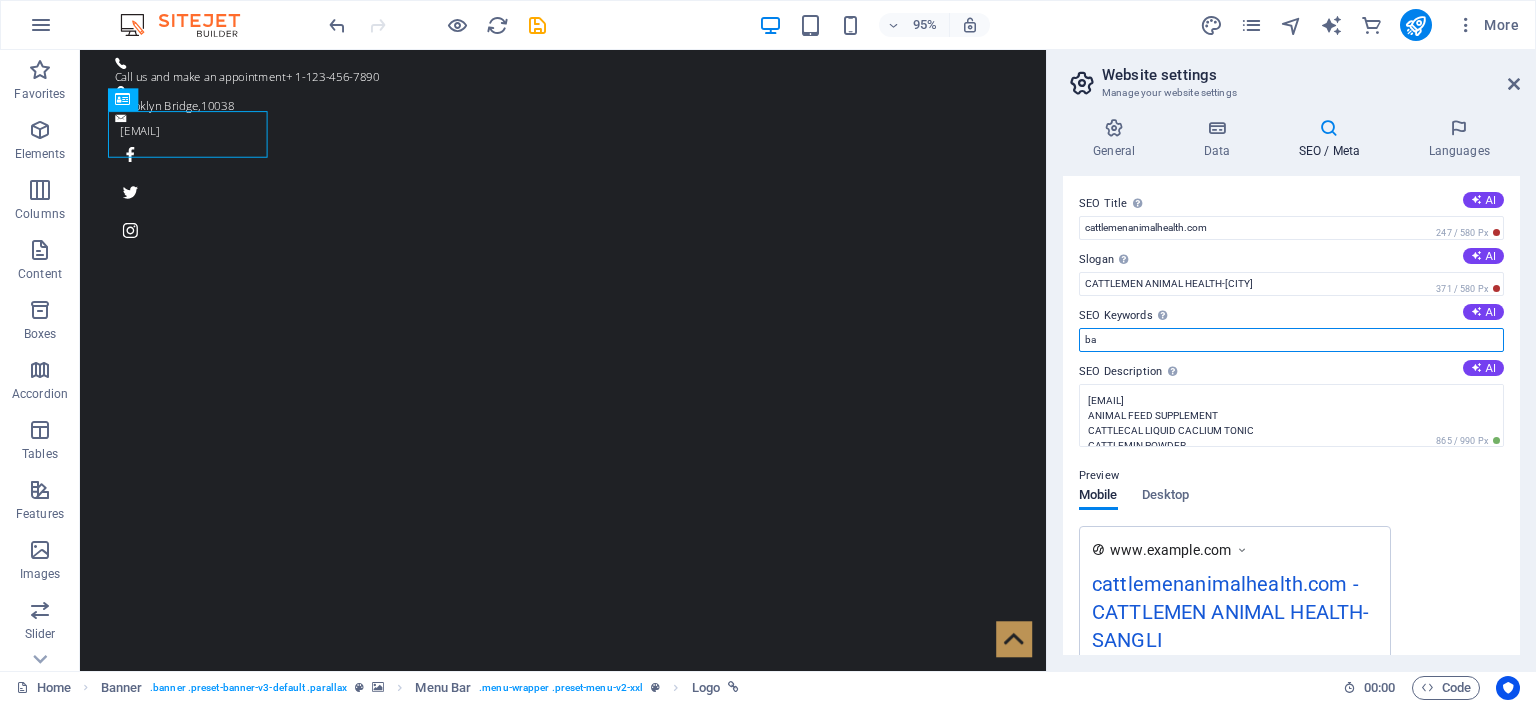 type on "b" 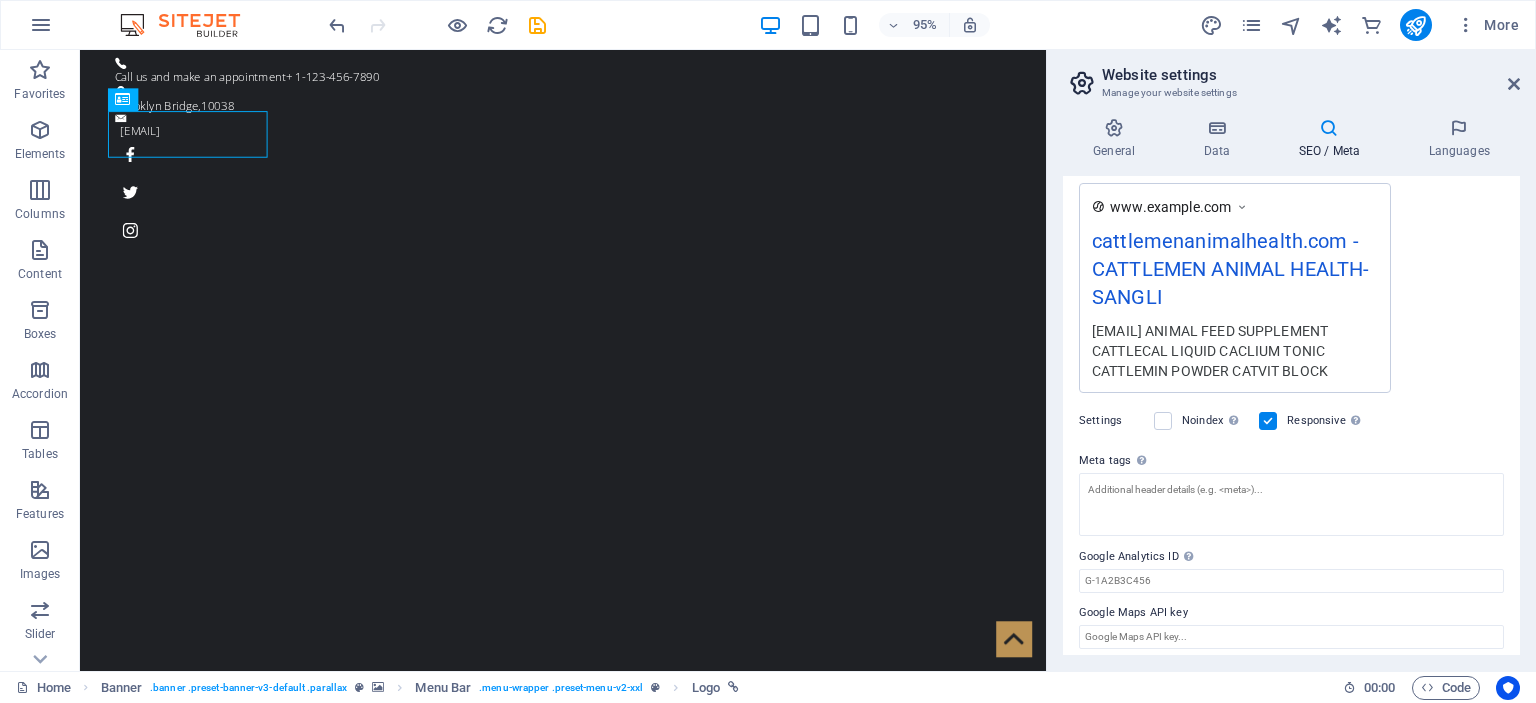 scroll, scrollTop: 351, scrollLeft: 0, axis: vertical 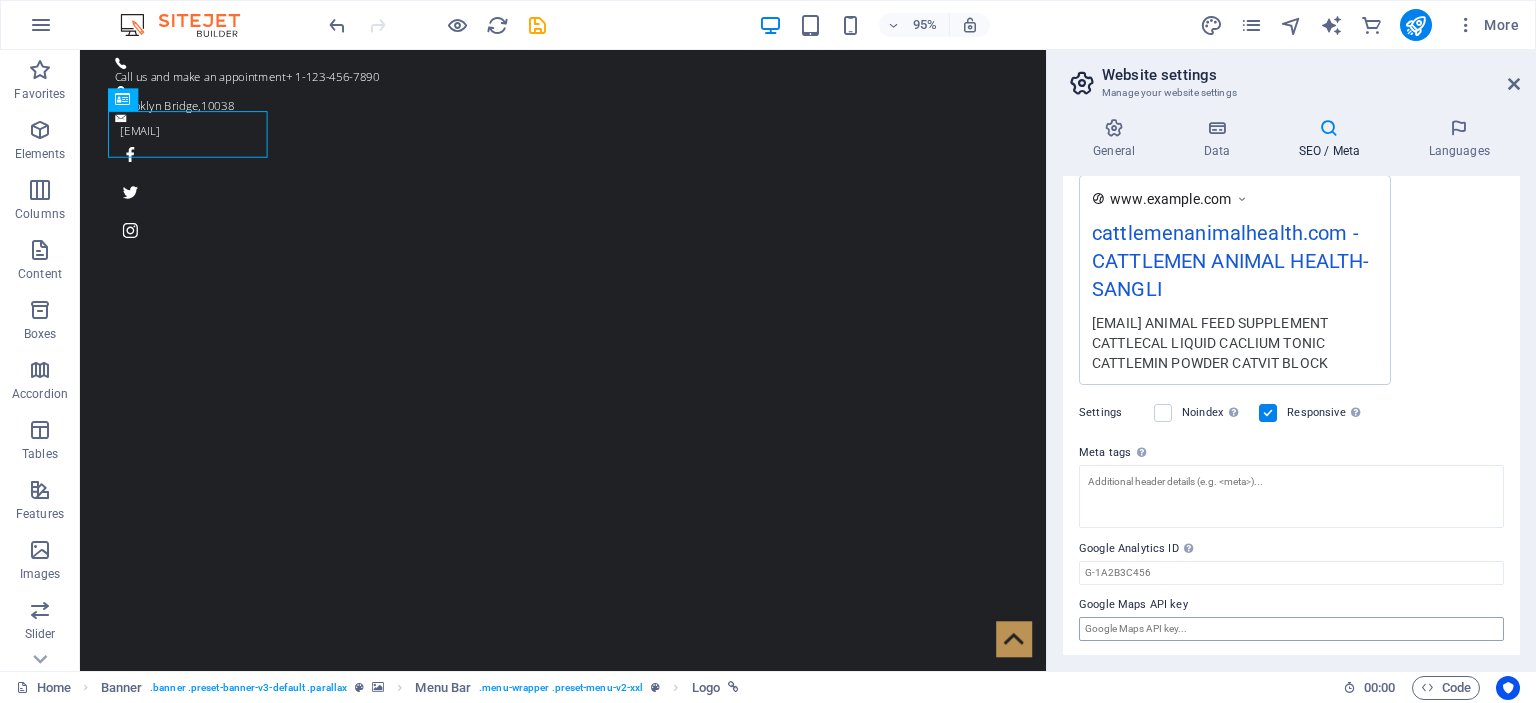 type on "CATTLEMEN ANIMAL HEALTH -ANIMAL FEED SUPPLEMENT COMPANY" 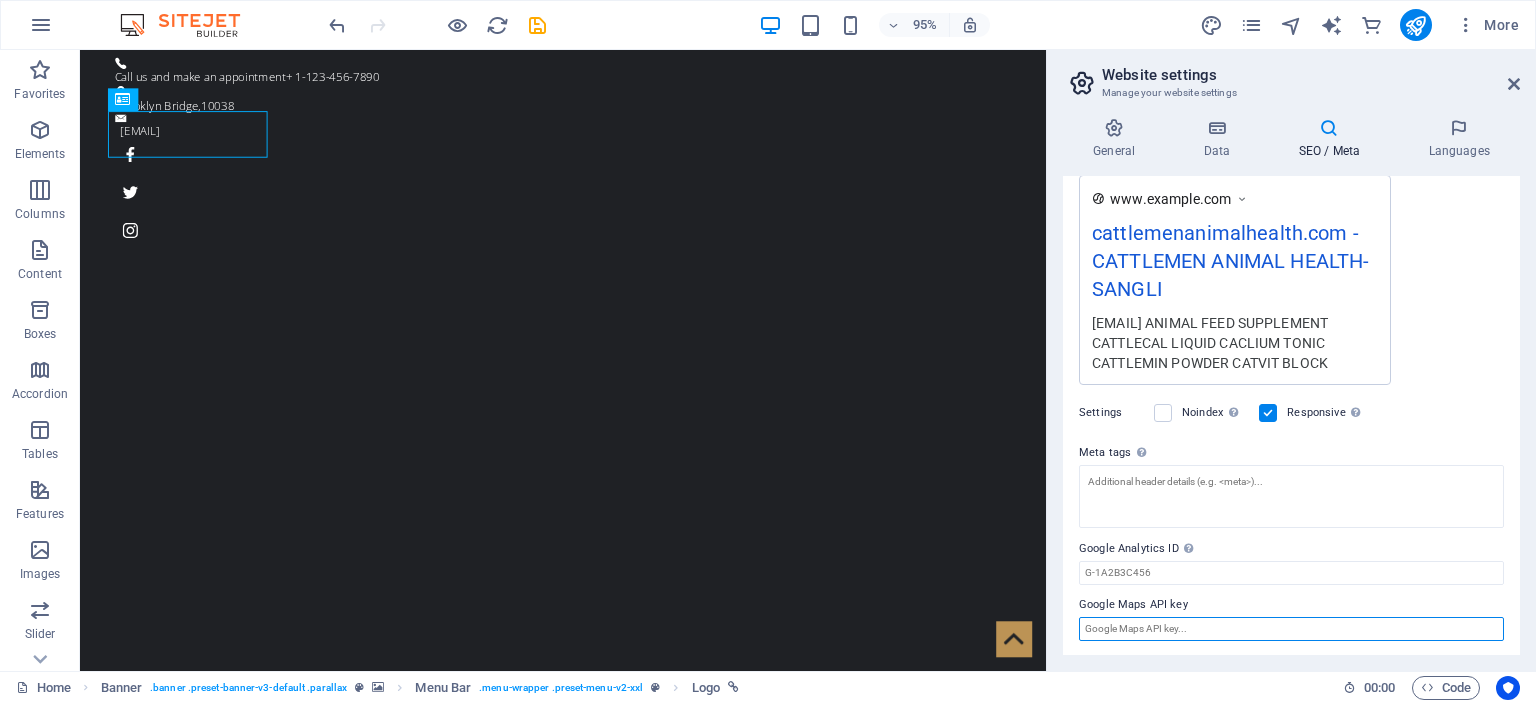 click on "Google Maps API key" at bounding box center [1291, 629] 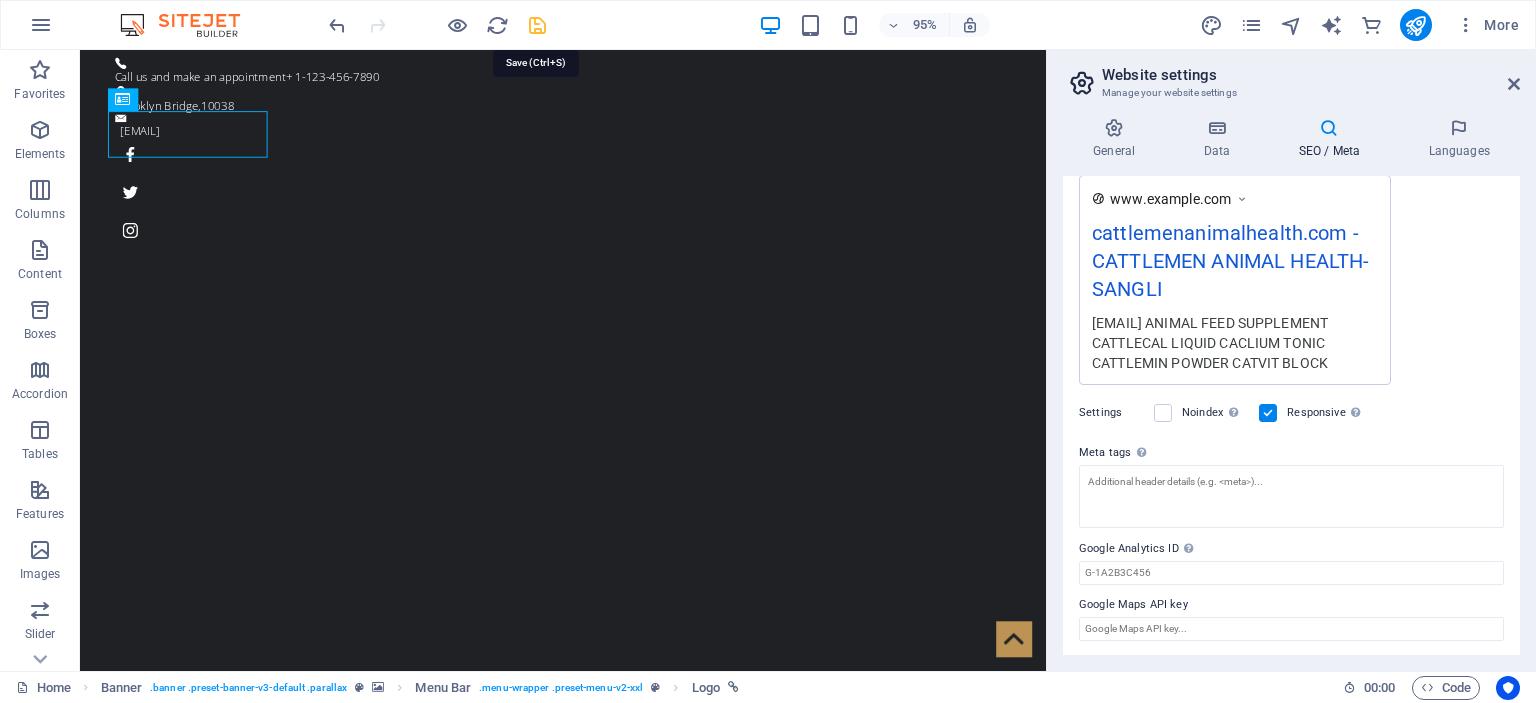 click at bounding box center (537, 25) 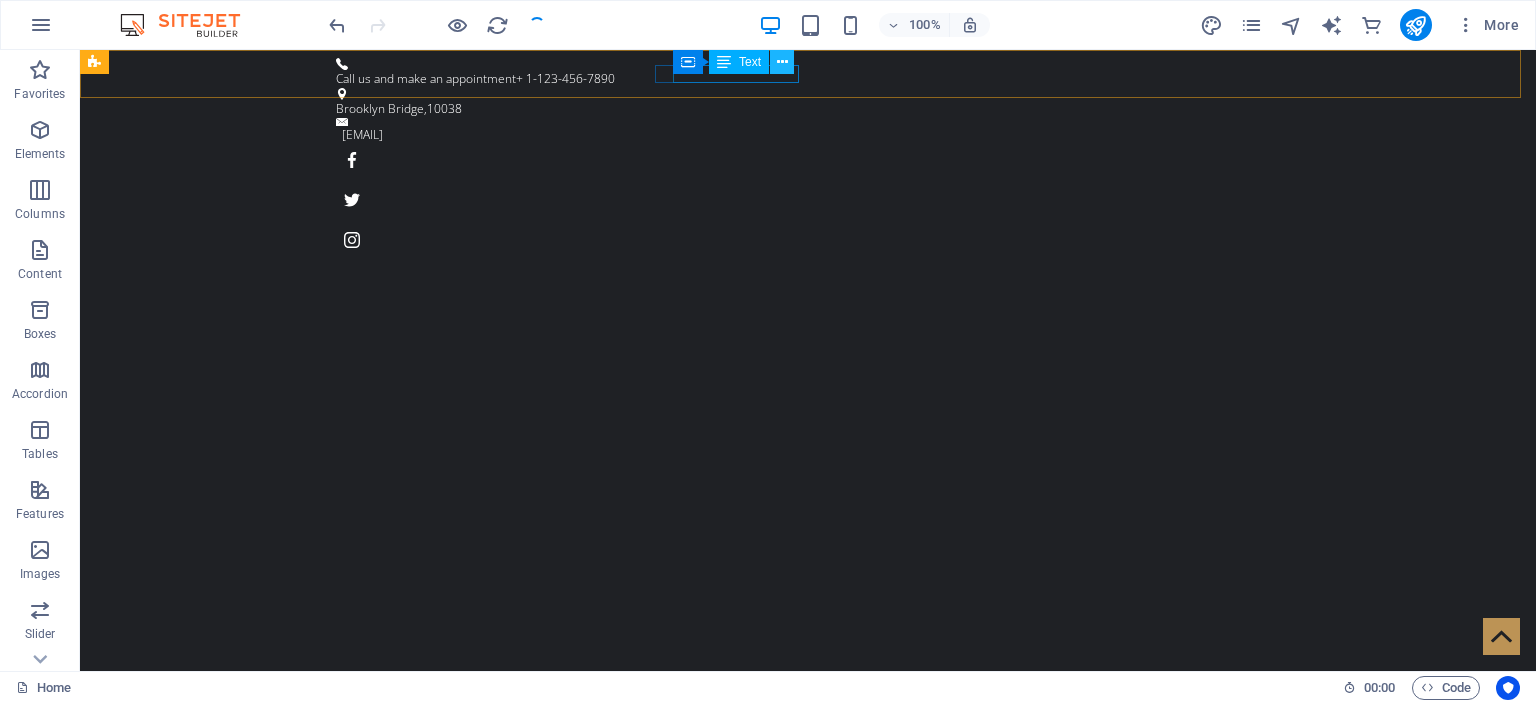 click at bounding box center (782, 62) 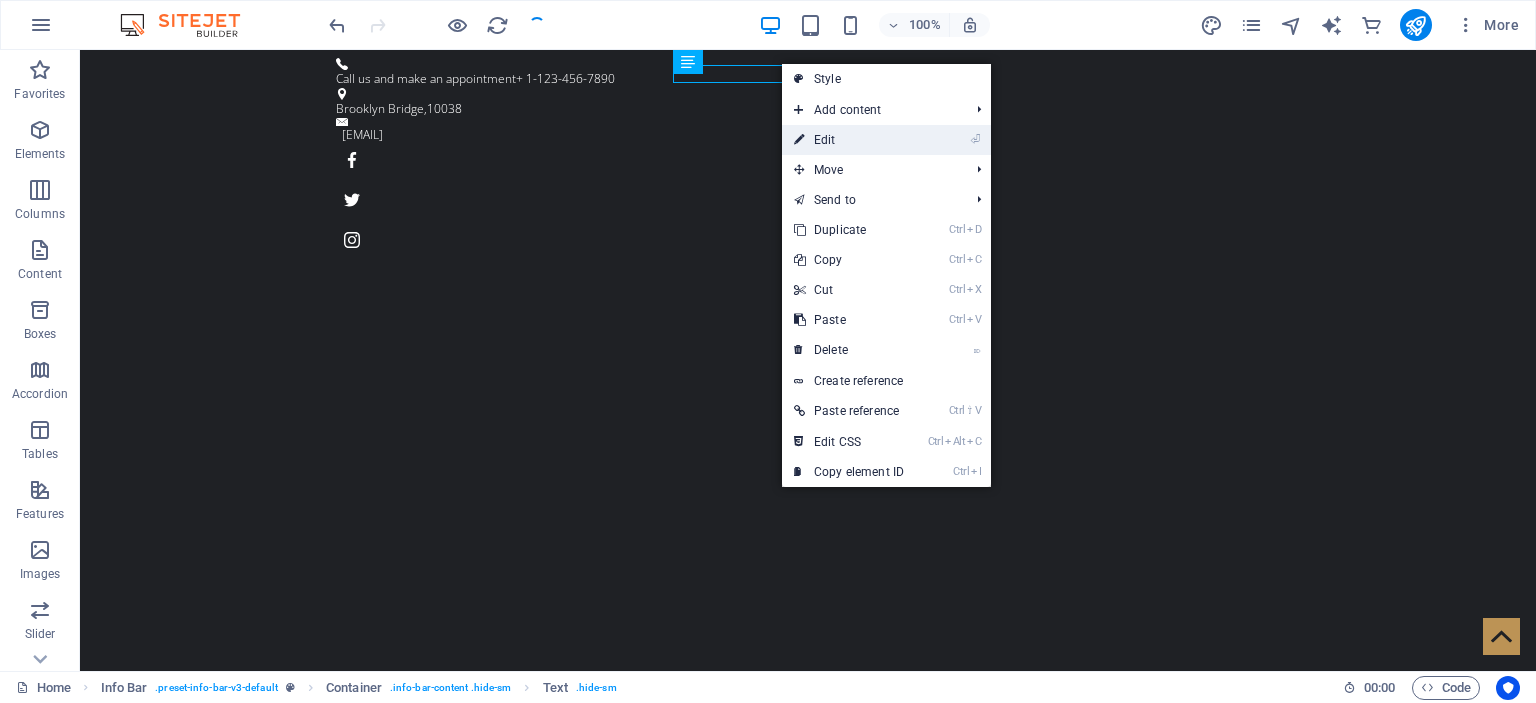 click on "⏎  Edit" at bounding box center (849, 140) 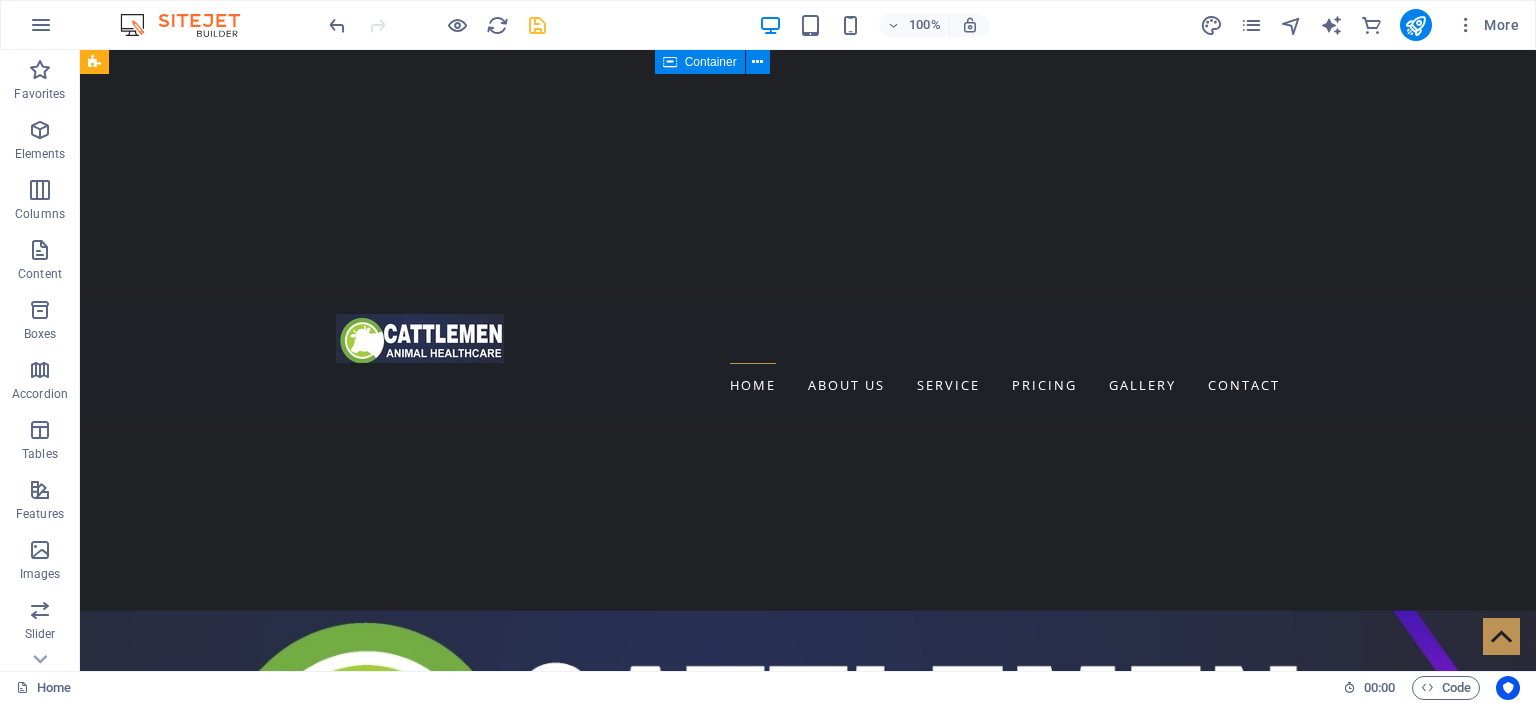 scroll, scrollTop: 560, scrollLeft: 0, axis: vertical 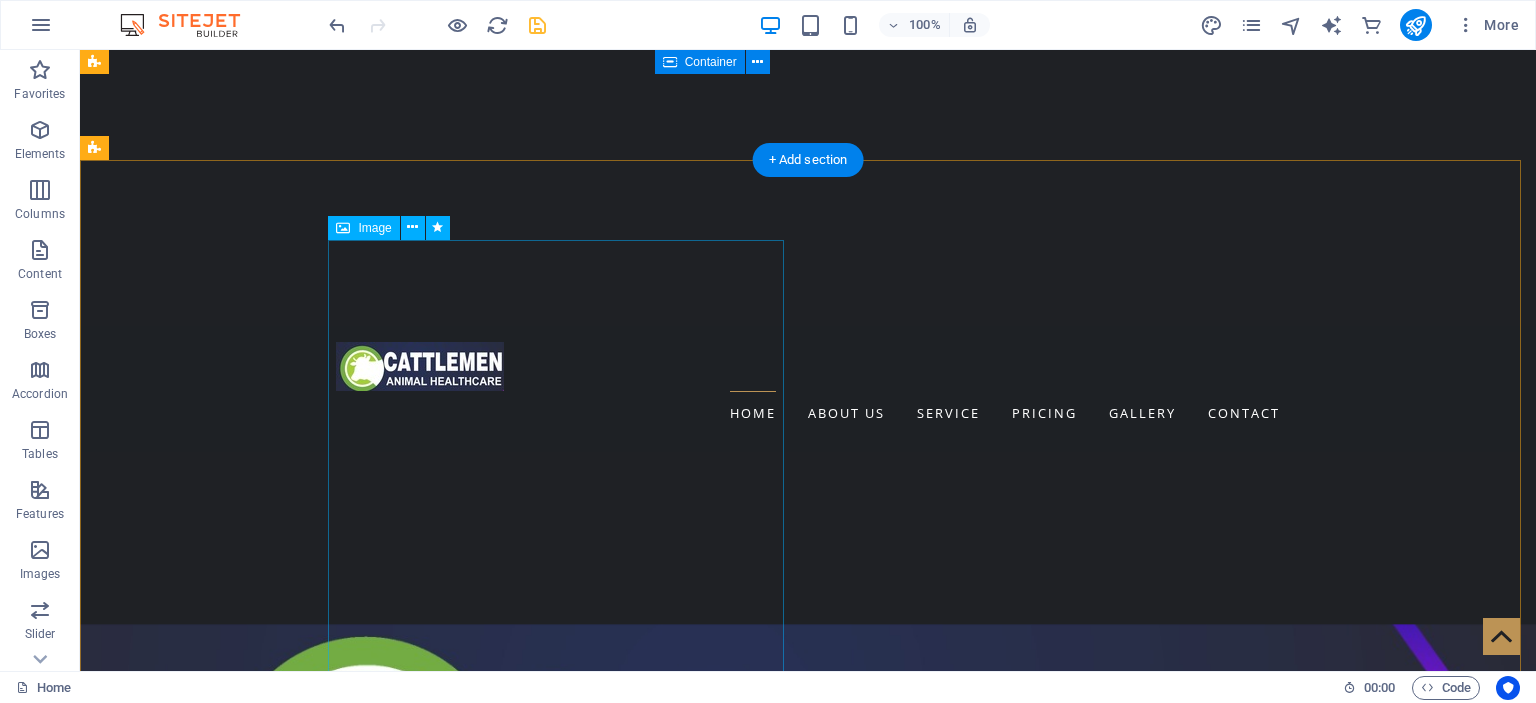 click at bounding box center [568, 1639] 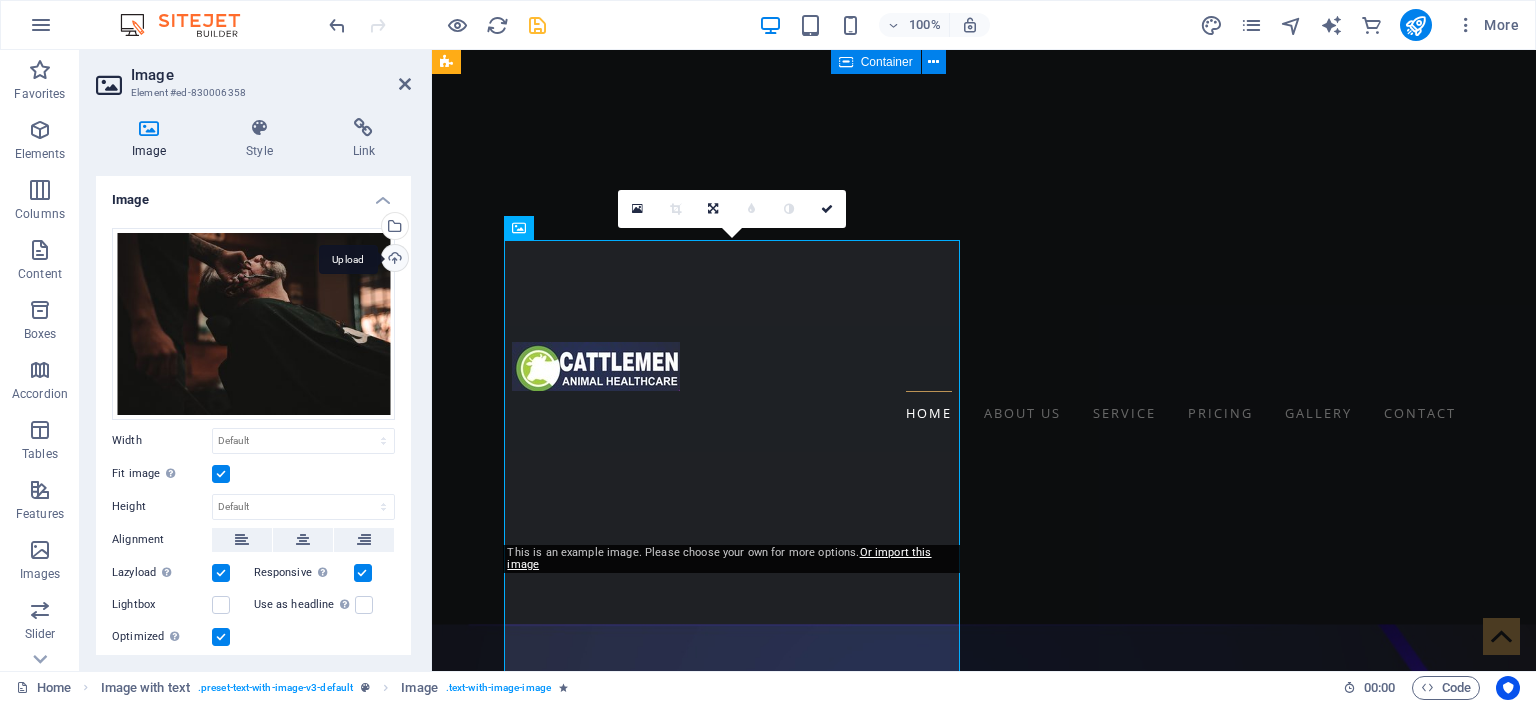 click on "Upload" at bounding box center [393, 260] 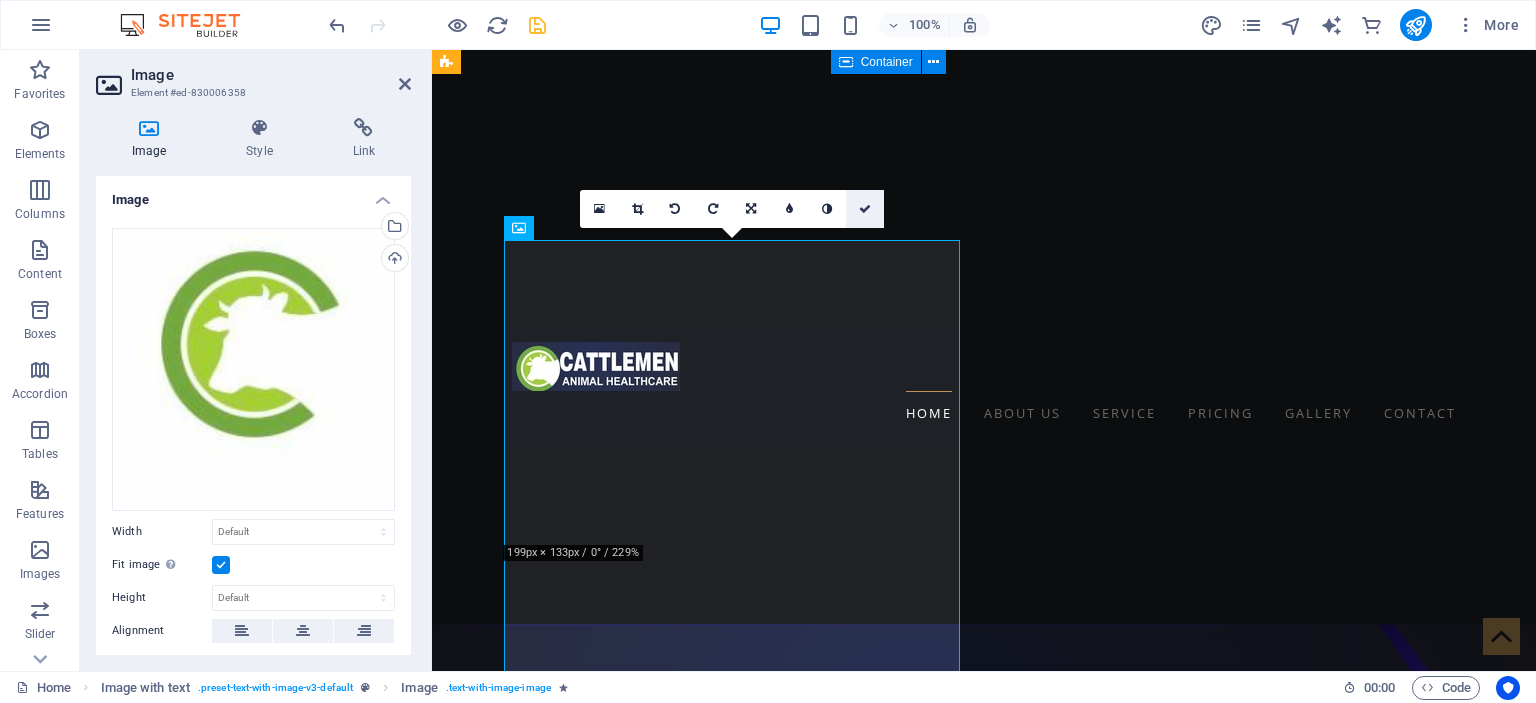 click at bounding box center (865, 209) 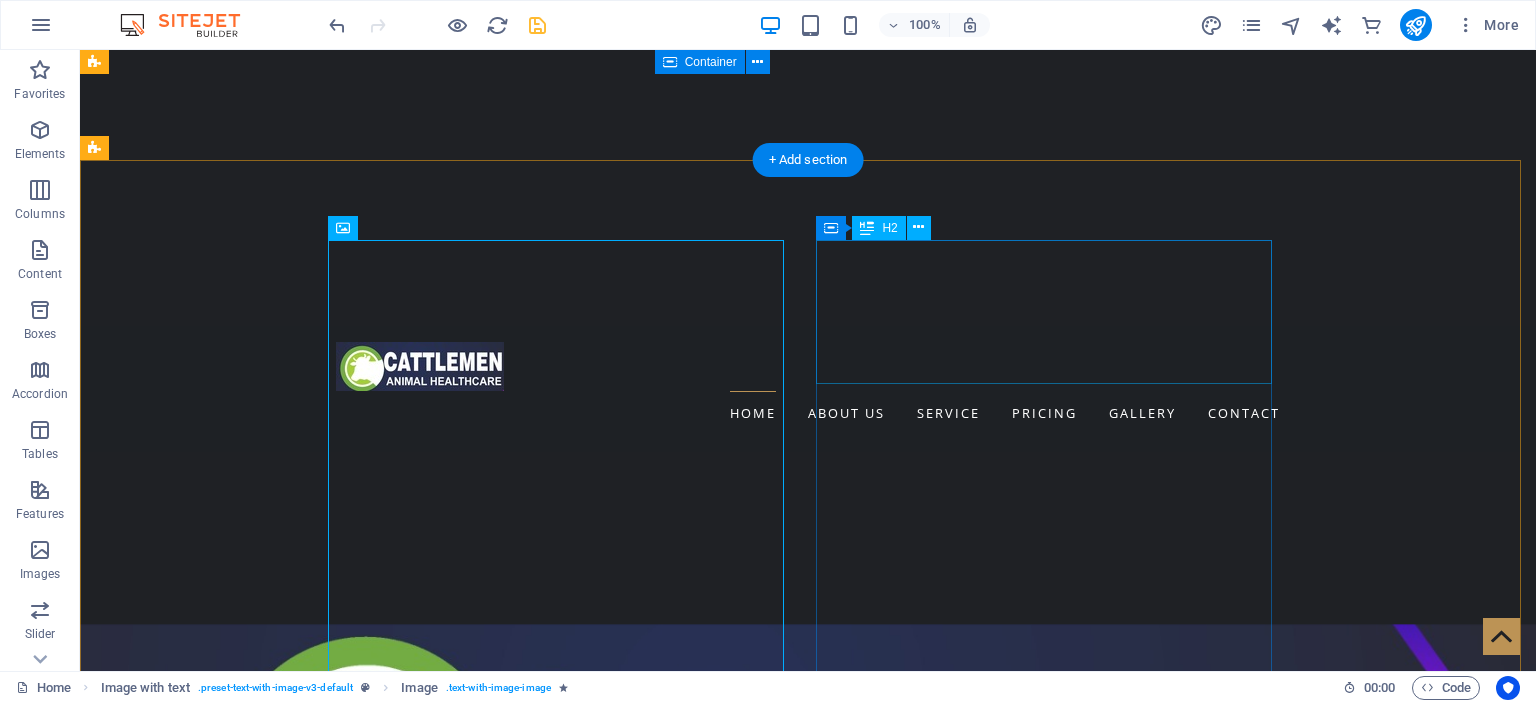 click on "WELCOME TO GENTLEMAN" at bounding box center (568, 1549) 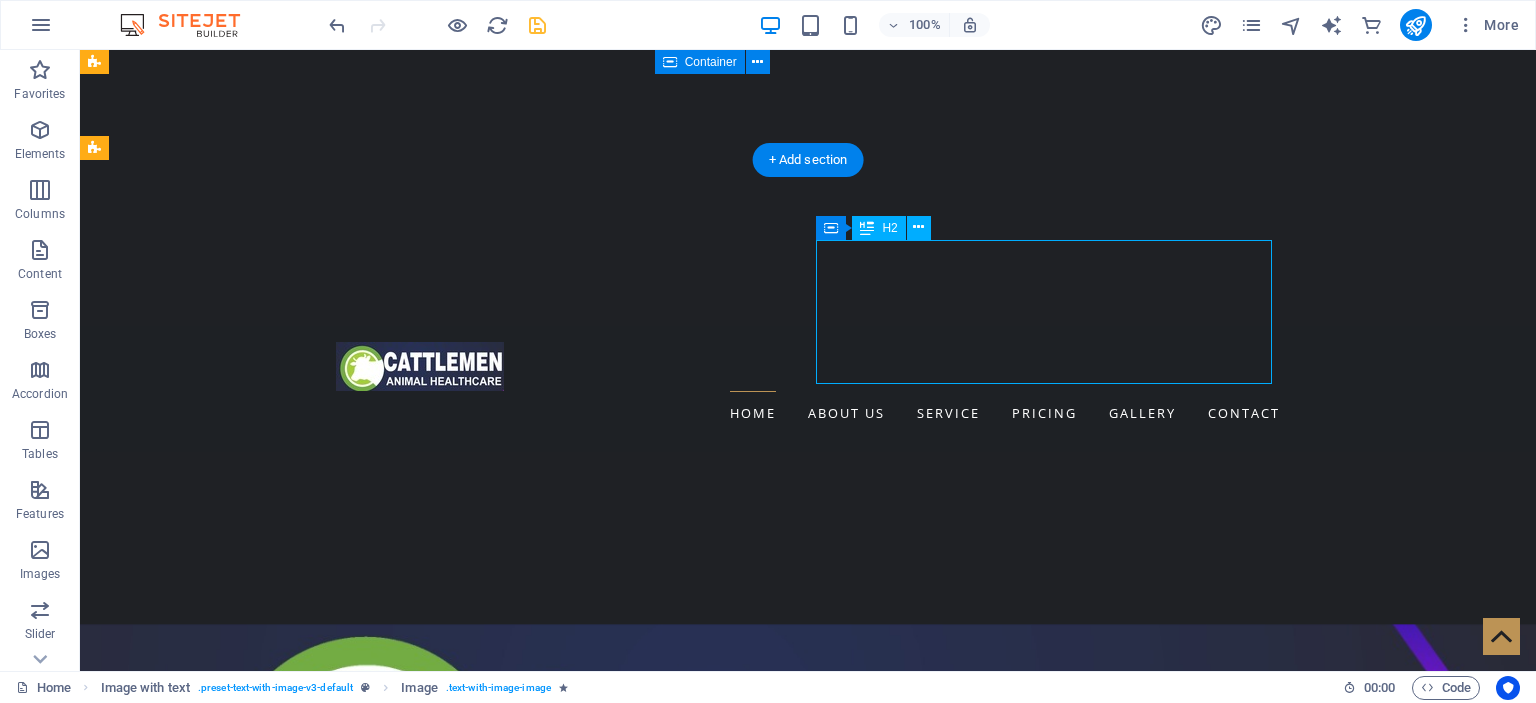 click on "WELCOME TO GENTLEMAN" at bounding box center [568, 1549] 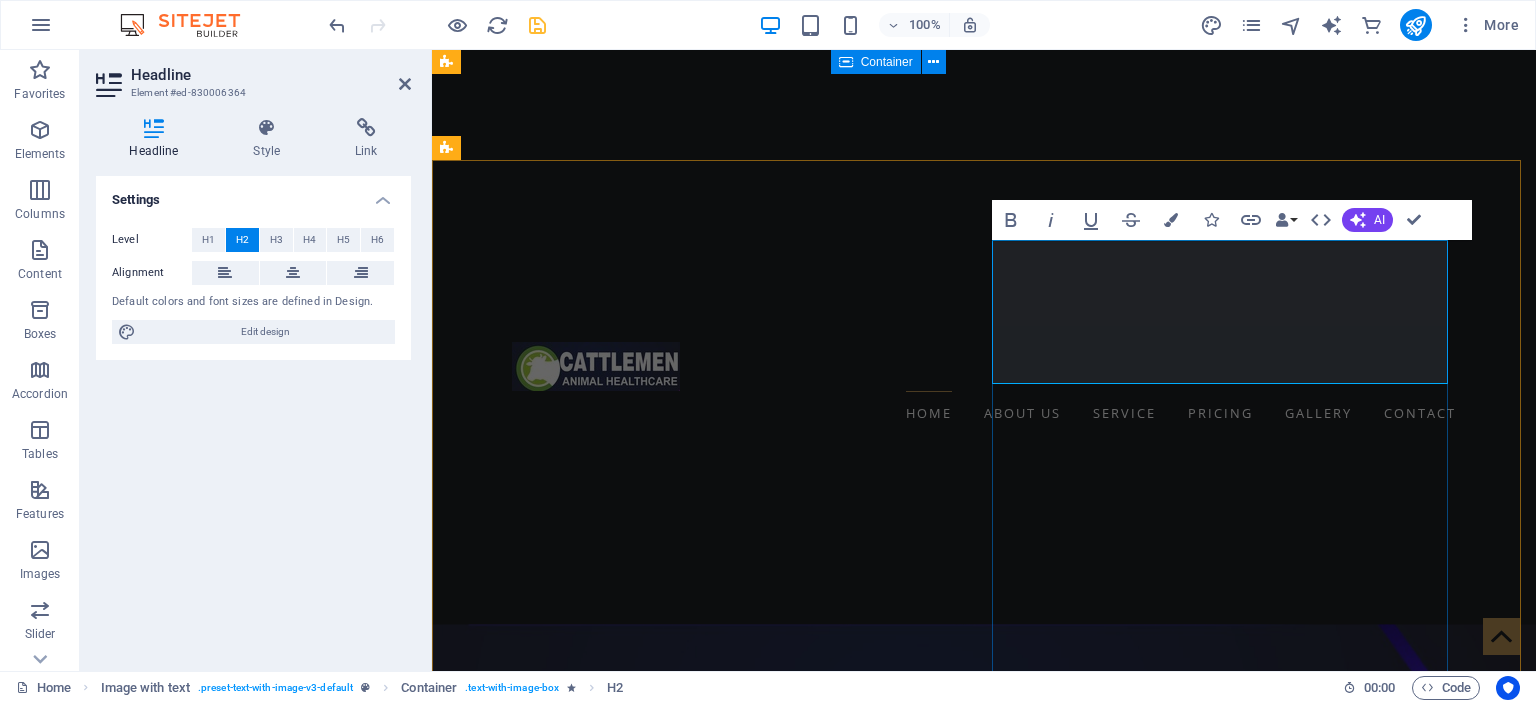click on "WELCOME TO GENTLEMAN" at bounding box center [920, 1549] 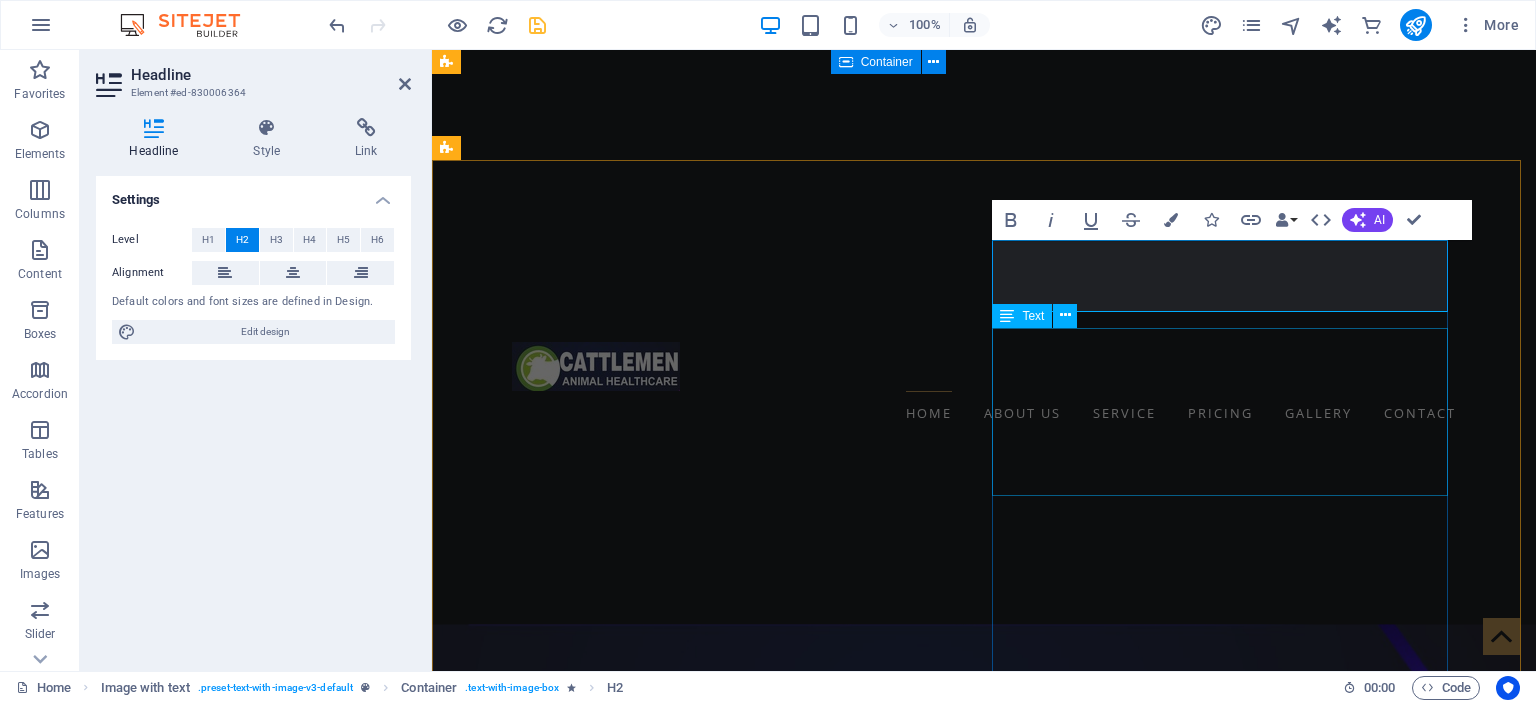 type 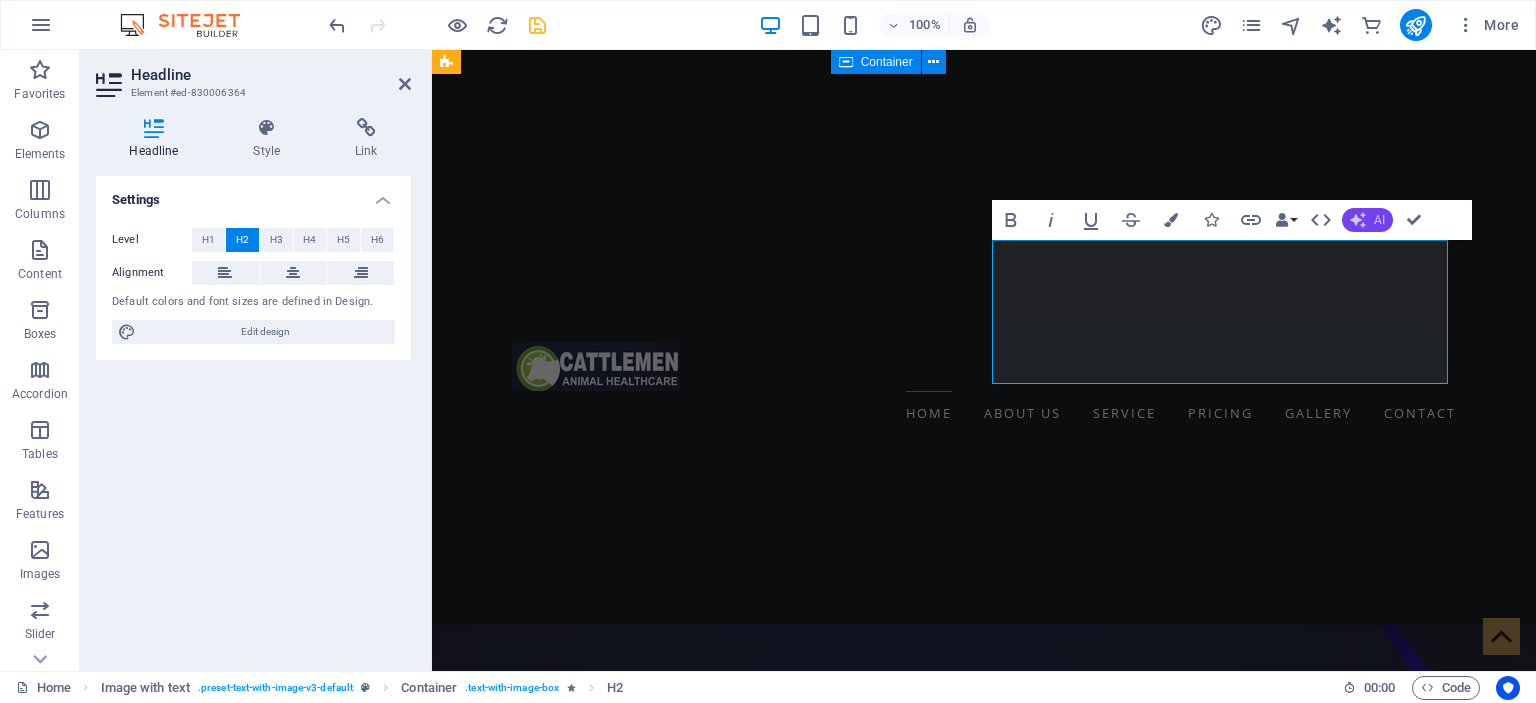 click on "AI" at bounding box center [1379, 220] 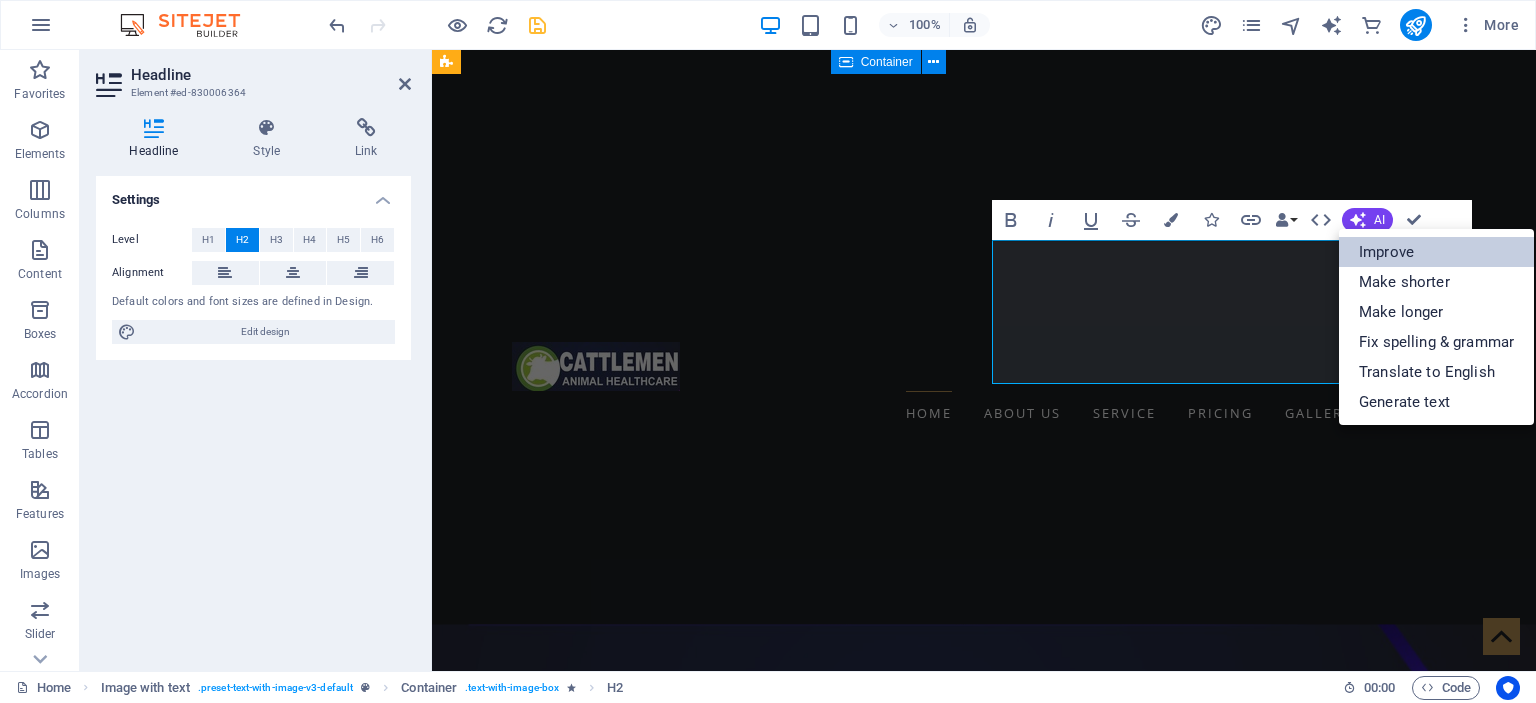 click on "Improve" at bounding box center [1436, 252] 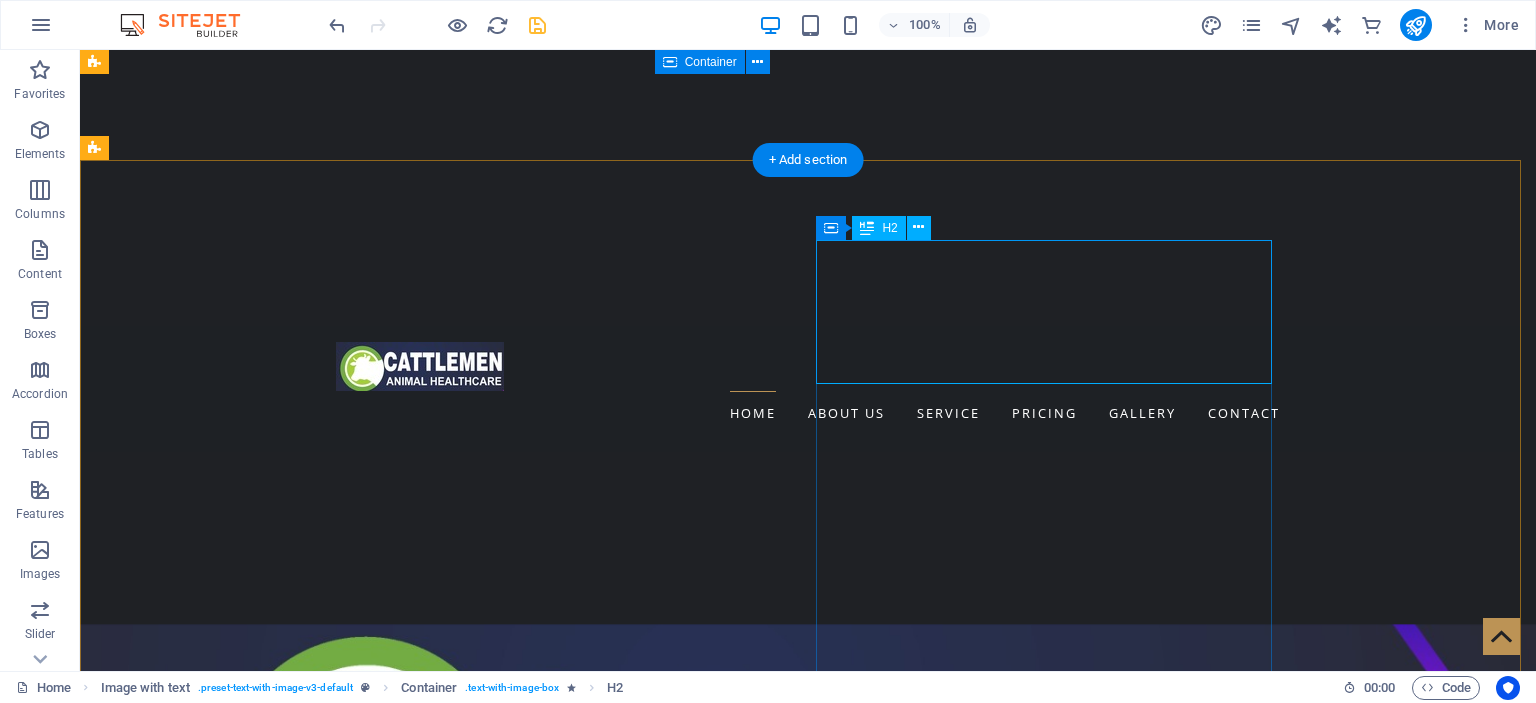 click on "WELCOME TO CATTLEMEN'S" at bounding box center [568, 1549] 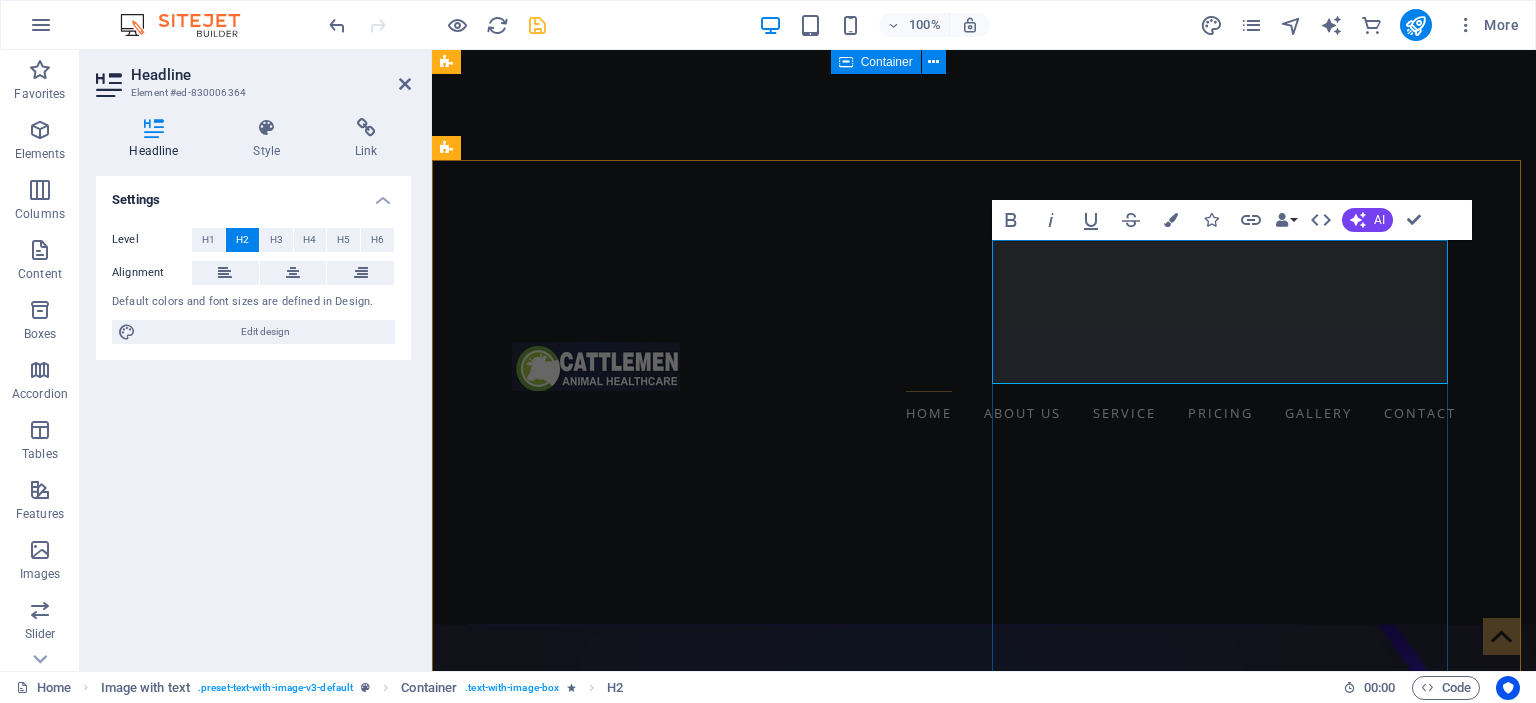 click on "WELCOME TO CATTLEMEN'S" at bounding box center [920, 1549] 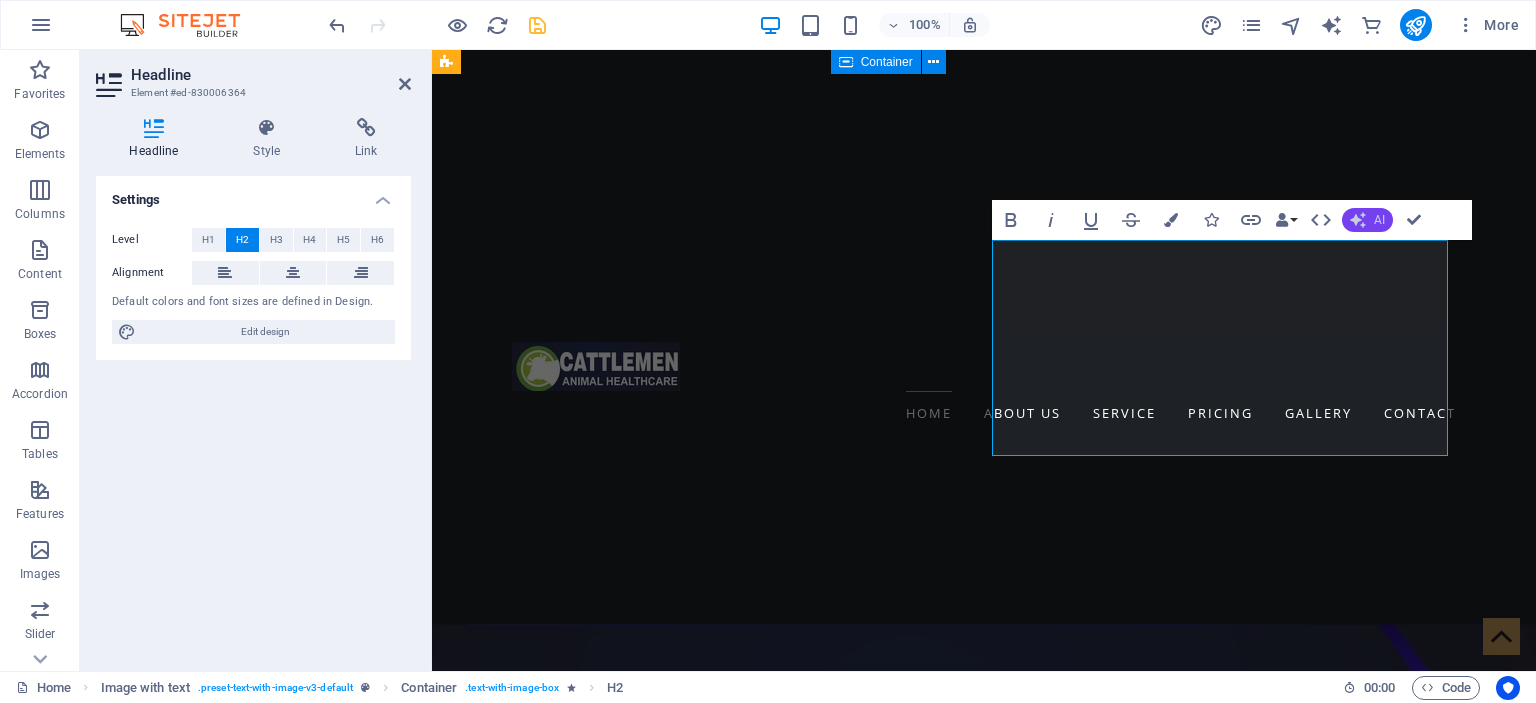 click on "AI" at bounding box center (1367, 220) 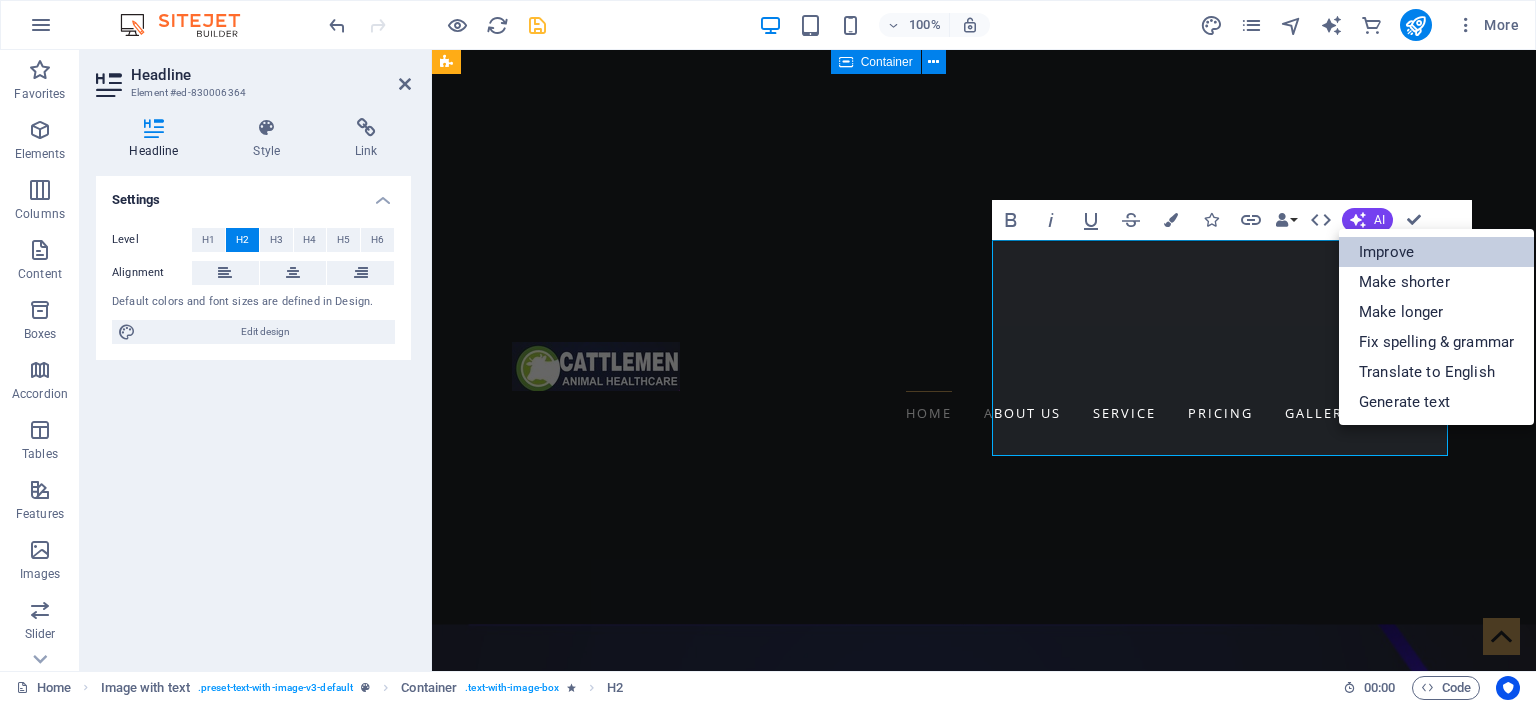 click on "Improve" at bounding box center [1436, 252] 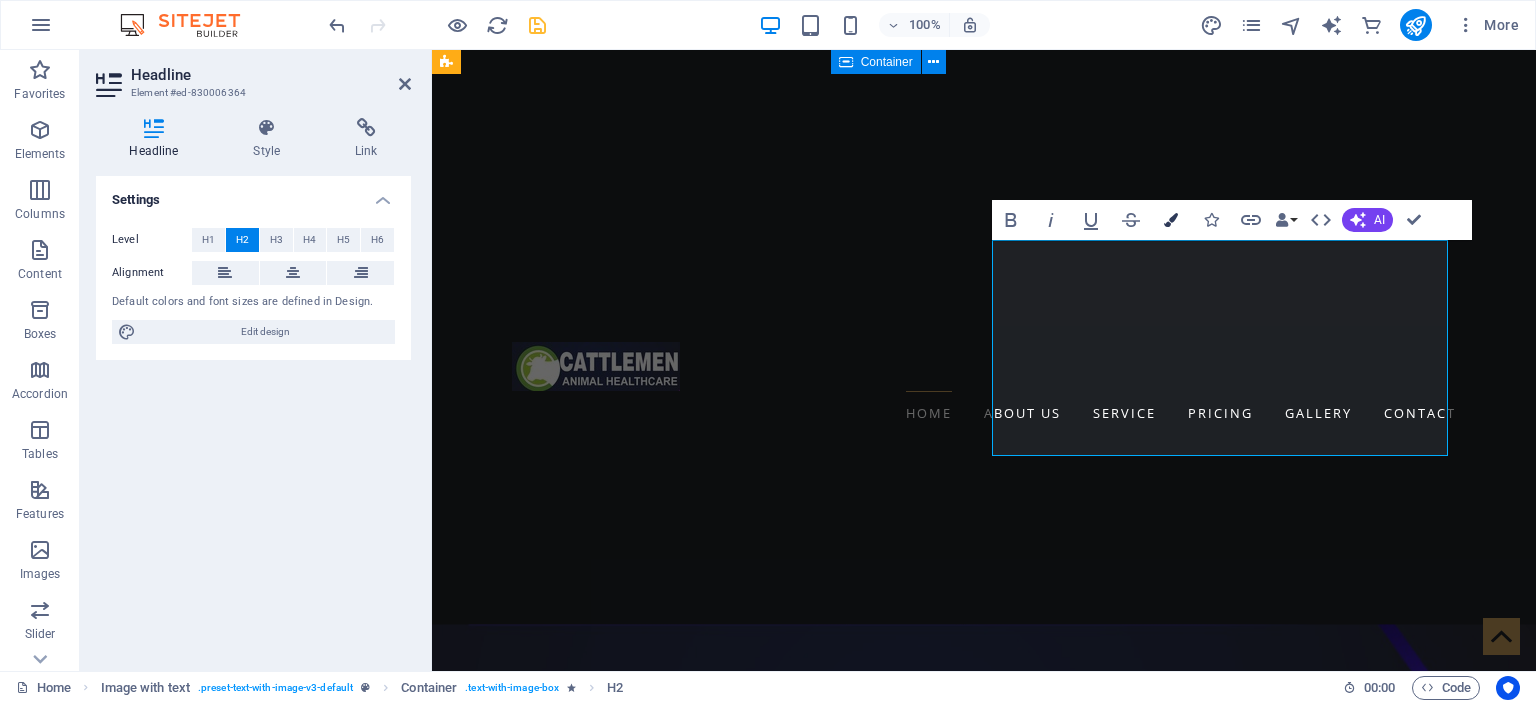 click at bounding box center (1171, 220) 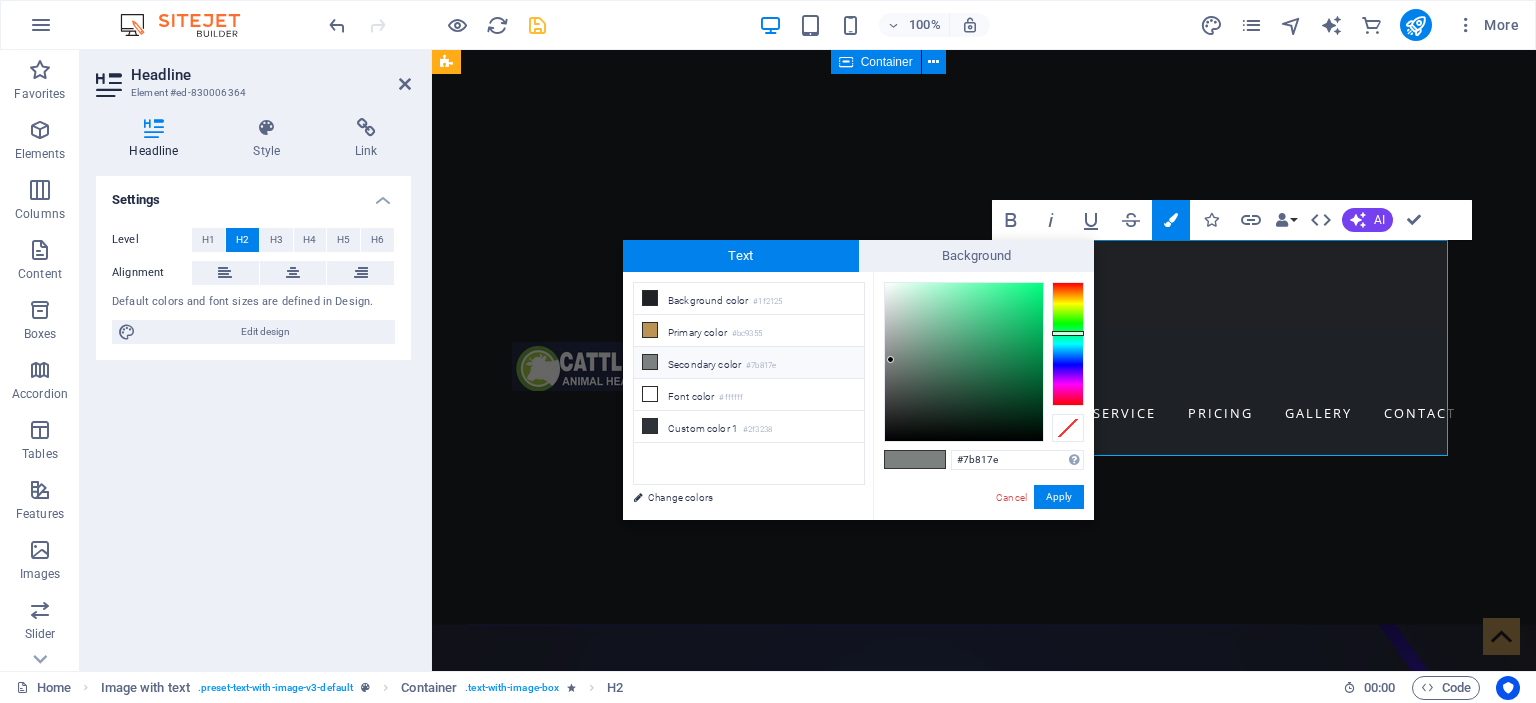 type on "#087a41" 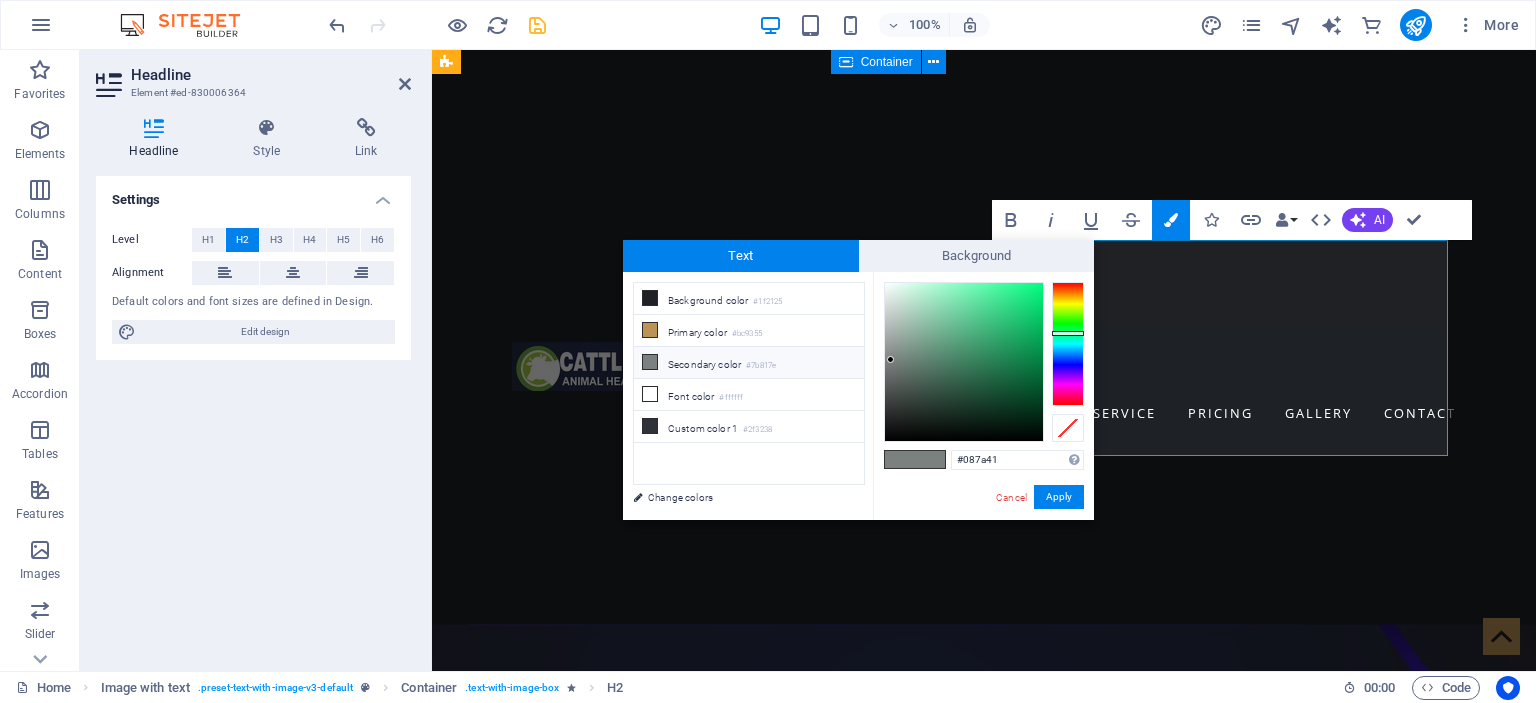 click at bounding box center (964, 362) 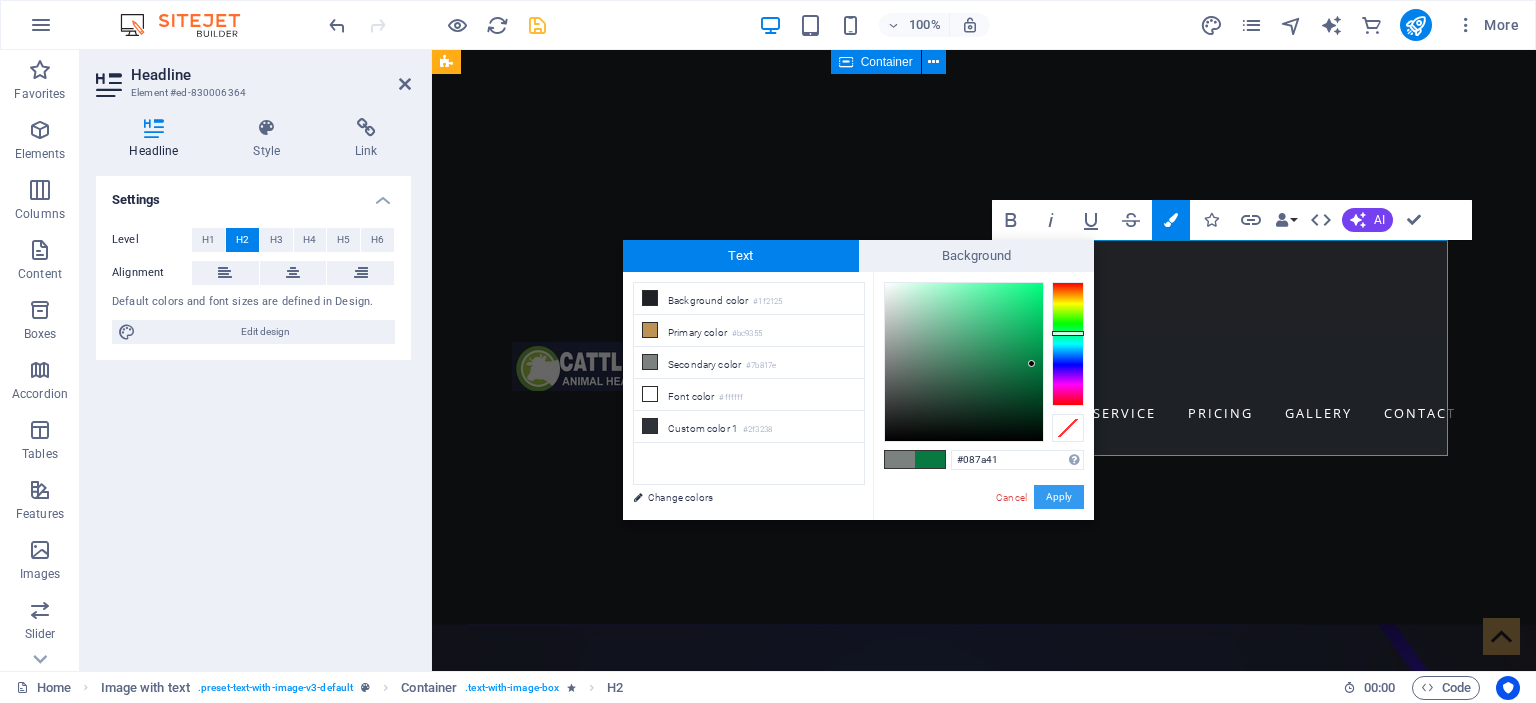 click on "Apply" at bounding box center [1059, 497] 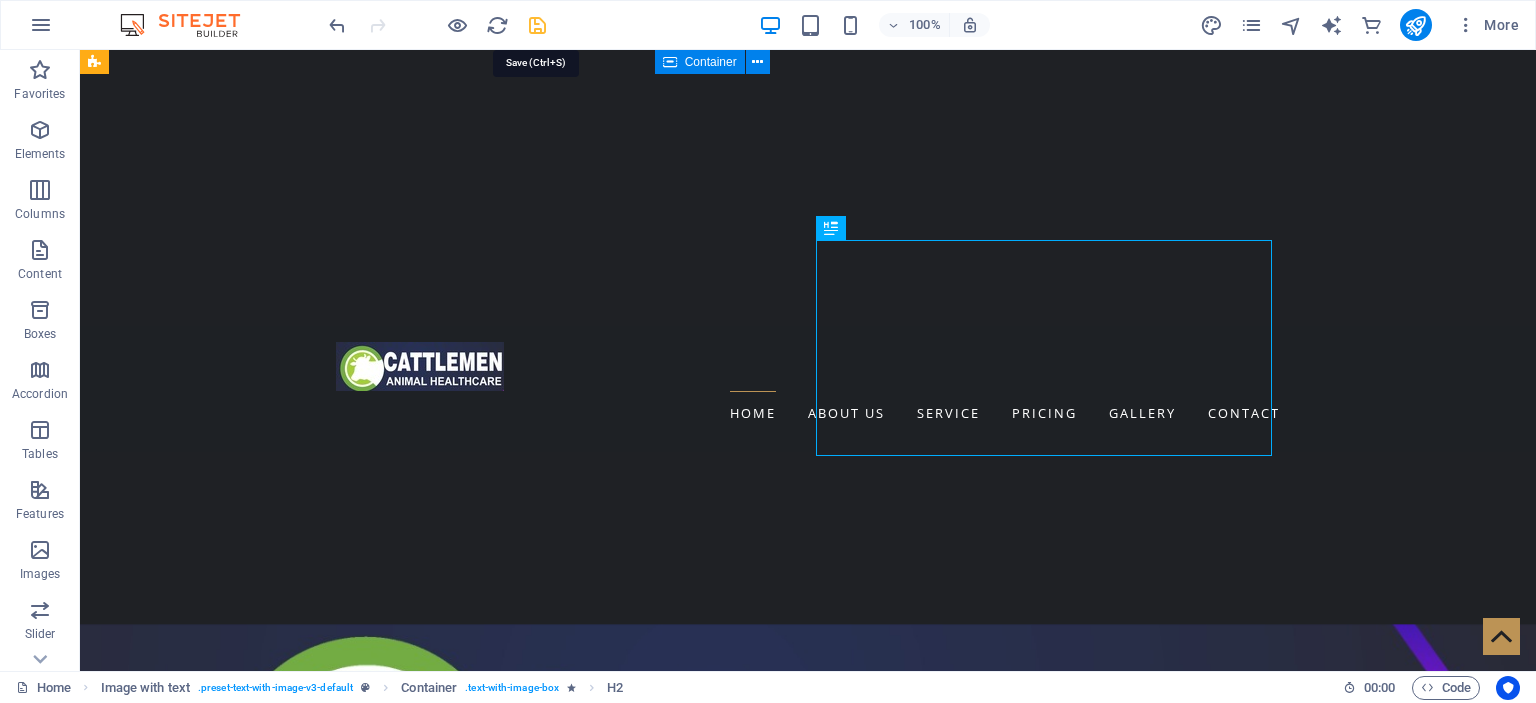 click at bounding box center (537, 25) 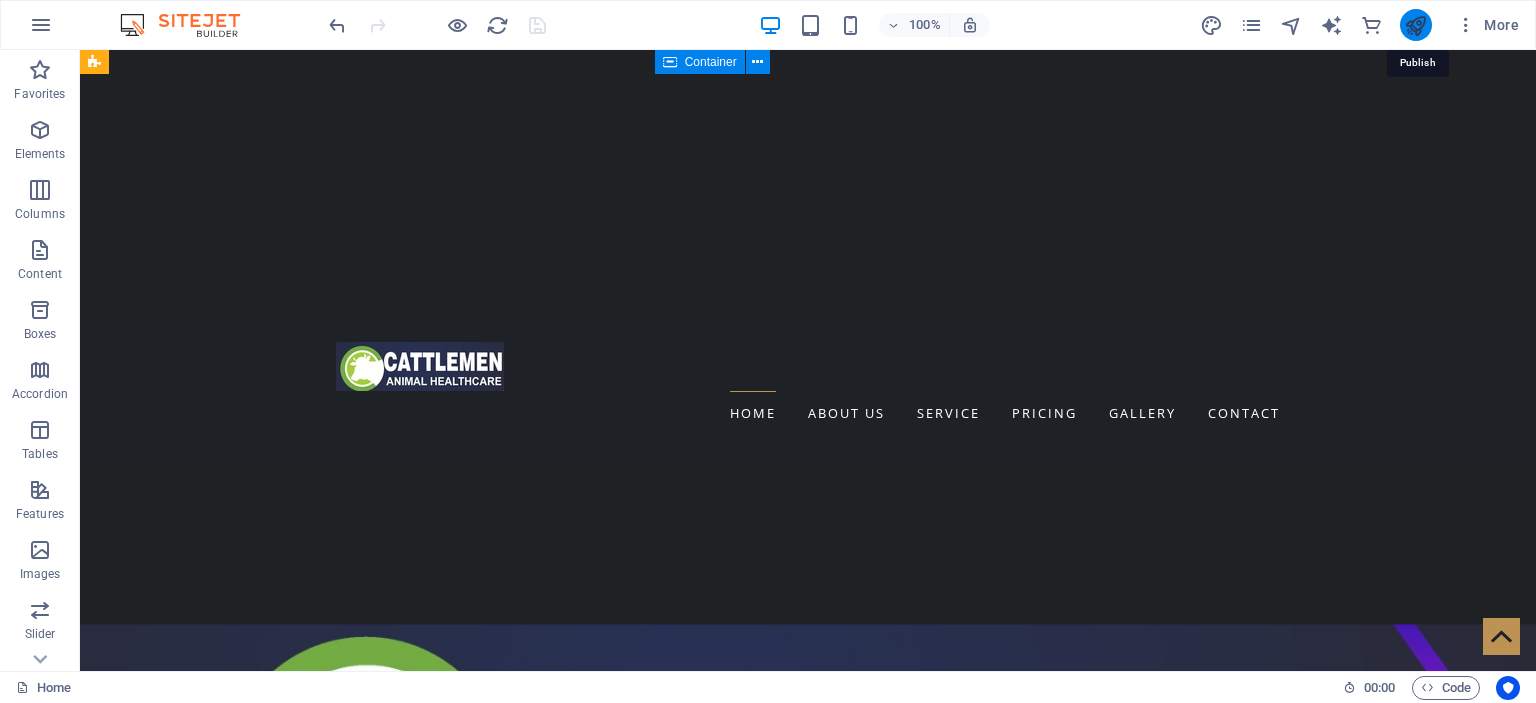 click at bounding box center [1415, 25] 